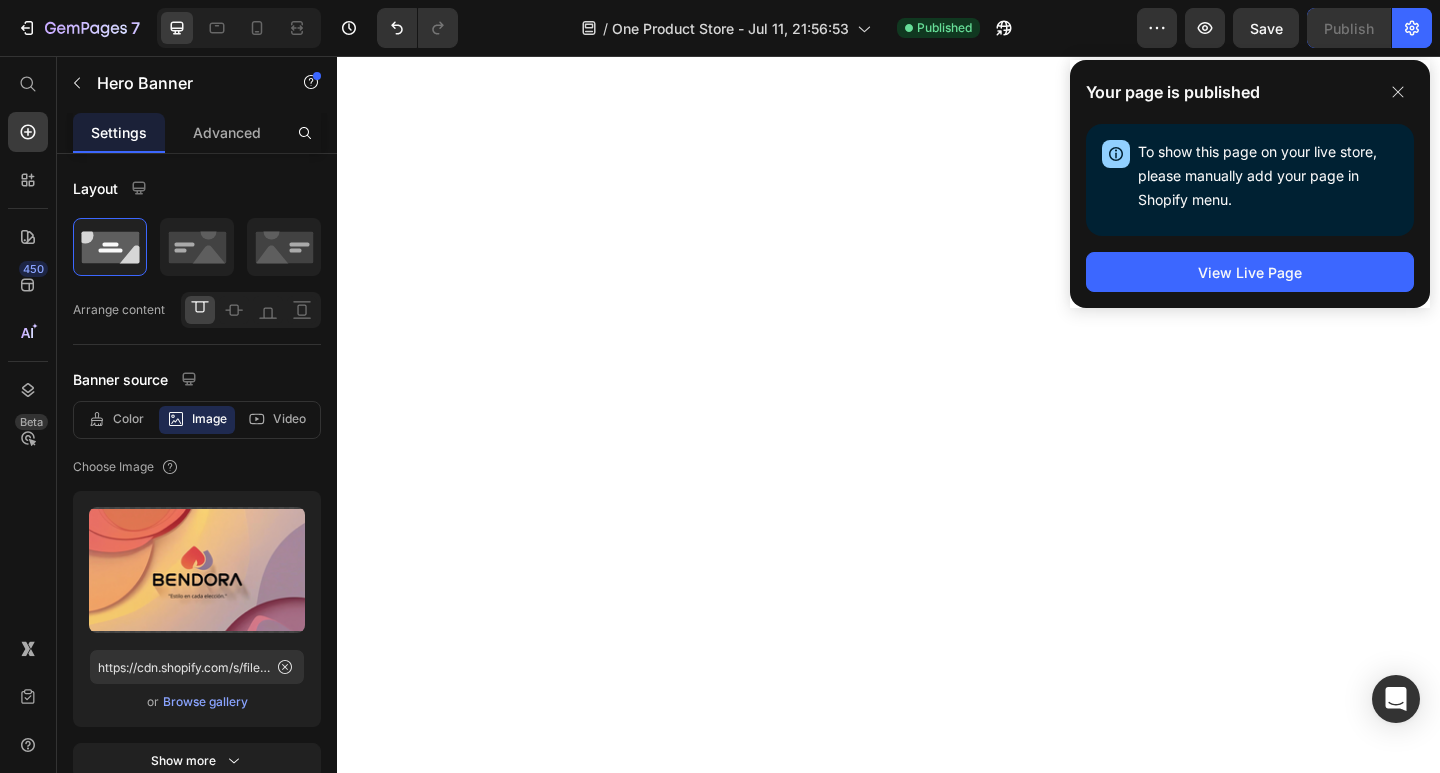 scroll, scrollTop: 0, scrollLeft: 0, axis: both 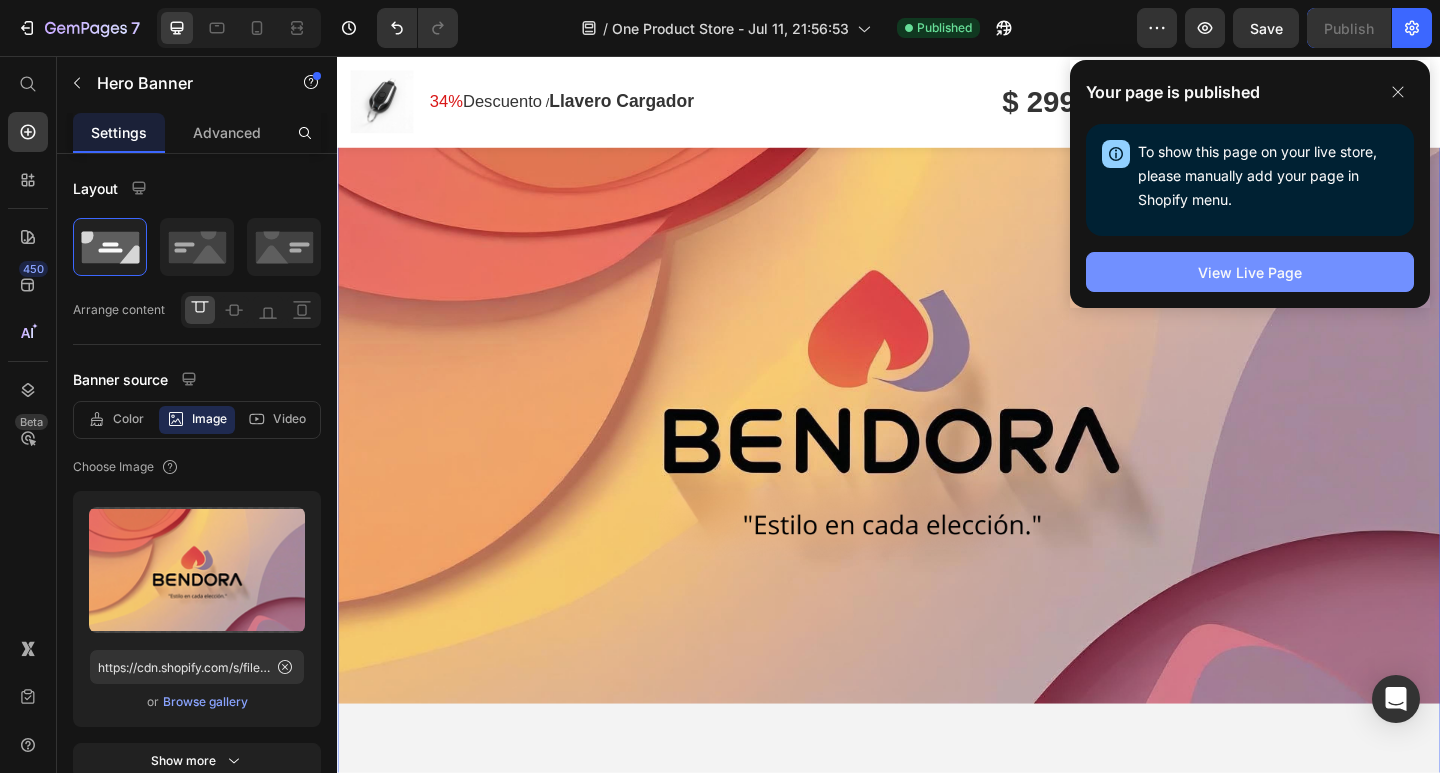 click on "View Live Page" at bounding box center [1250, 272] 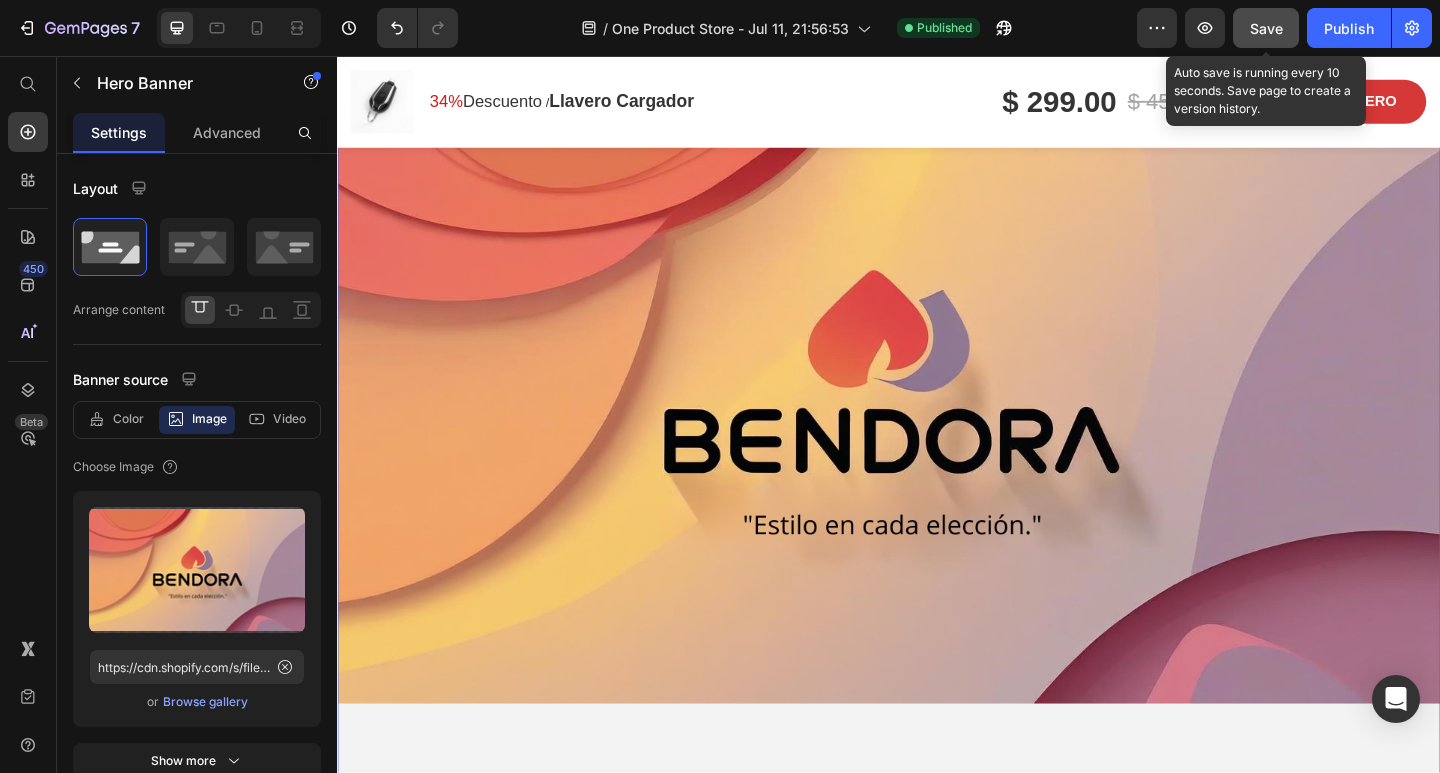 click on "Save" at bounding box center (1266, 28) 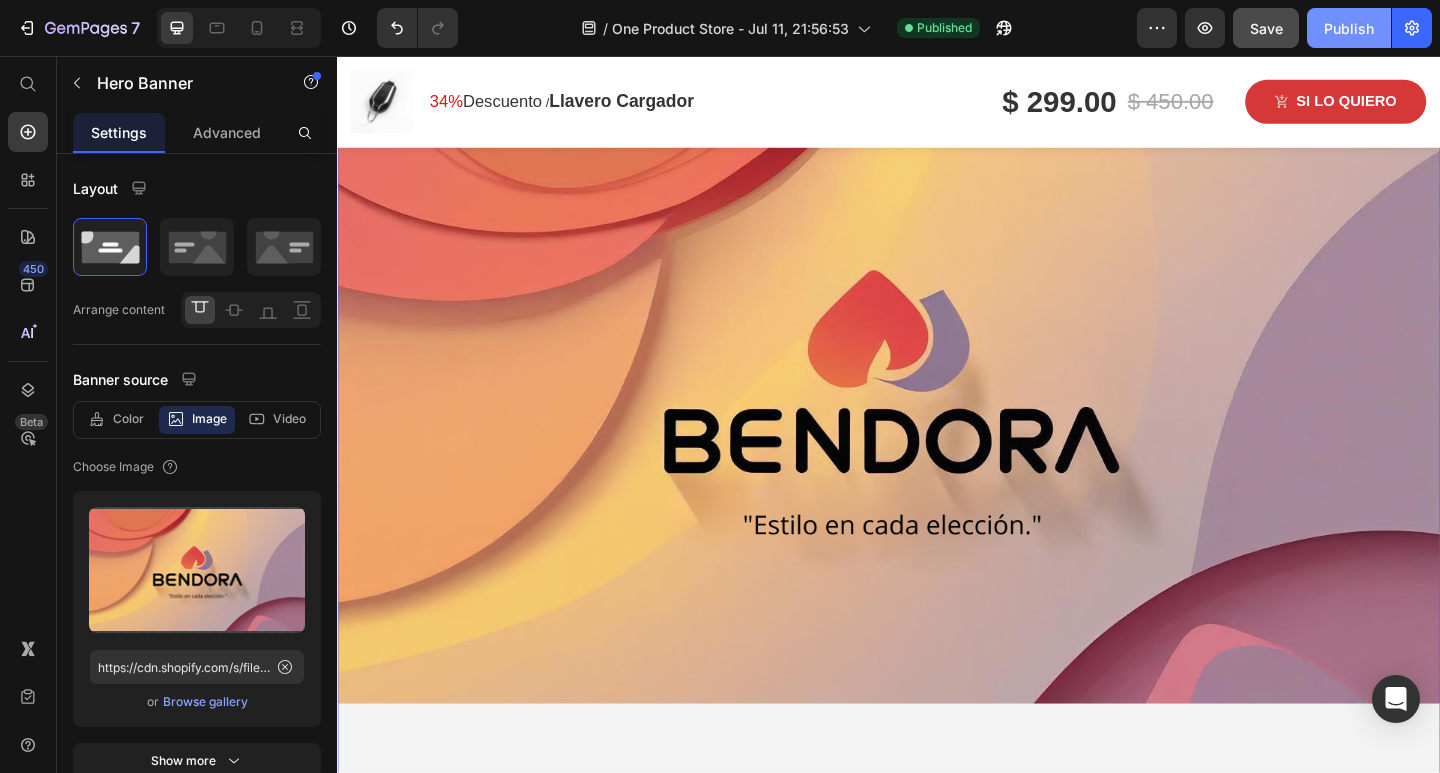 click on "Publish" at bounding box center (1349, 28) 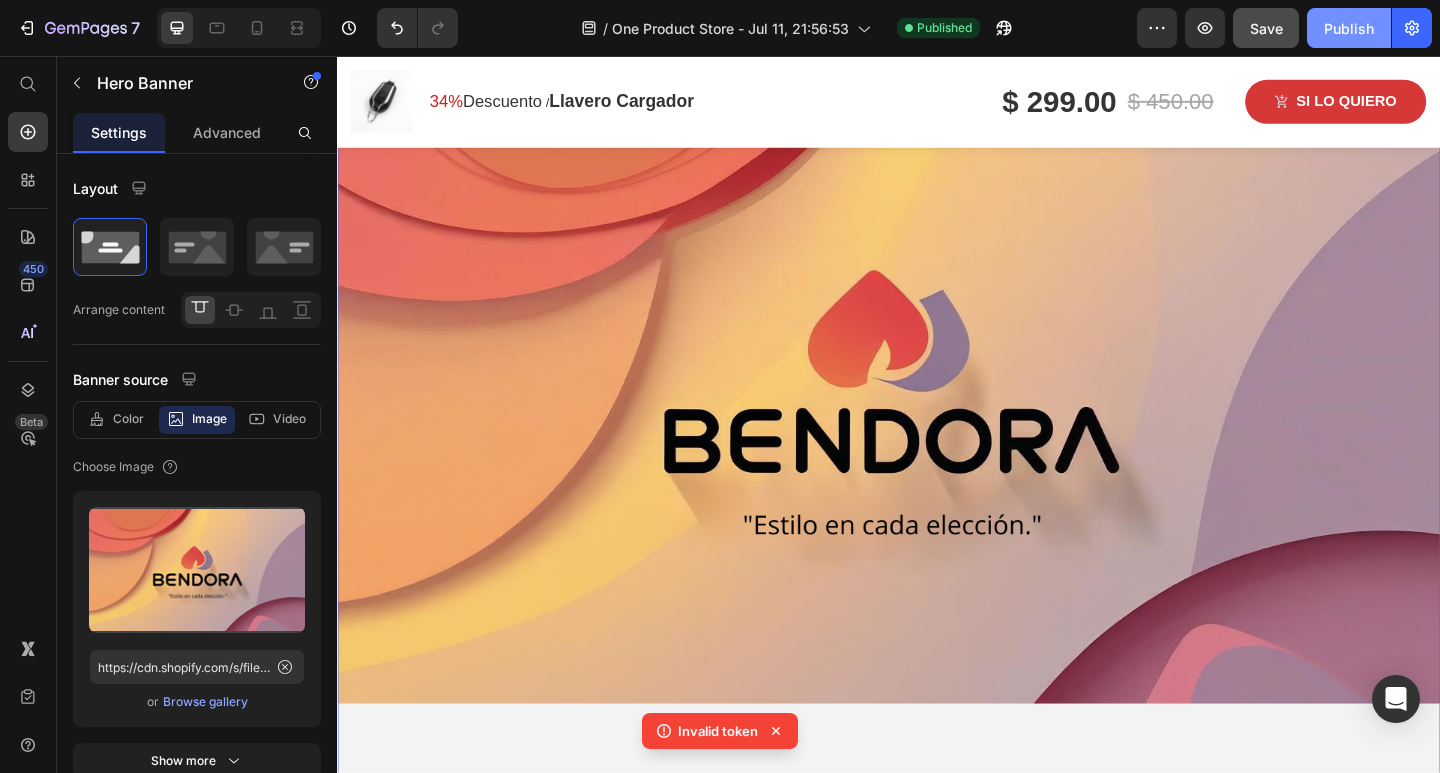 click on "Publish" at bounding box center (1349, 28) 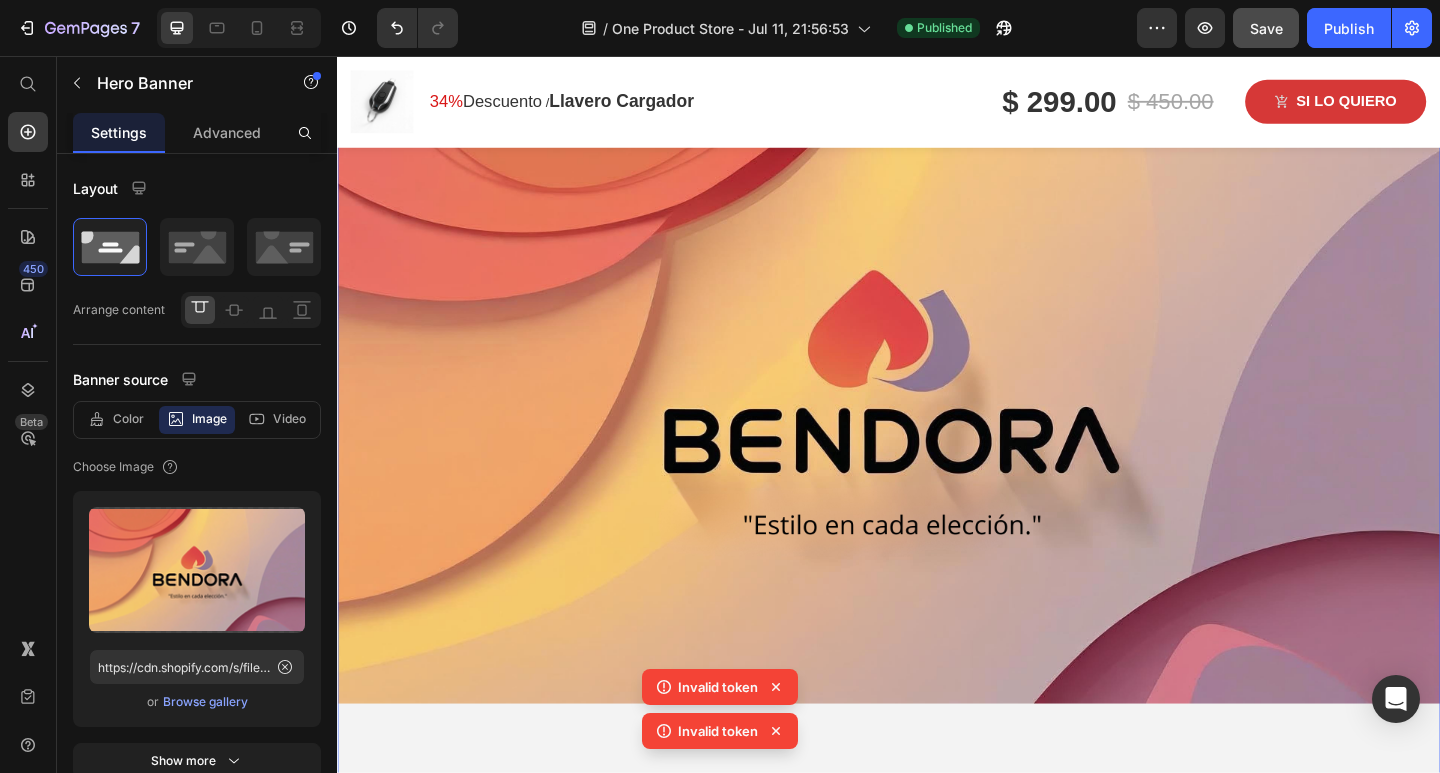 click 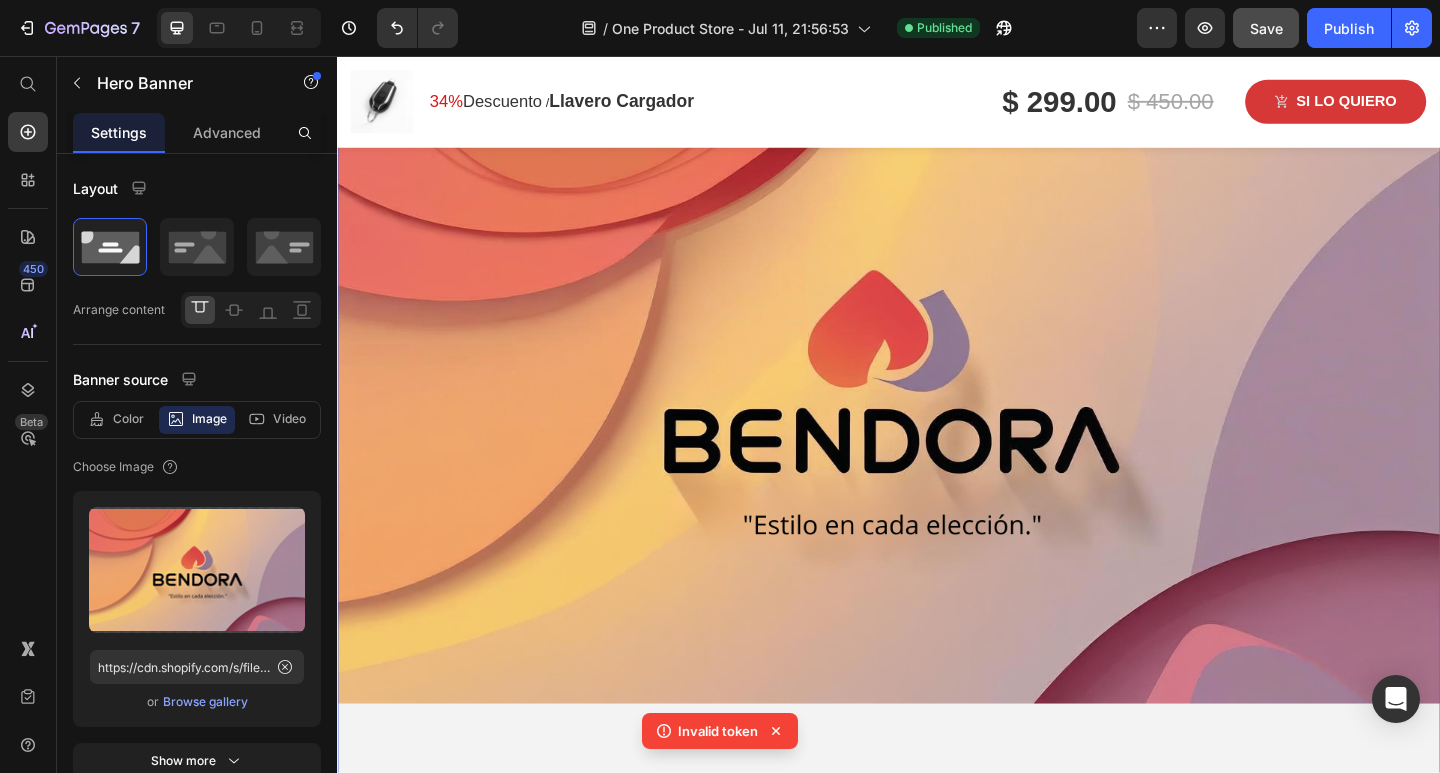 click 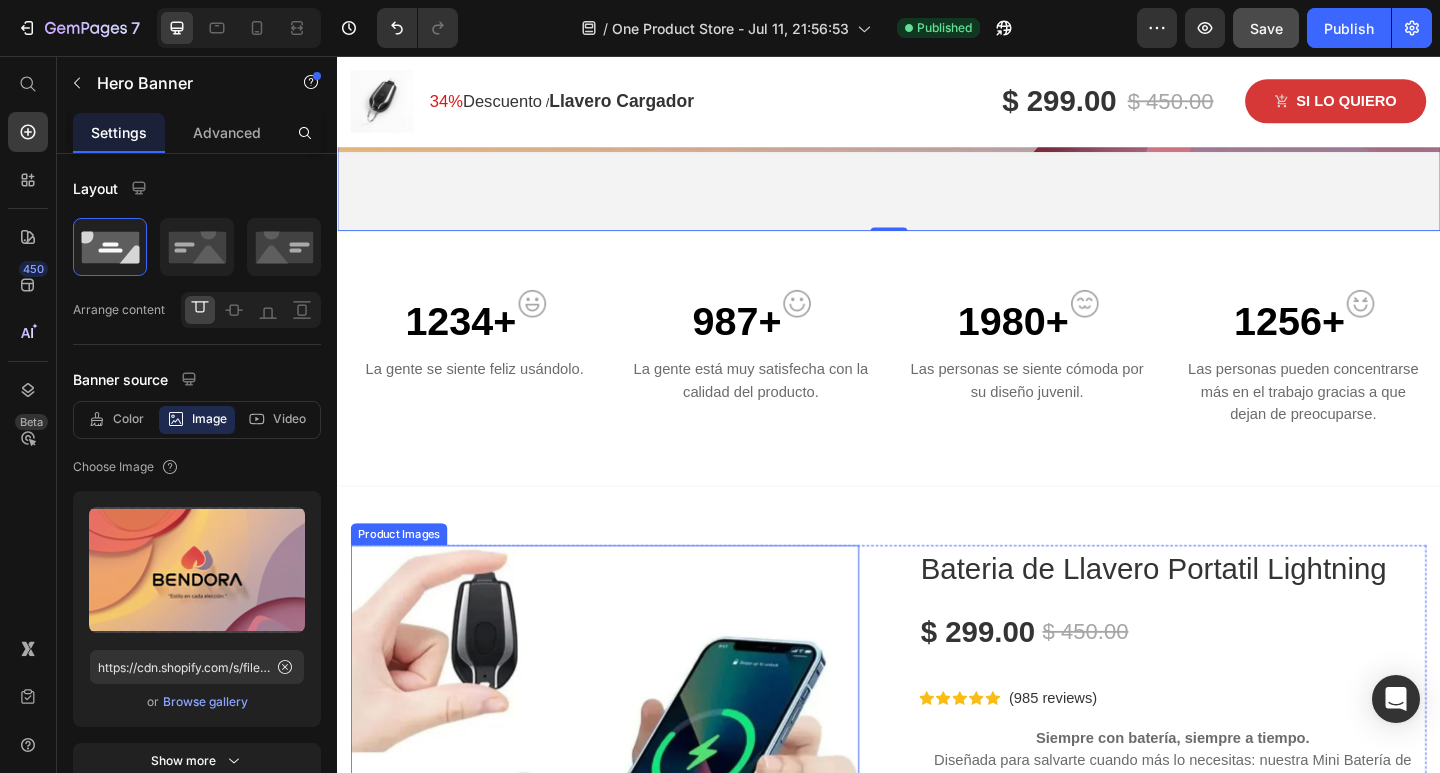 scroll, scrollTop: 879, scrollLeft: 0, axis: vertical 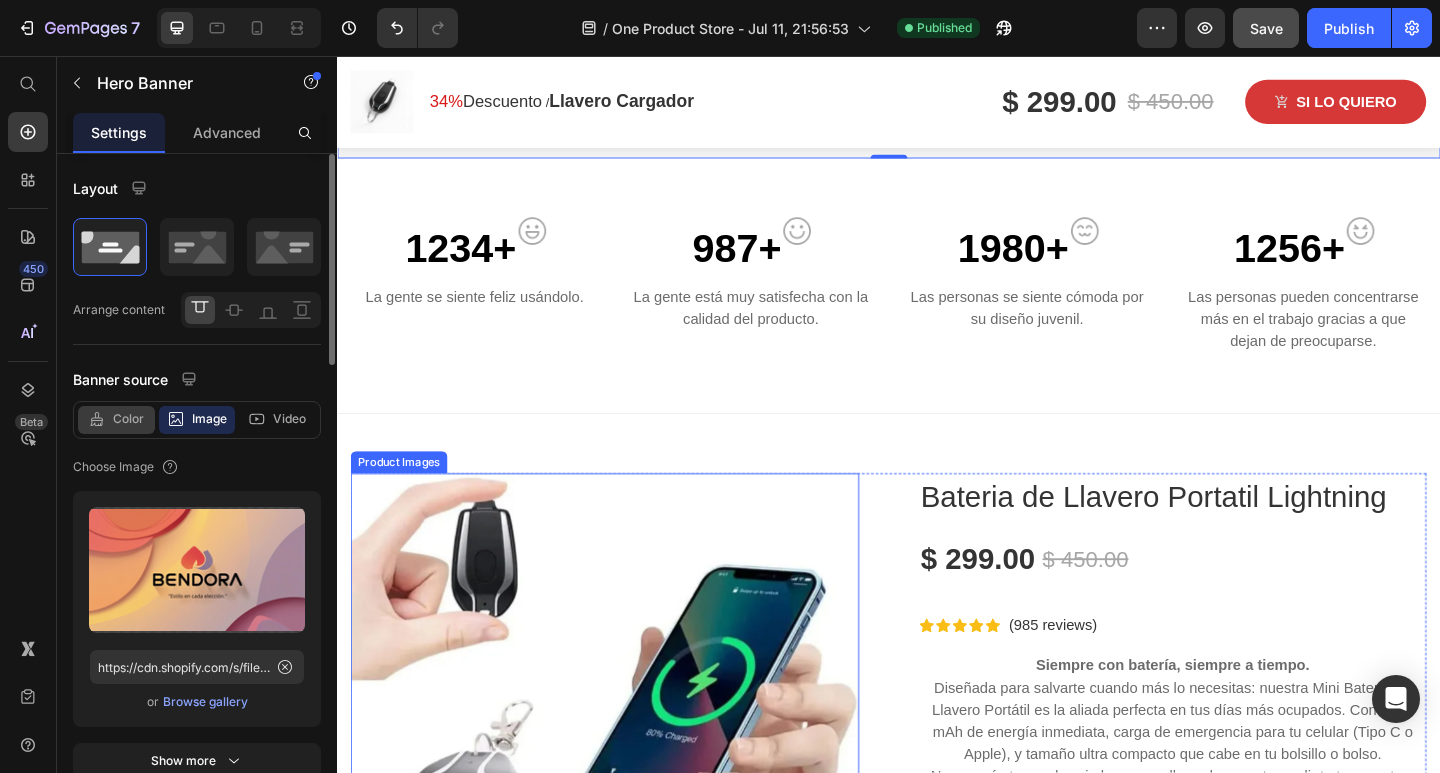 click on "Color" 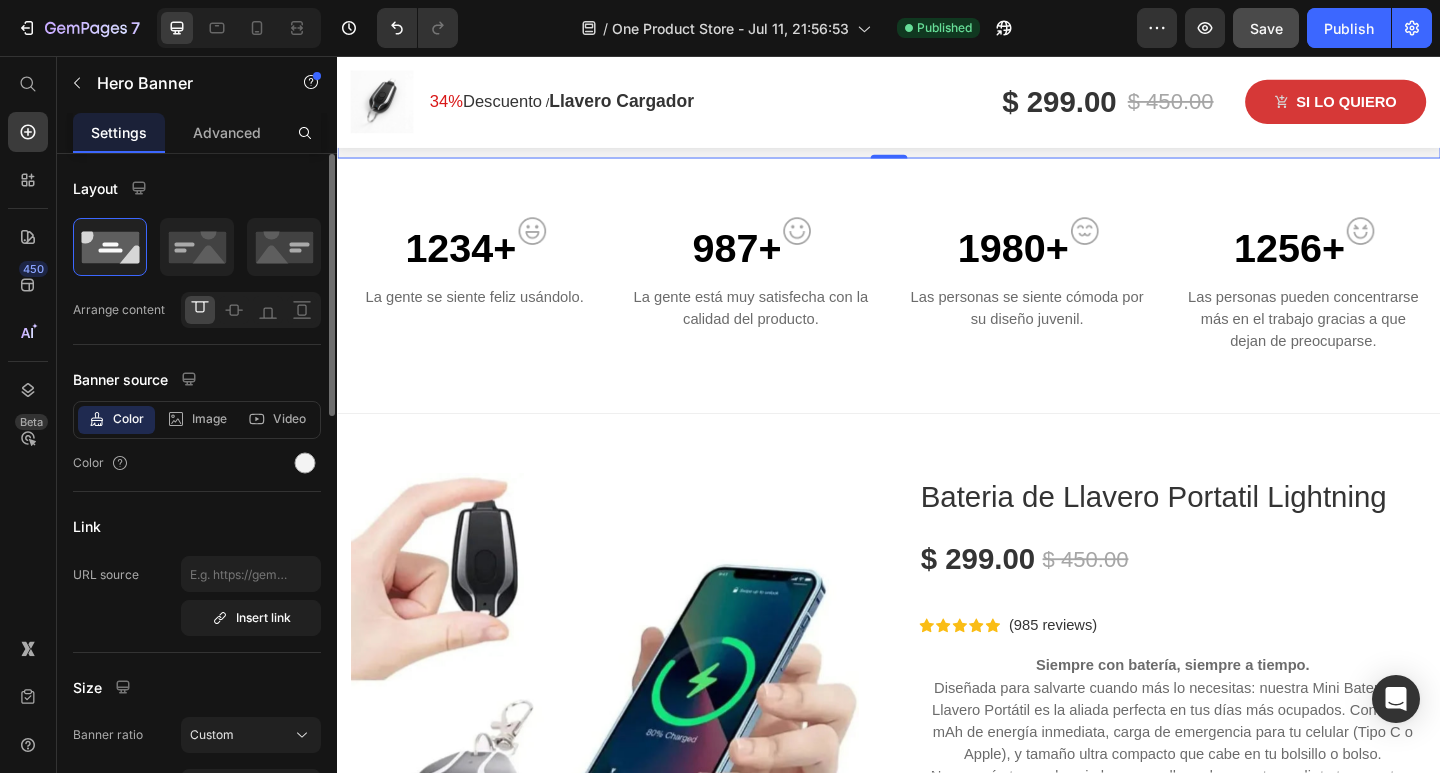 scroll, scrollTop: 800, scrollLeft: 0, axis: vertical 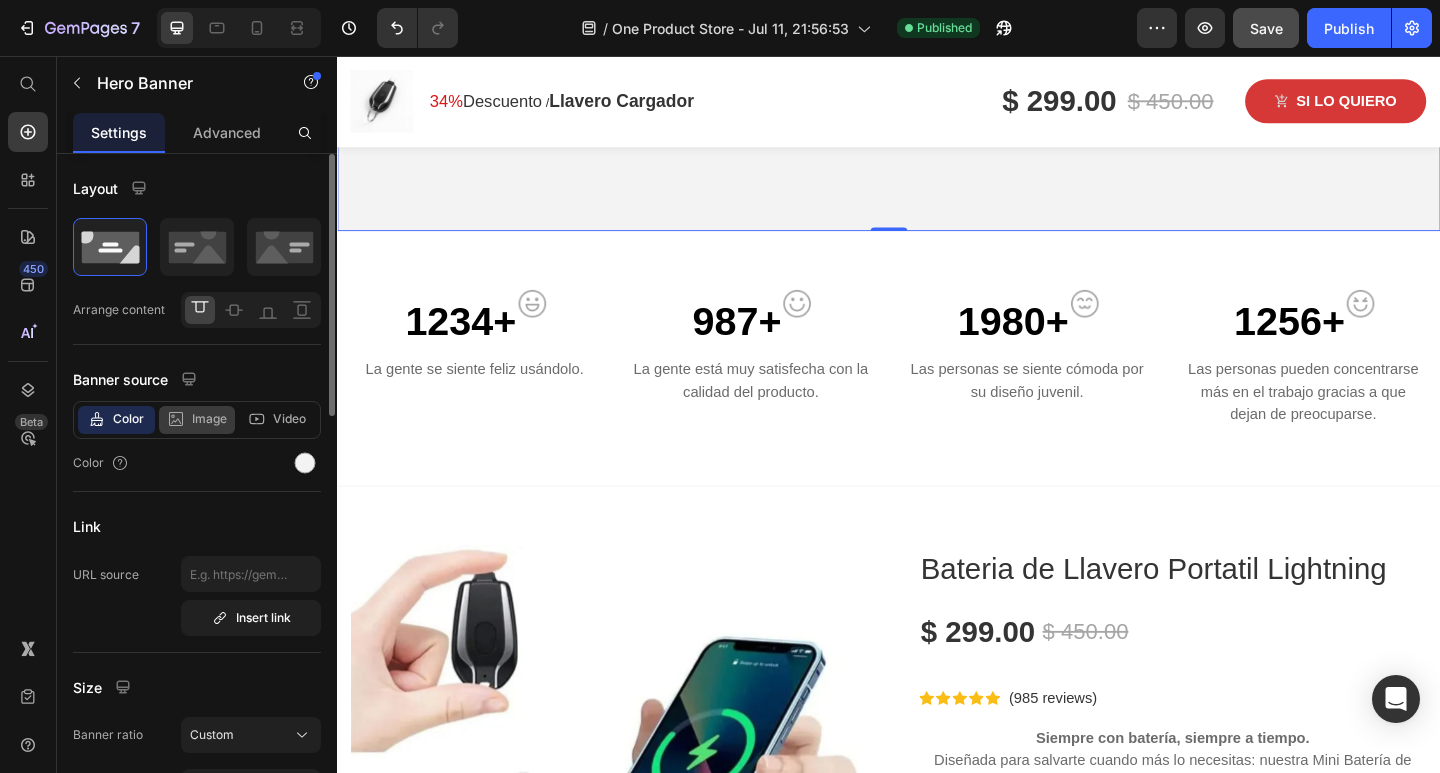 click on "Image" at bounding box center (209, 419) 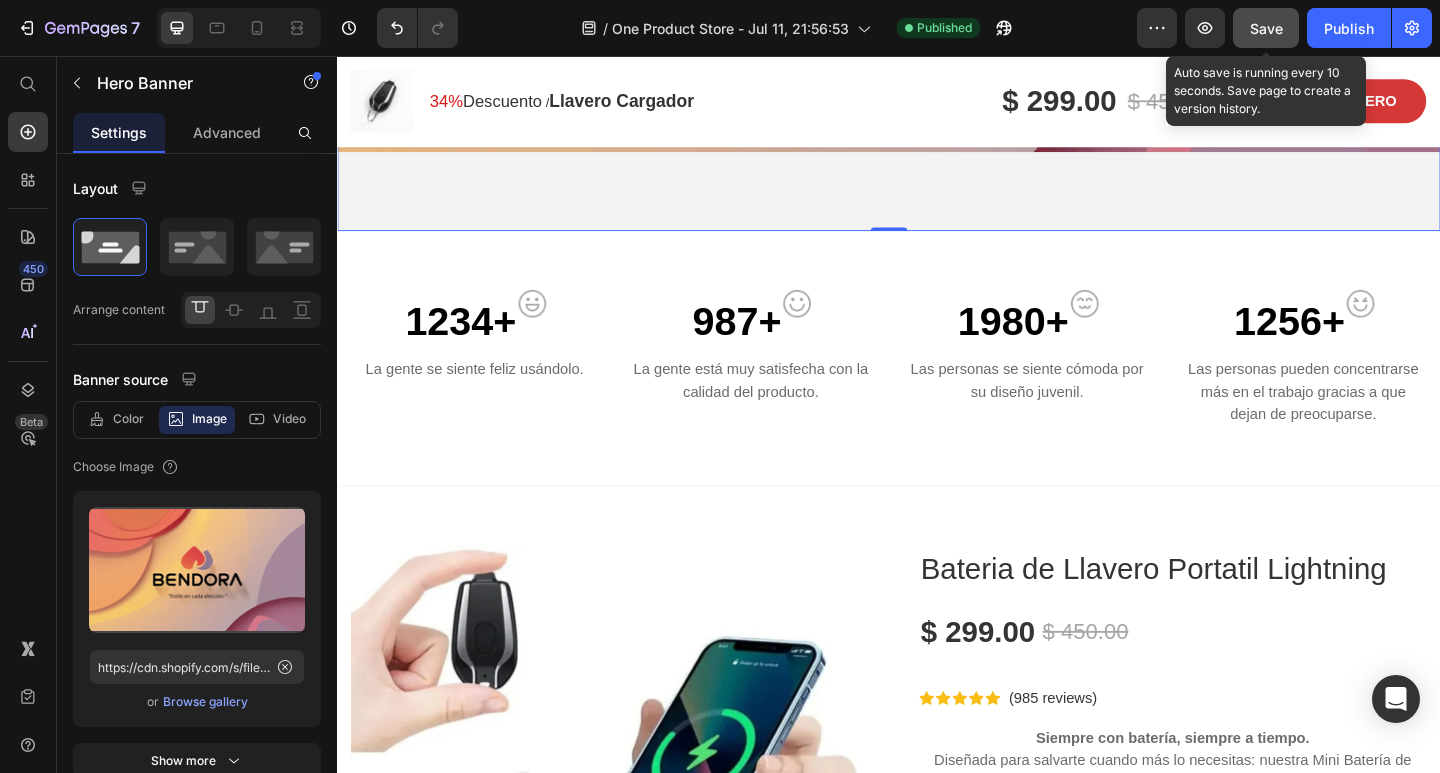 click on "Save" at bounding box center (1266, 28) 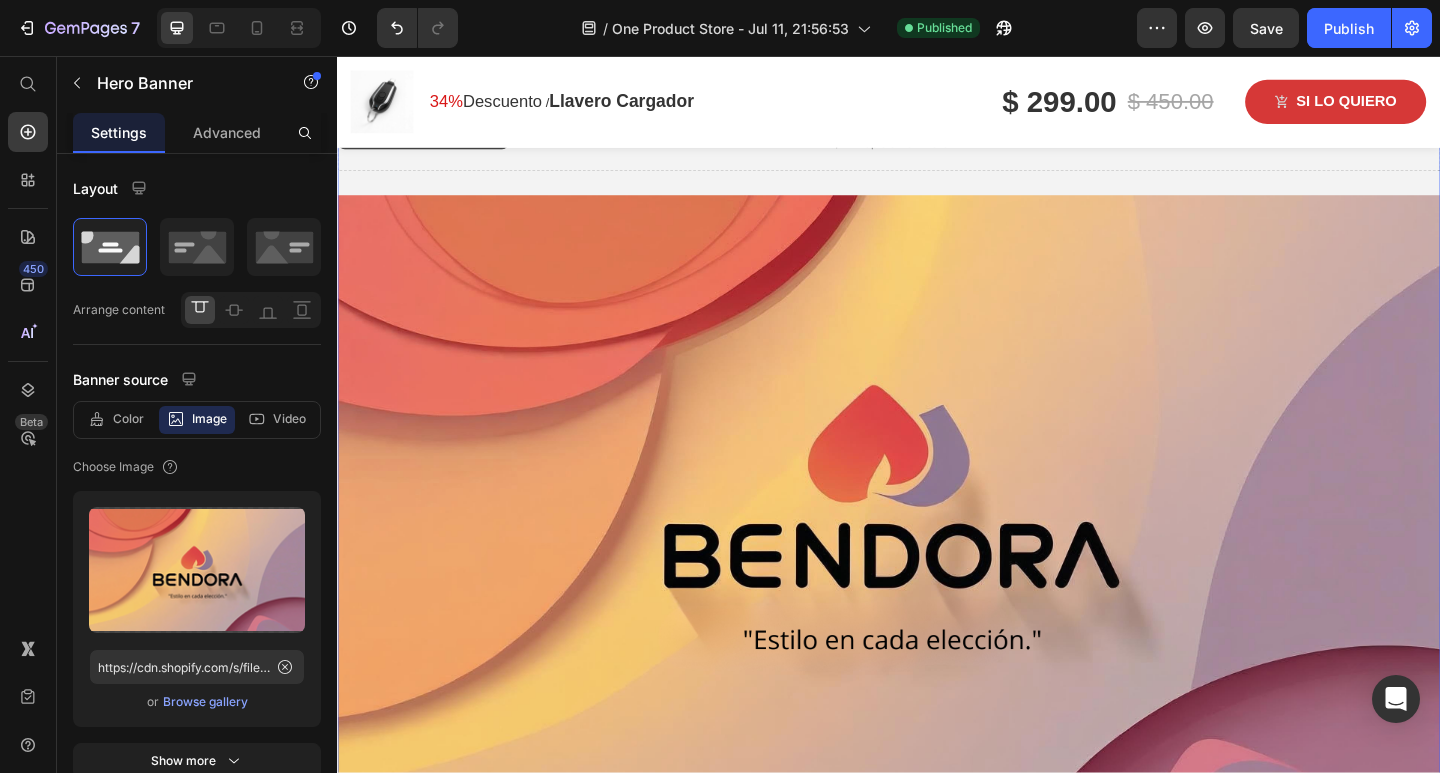 scroll, scrollTop: 0, scrollLeft: 0, axis: both 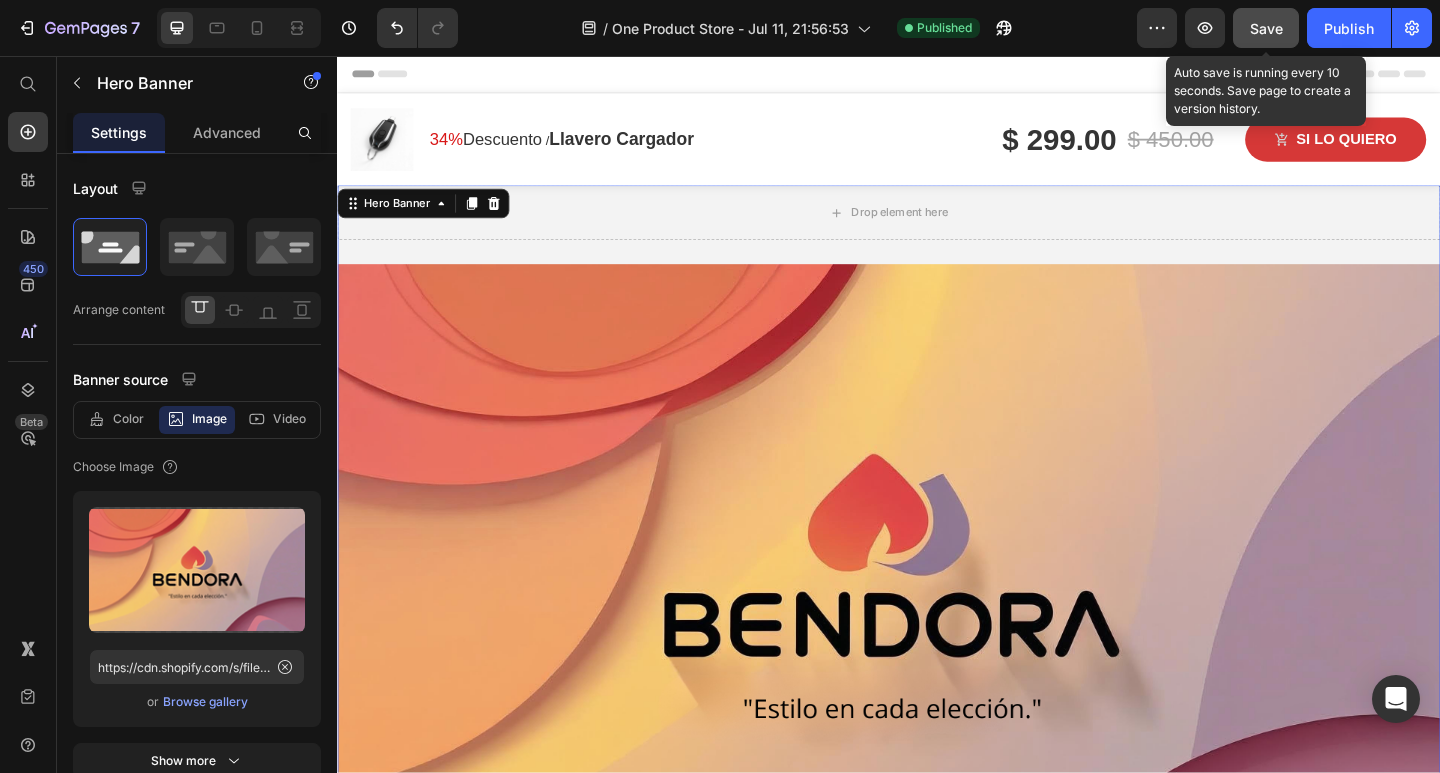 click on "Save" at bounding box center [1266, 28] 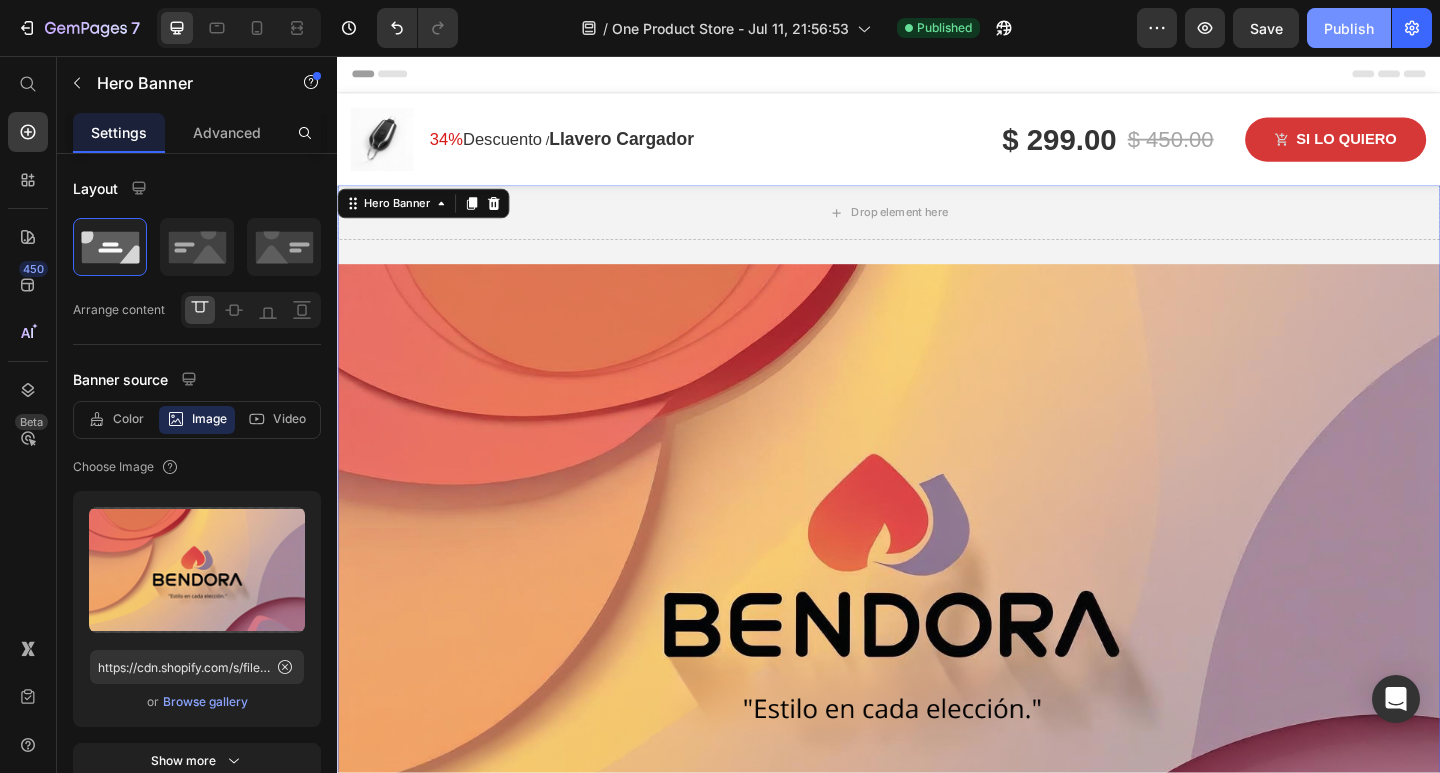 click on "Publish" at bounding box center [1349, 28] 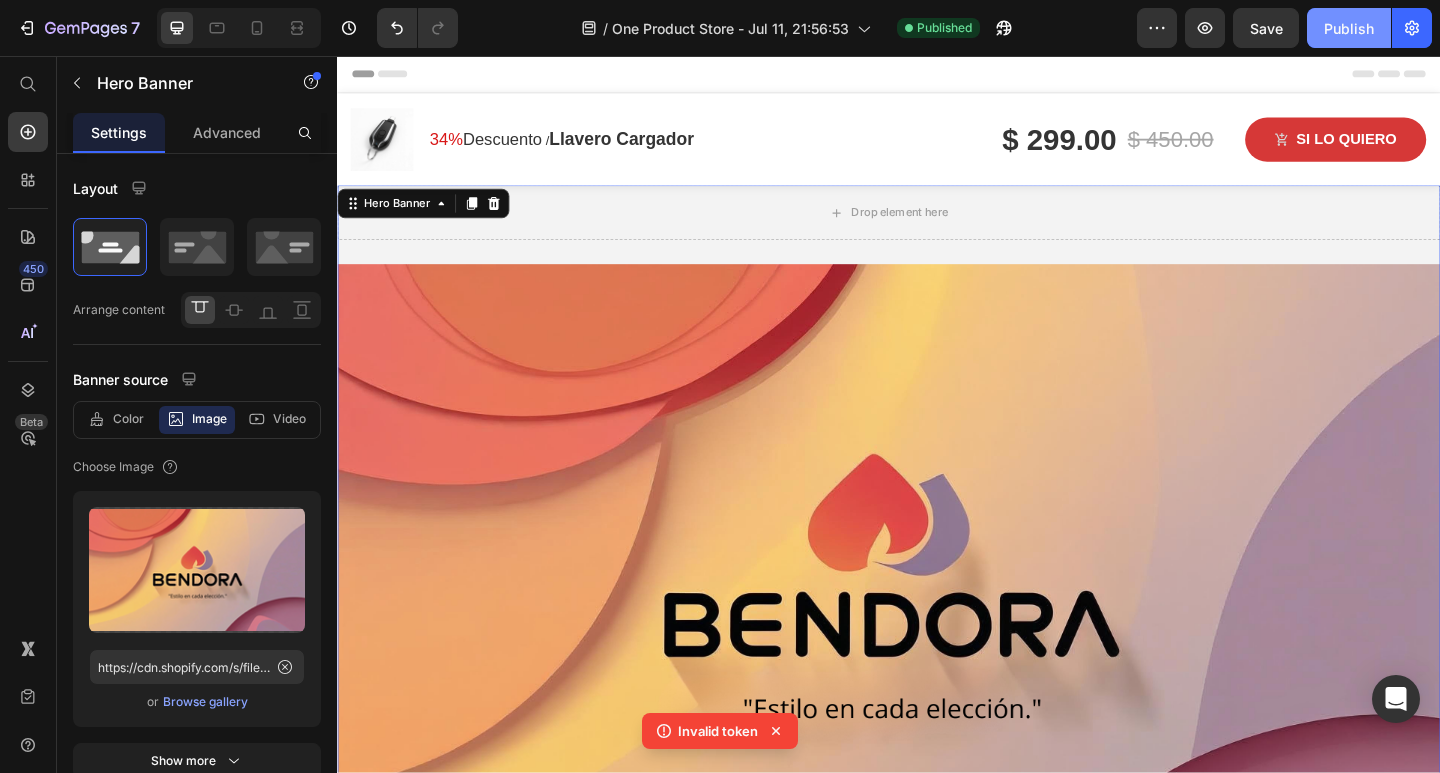 click on "Publish" at bounding box center [1349, 28] 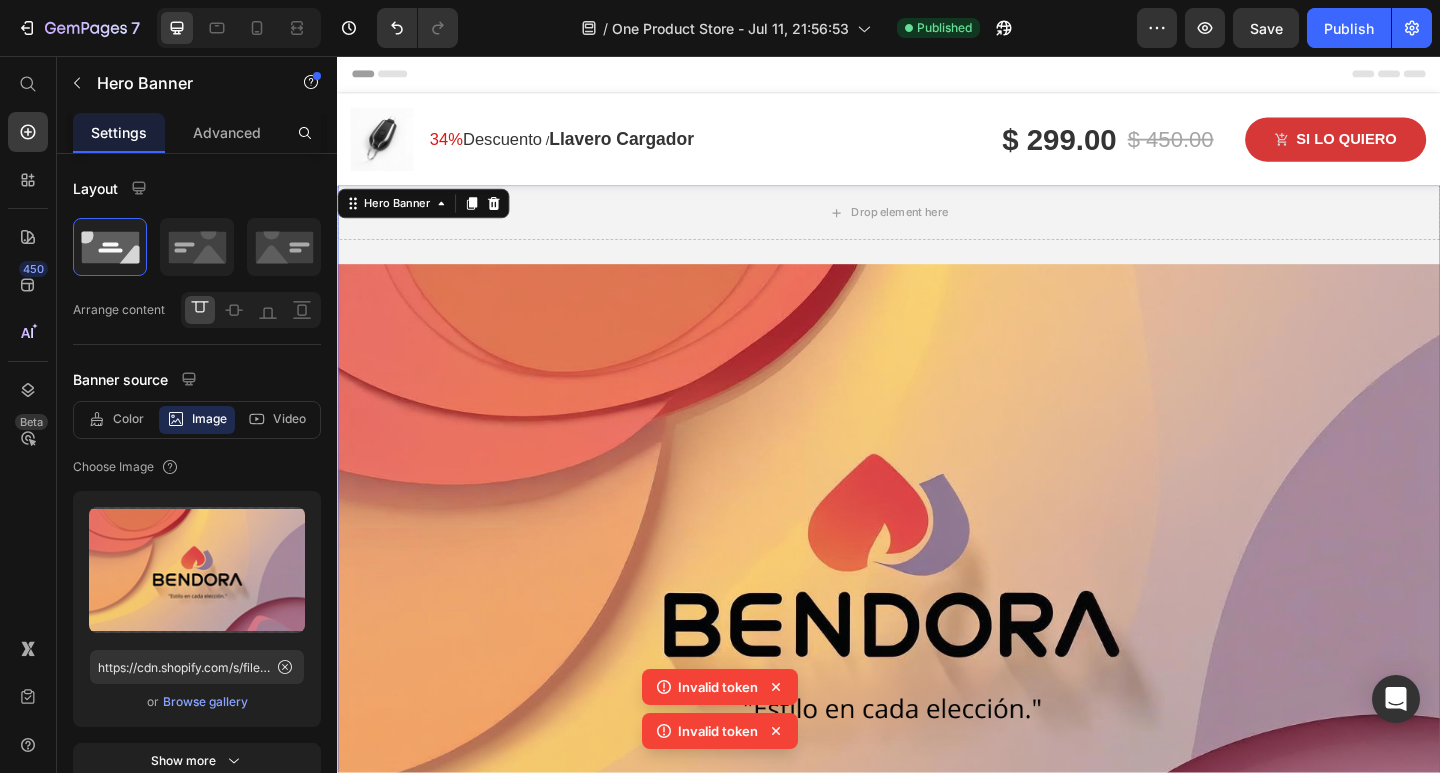 click 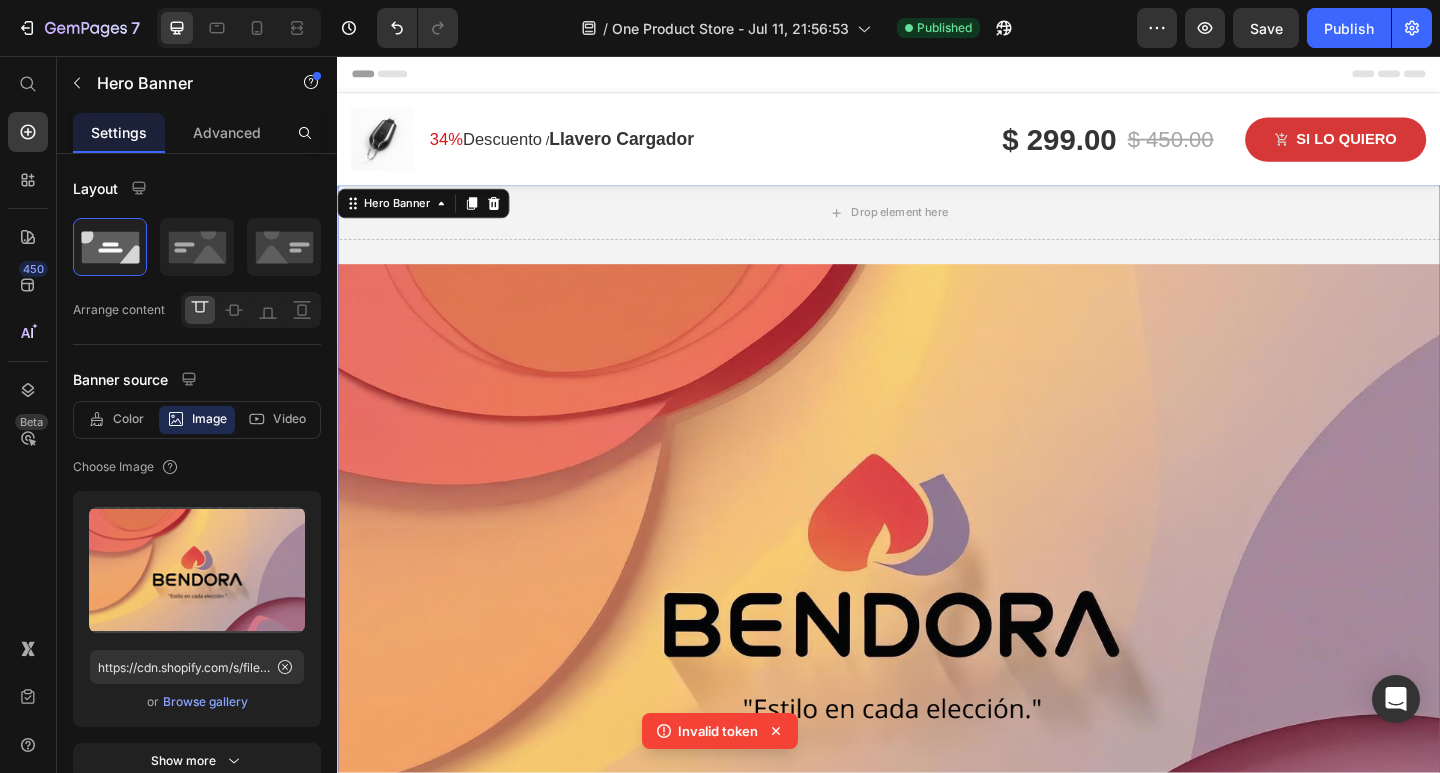 click 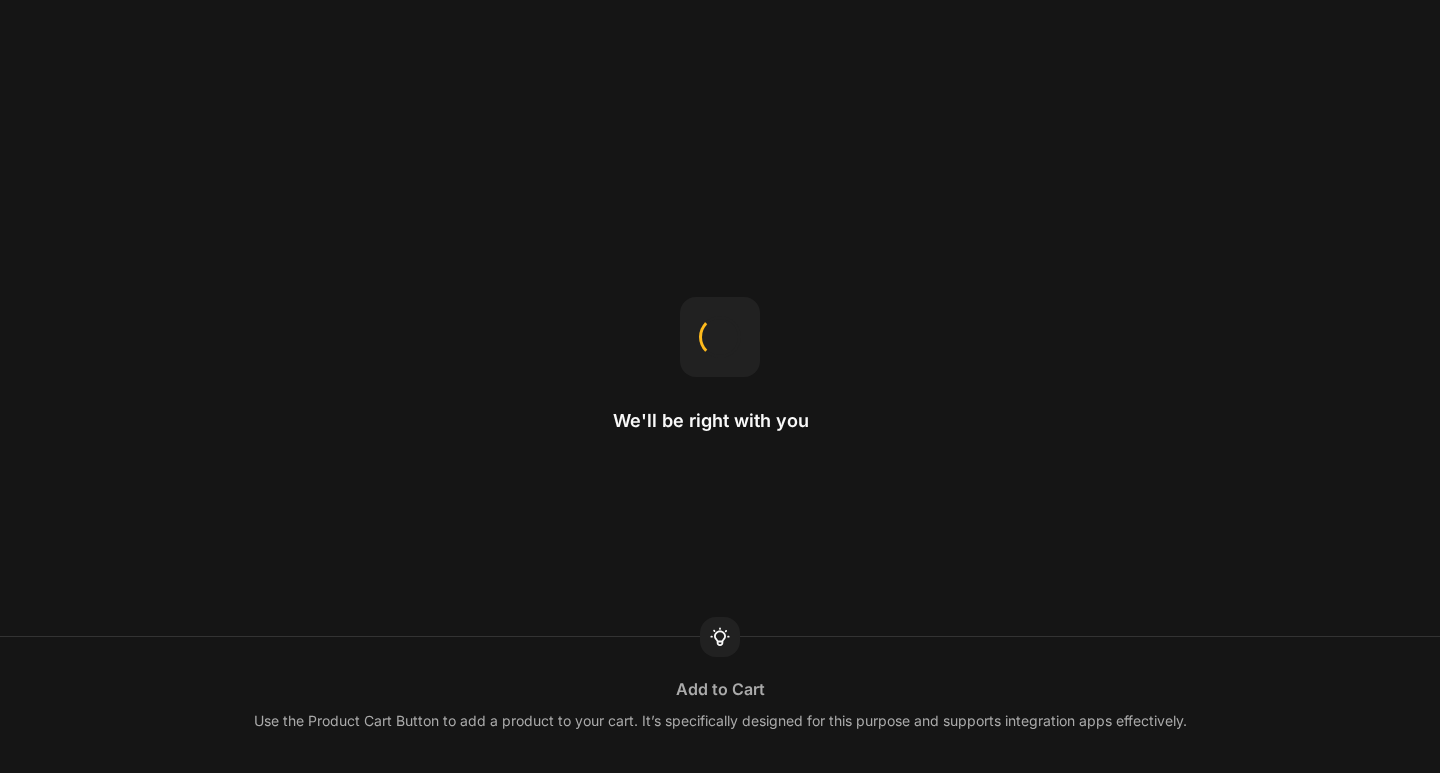 scroll, scrollTop: 0, scrollLeft: 0, axis: both 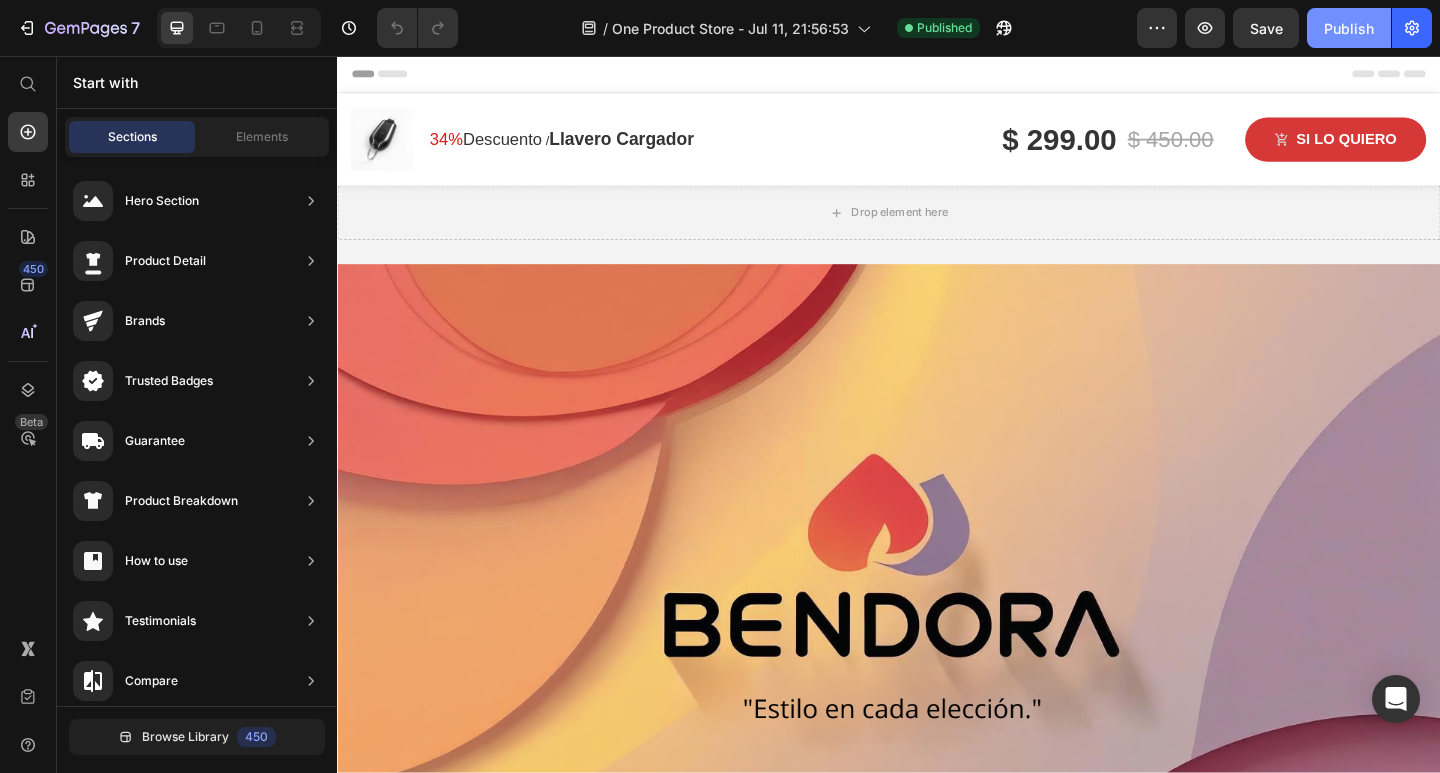 click on "Publish" at bounding box center [1349, 28] 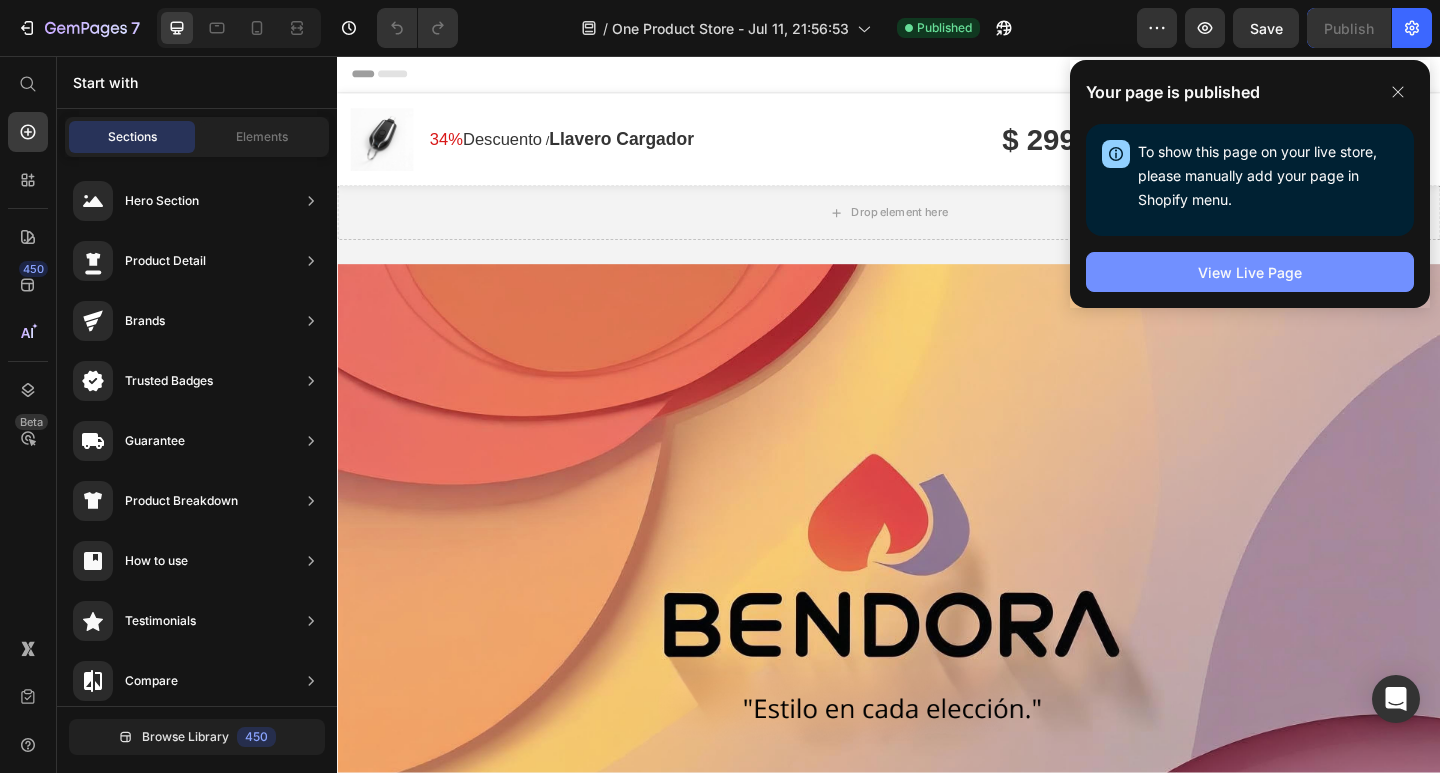click on "View Live Page" at bounding box center (1250, 272) 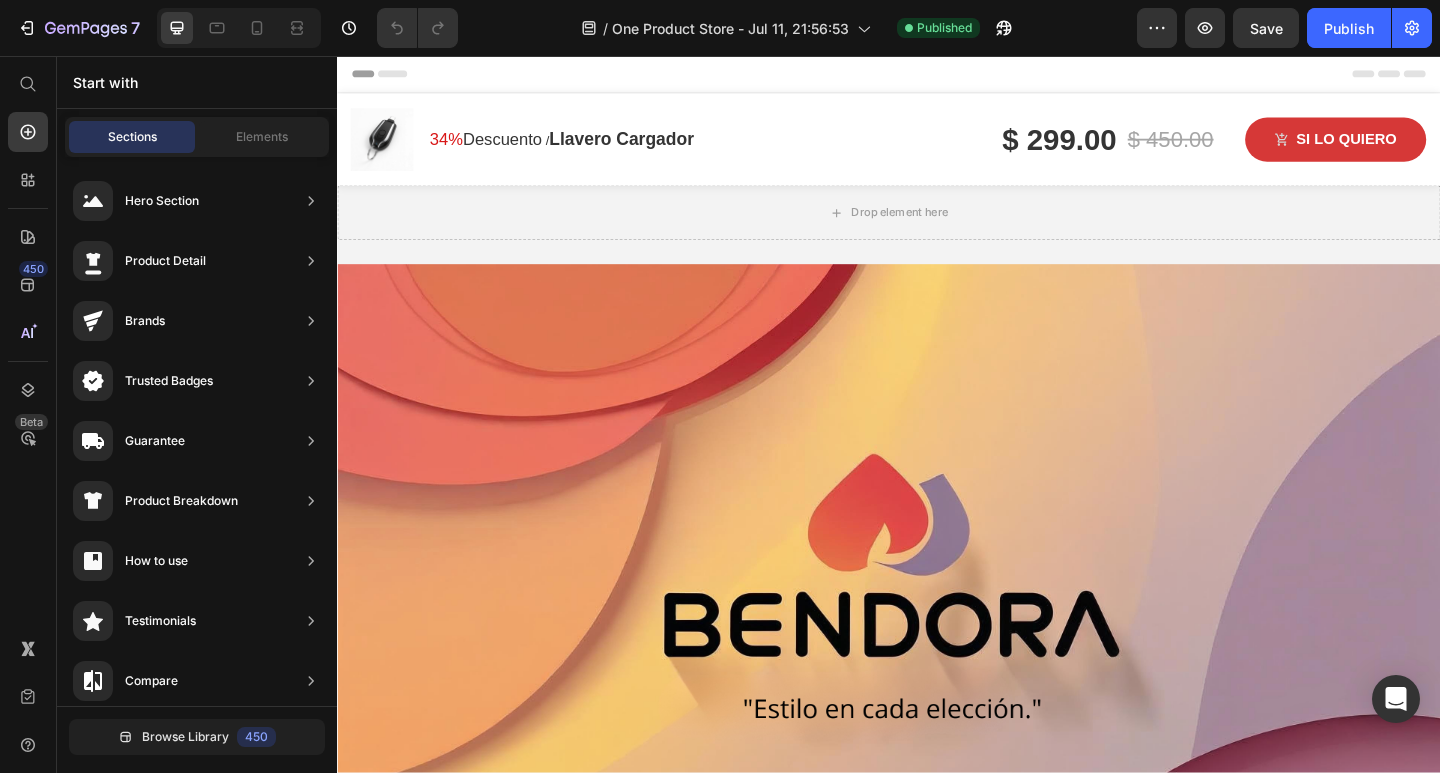 click on "Header" at bounding box center [937, 76] 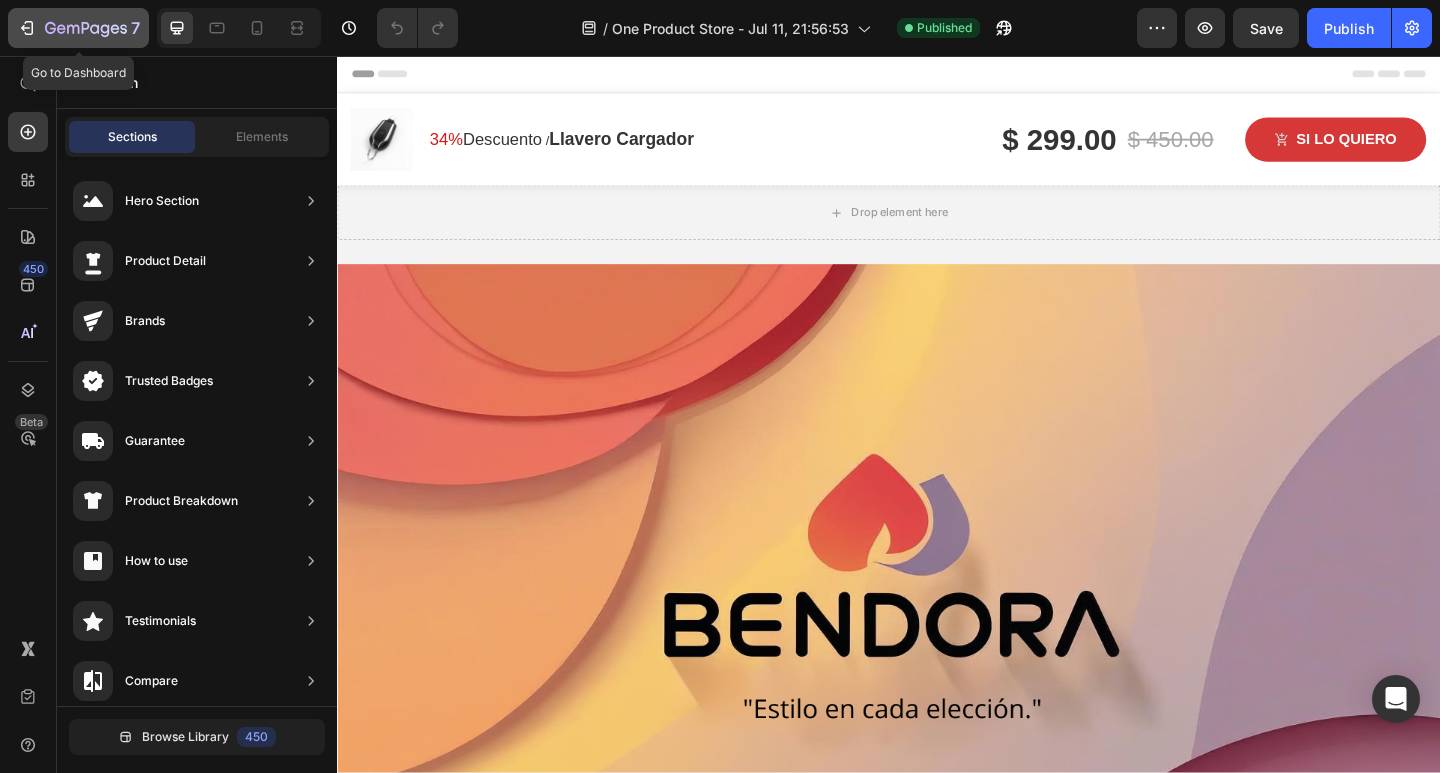 click 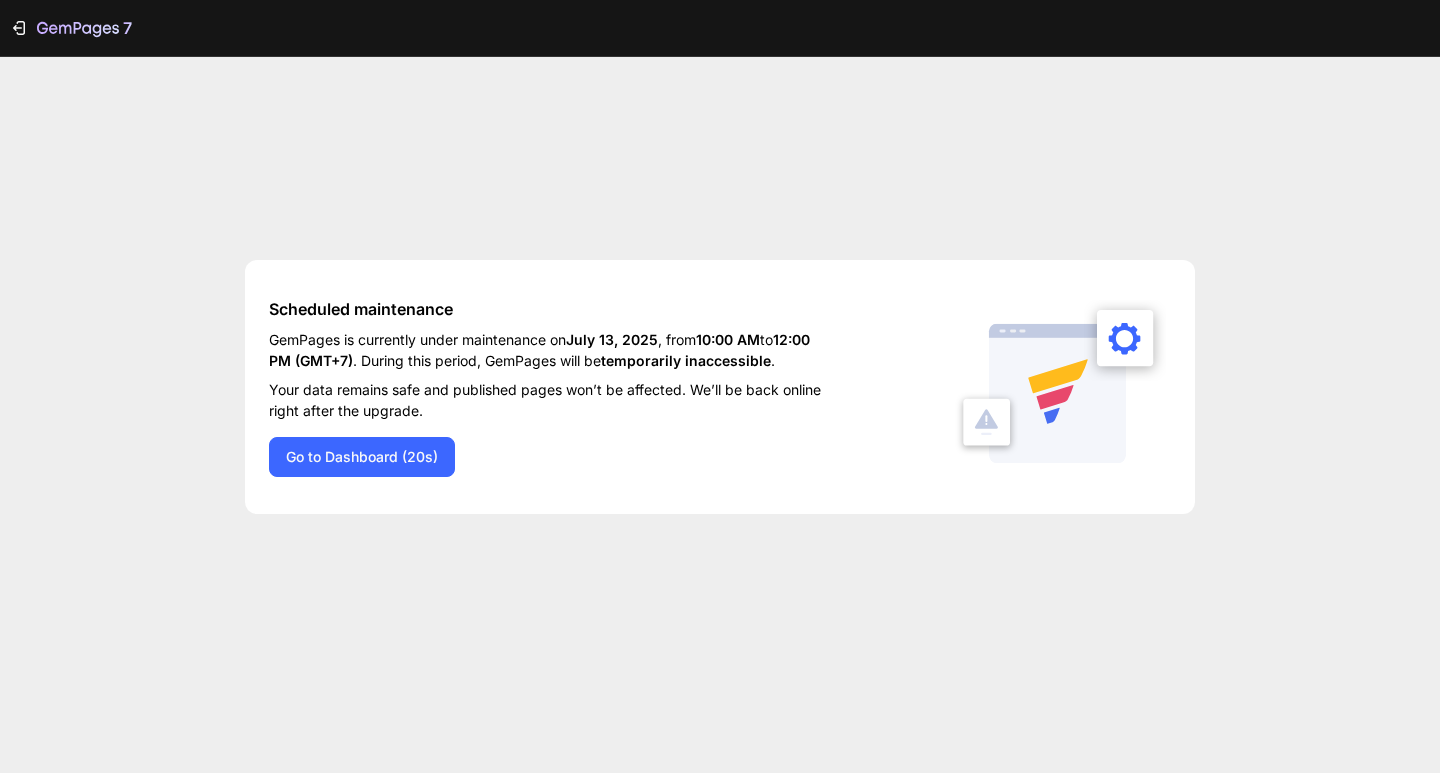 scroll, scrollTop: 0, scrollLeft: 0, axis: both 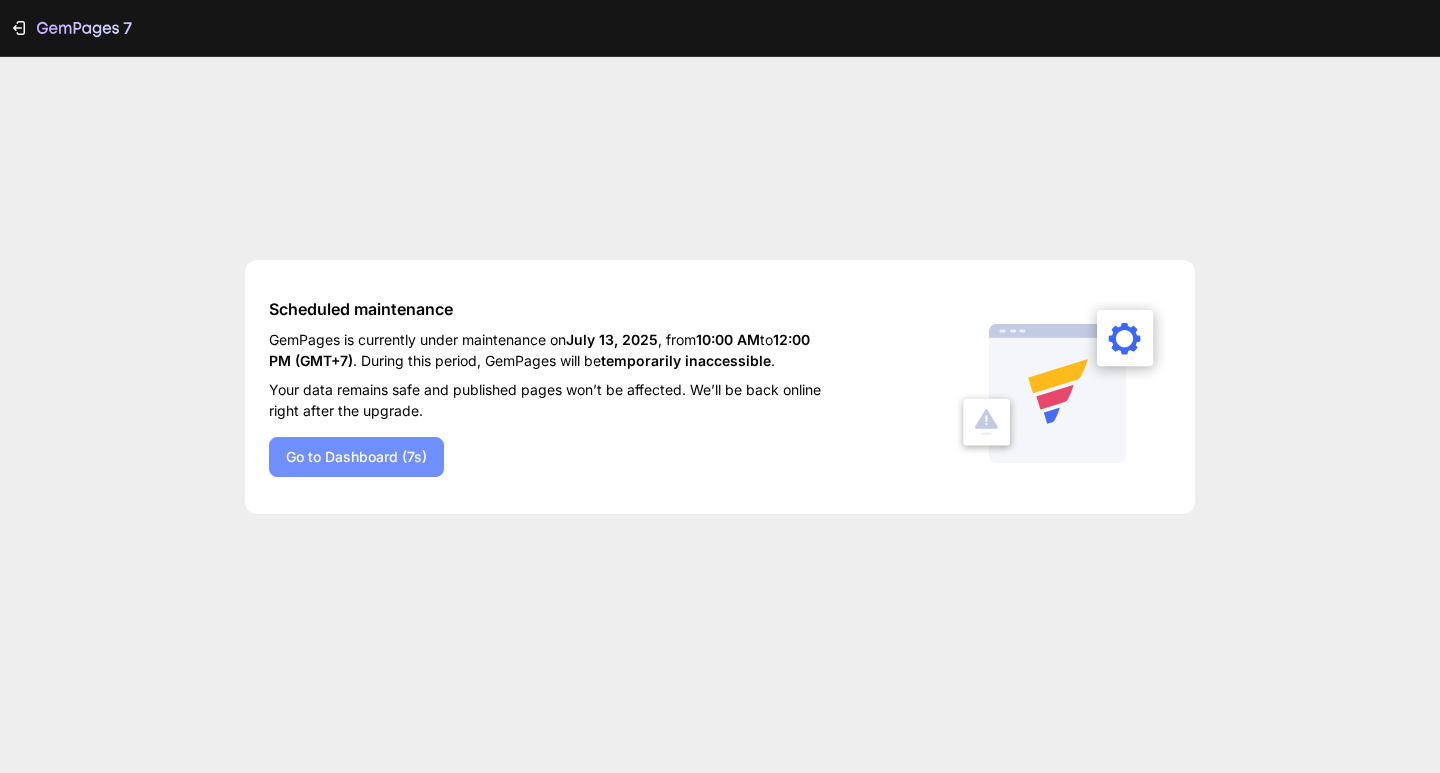 click on "Go to Dashboard (7s)" at bounding box center (356, 456) 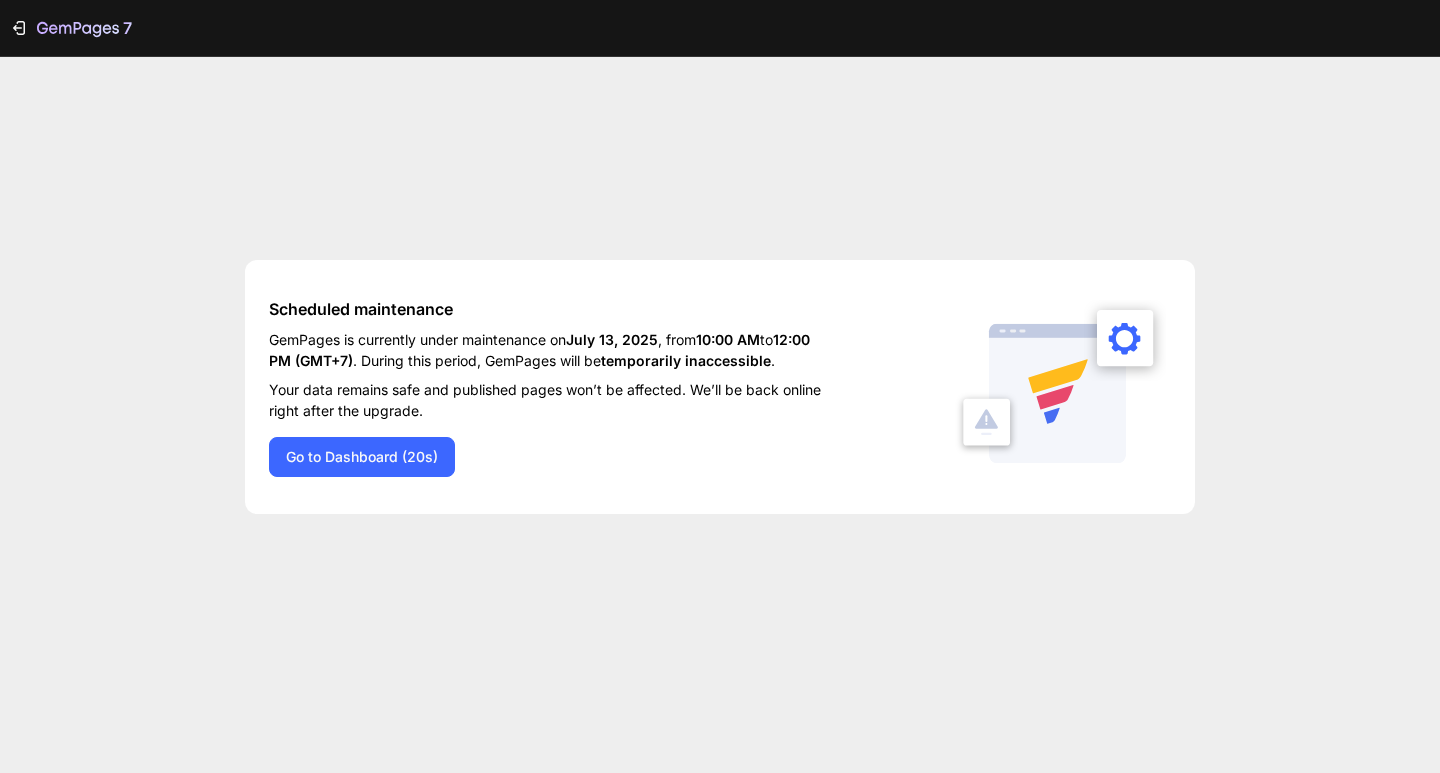 scroll, scrollTop: 0, scrollLeft: 0, axis: both 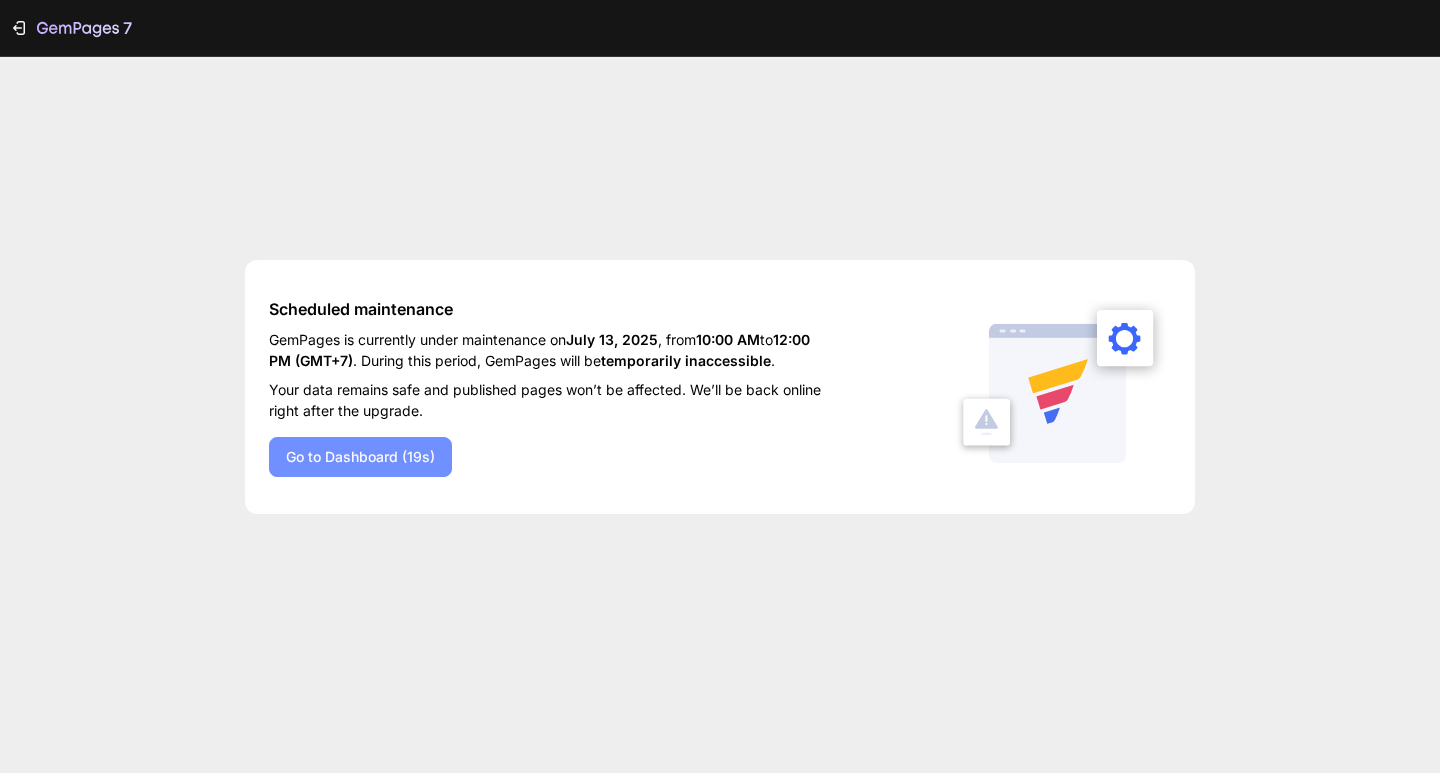 click on "Go to Dashboard (19s)" at bounding box center [360, 456] 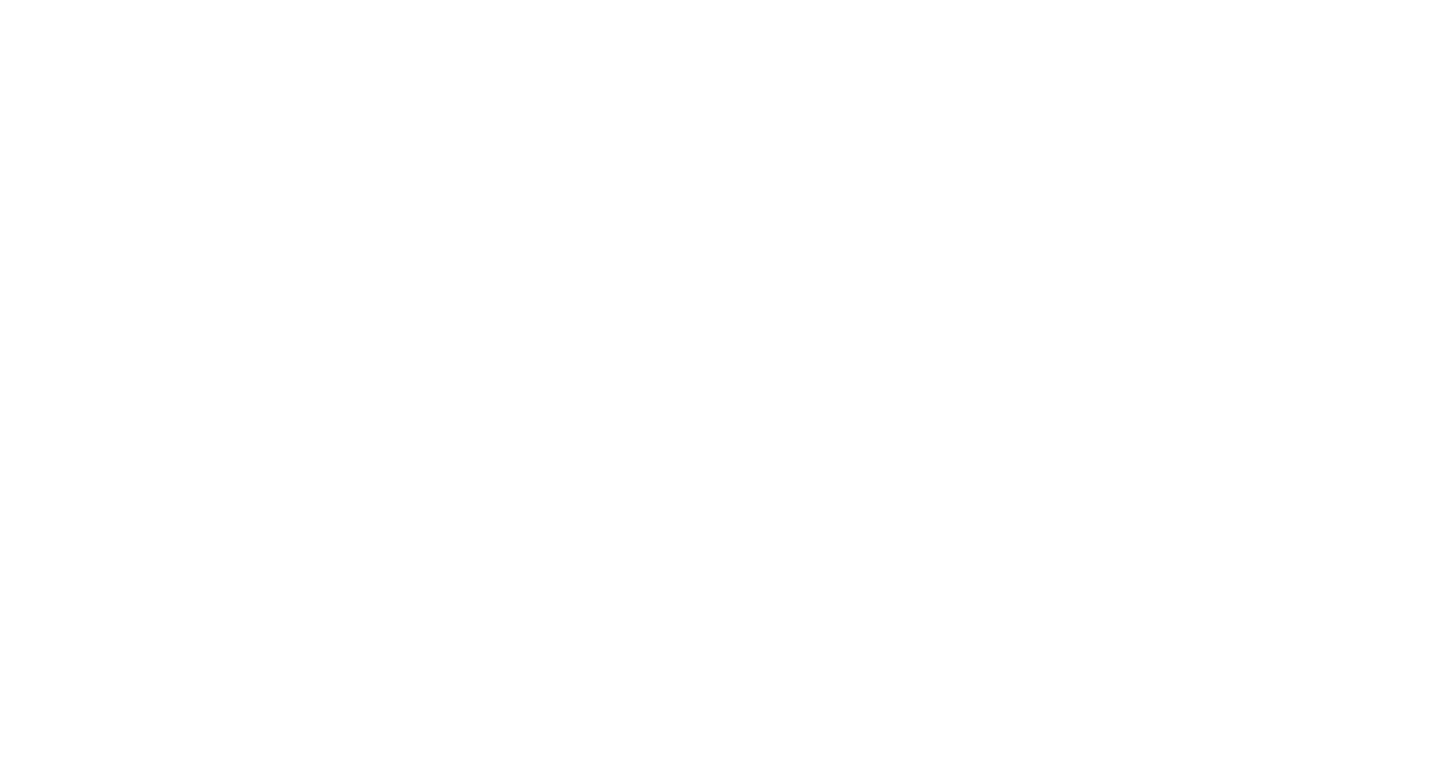 scroll, scrollTop: 0, scrollLeft: 0, axis: both 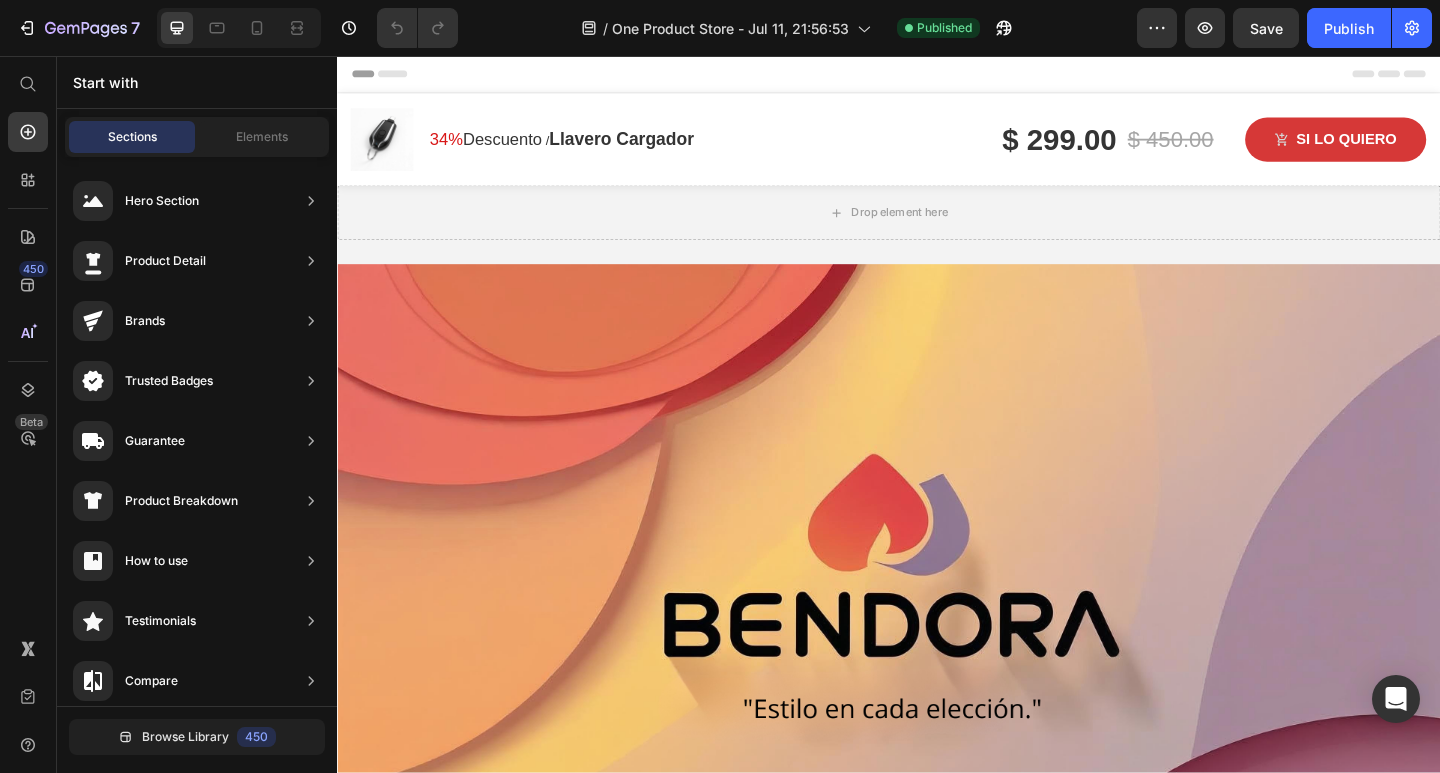 click on "Start with" at bounding box center (197, 82) 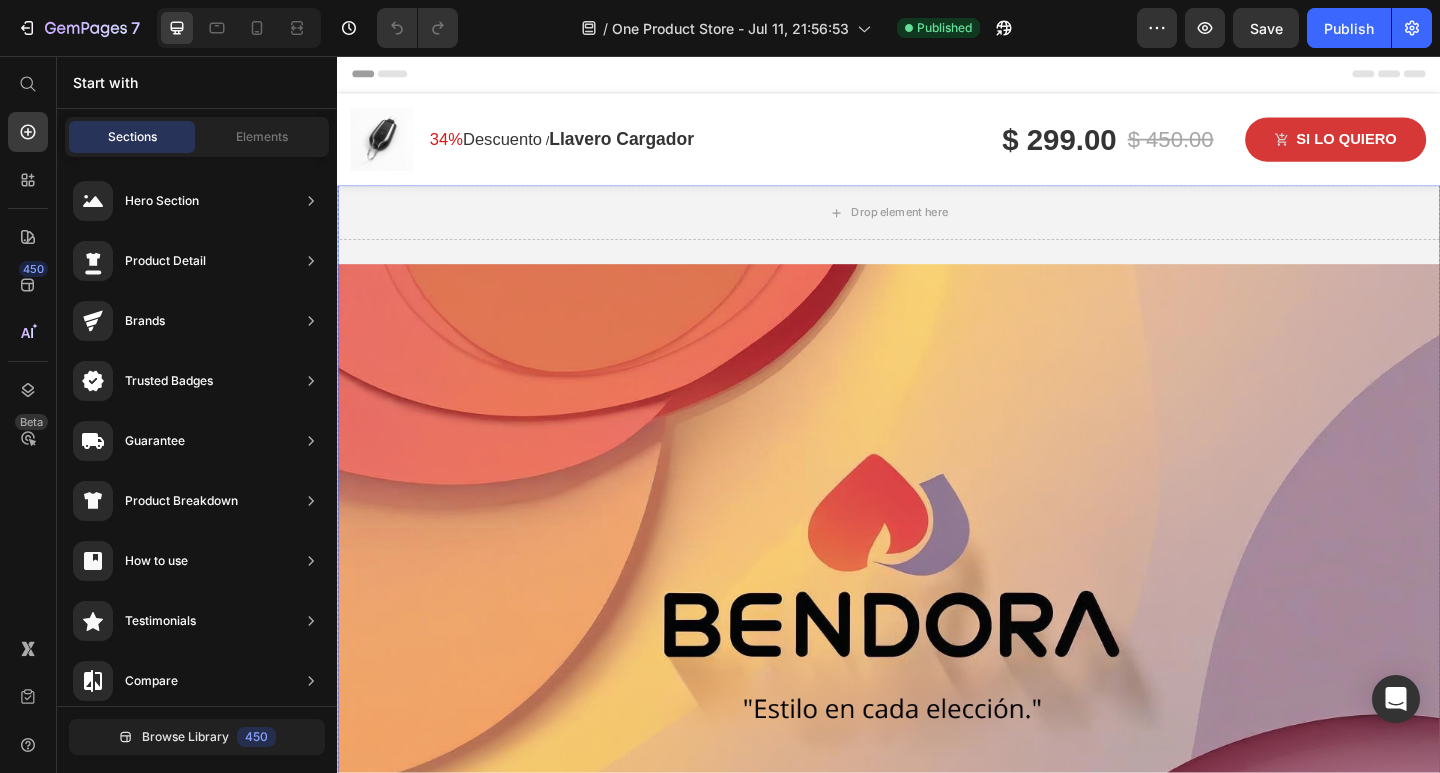 click at bounding box center (937, 622) 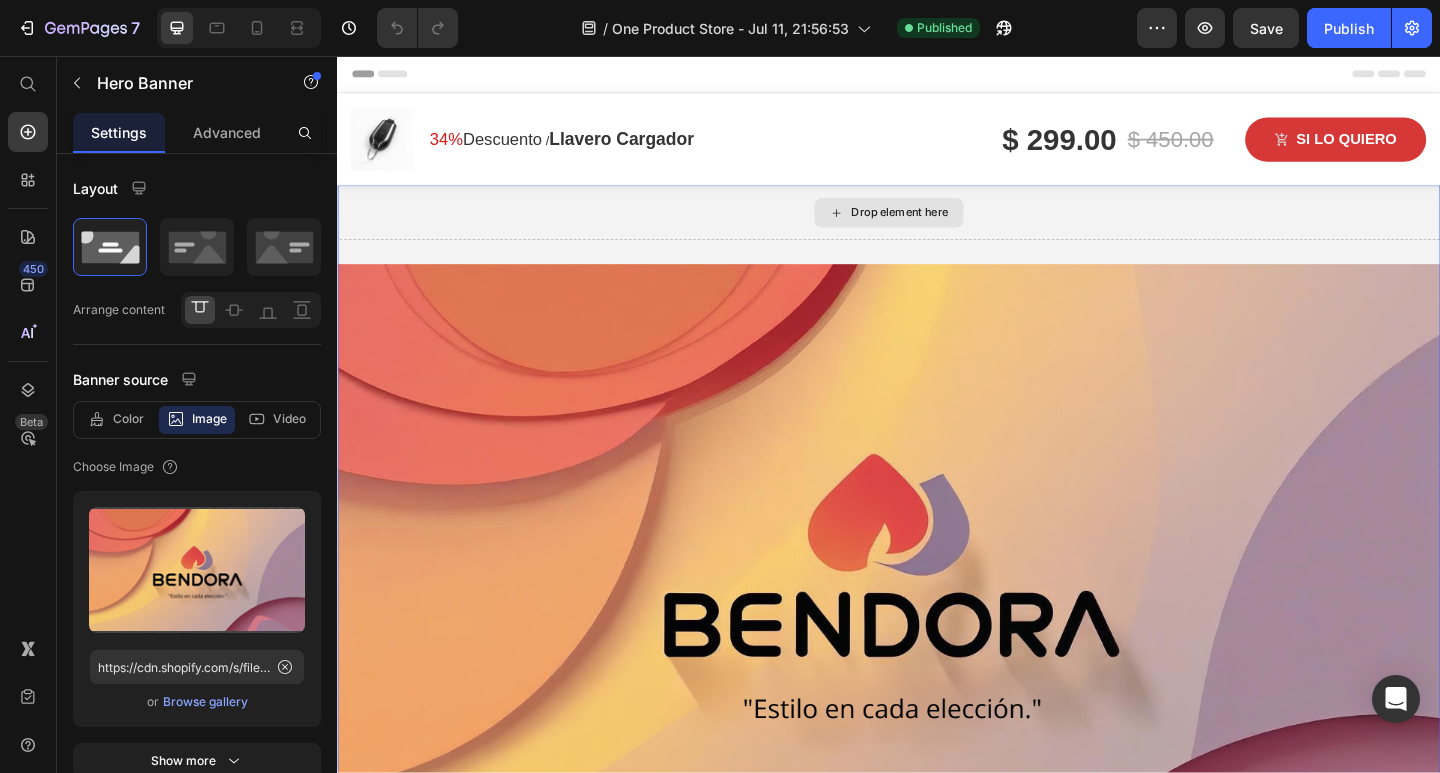 click on "Drop element here" at bounding box center (937, 227) 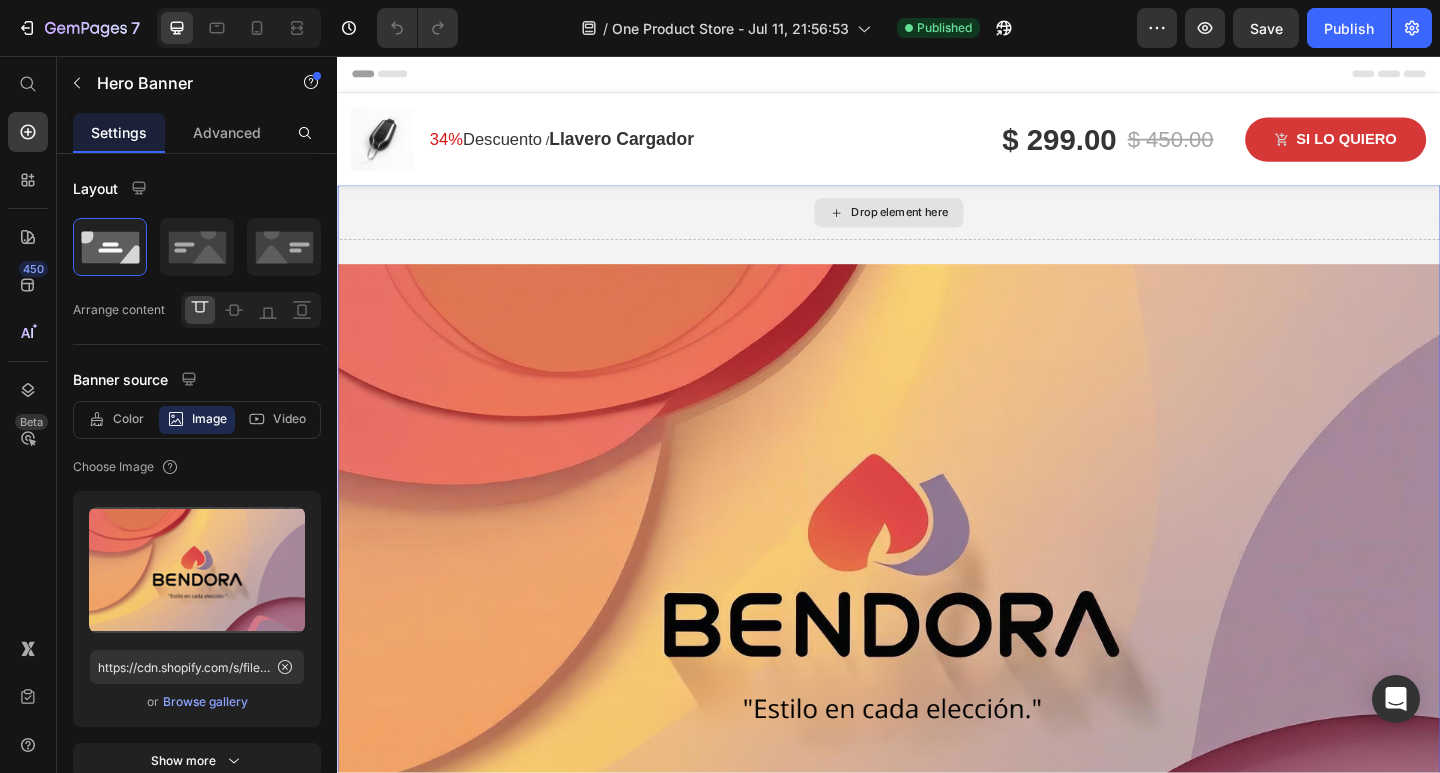 click on "Drop element here" at bounding box center [937, 227] 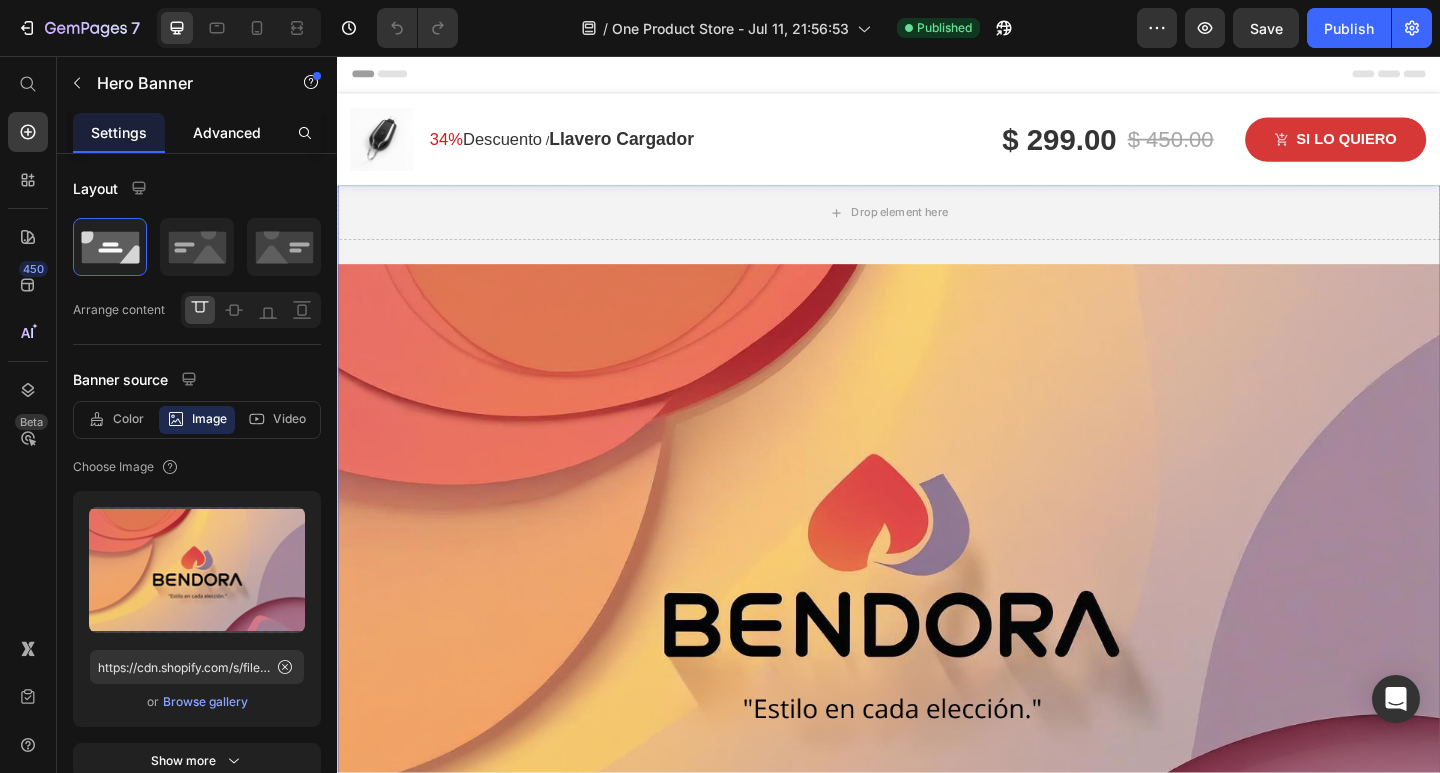 click on "Advanced" at bounding box center [227, 132] 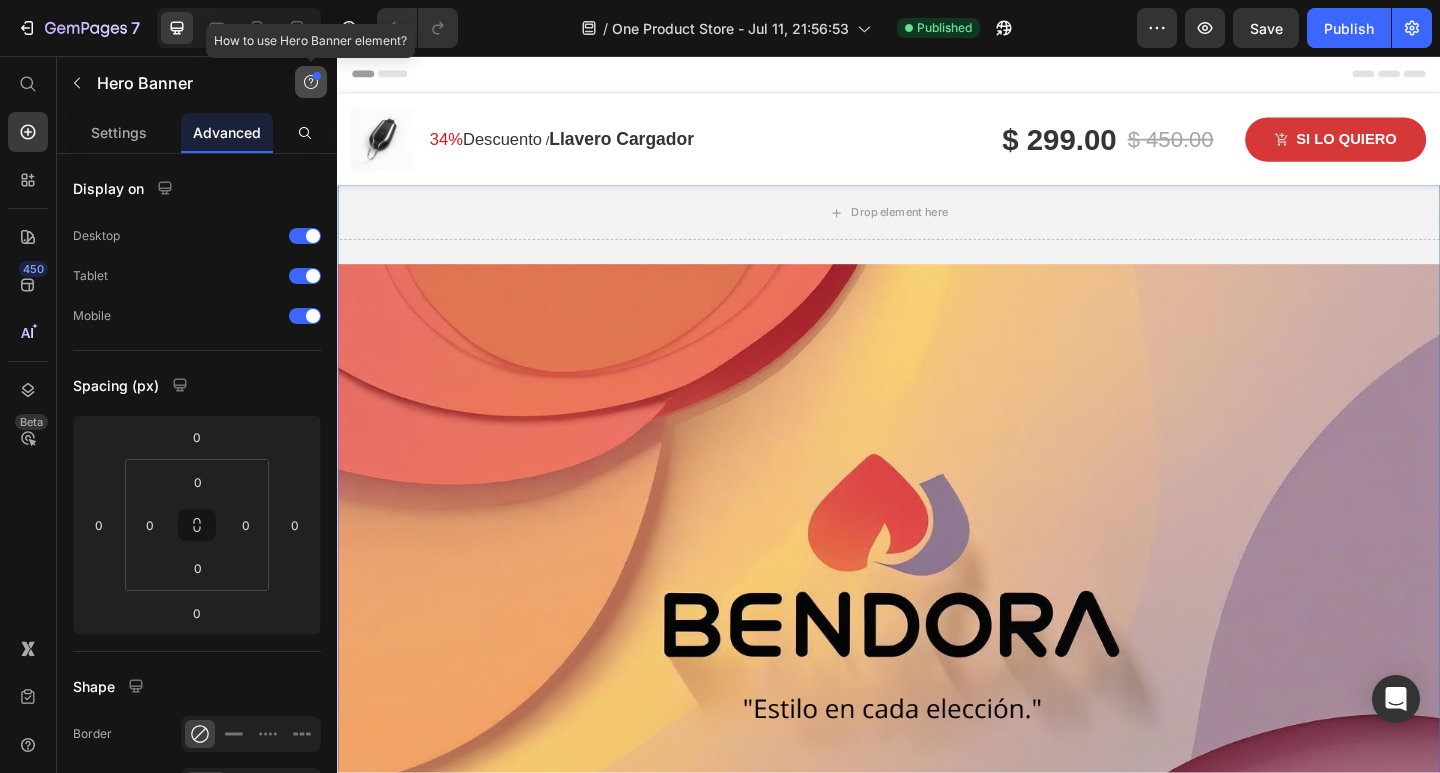 click 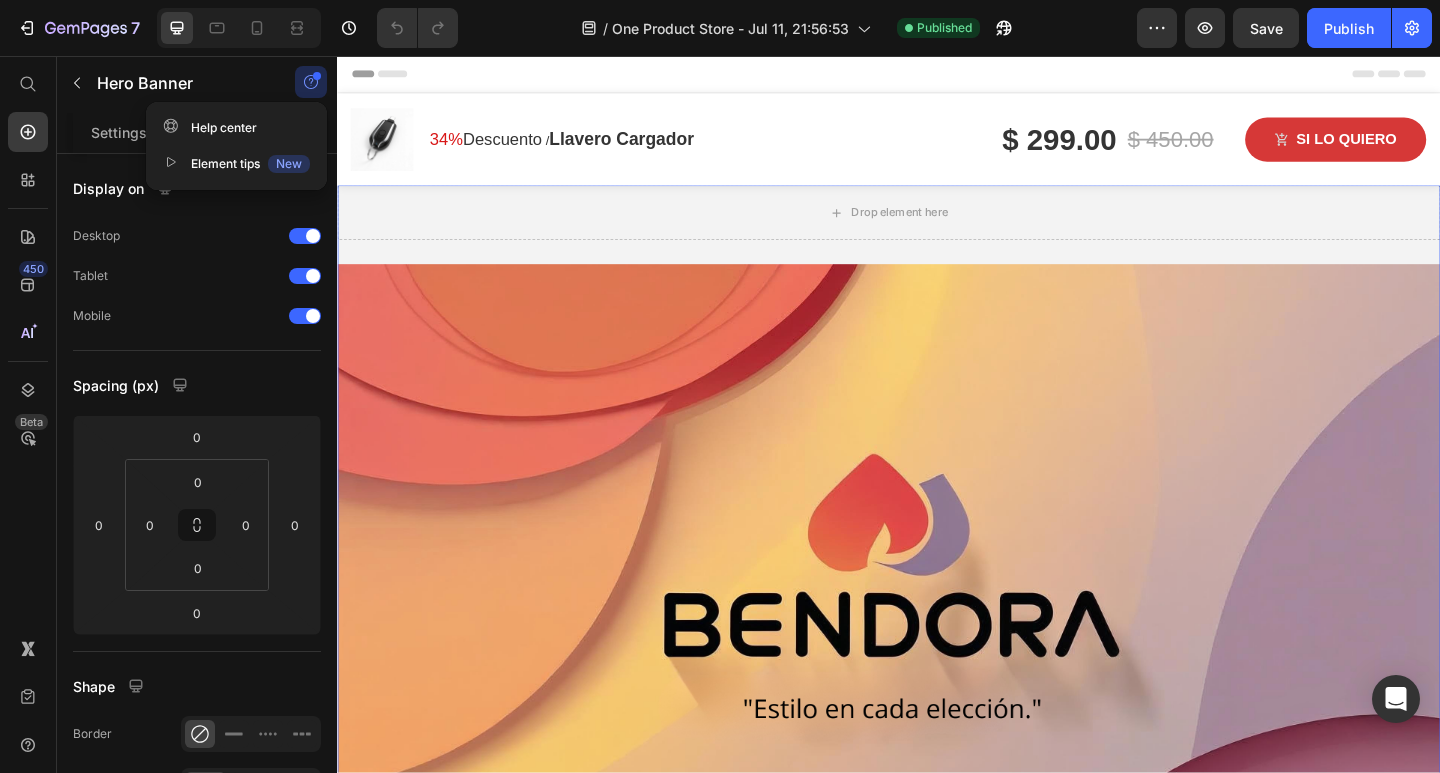 click 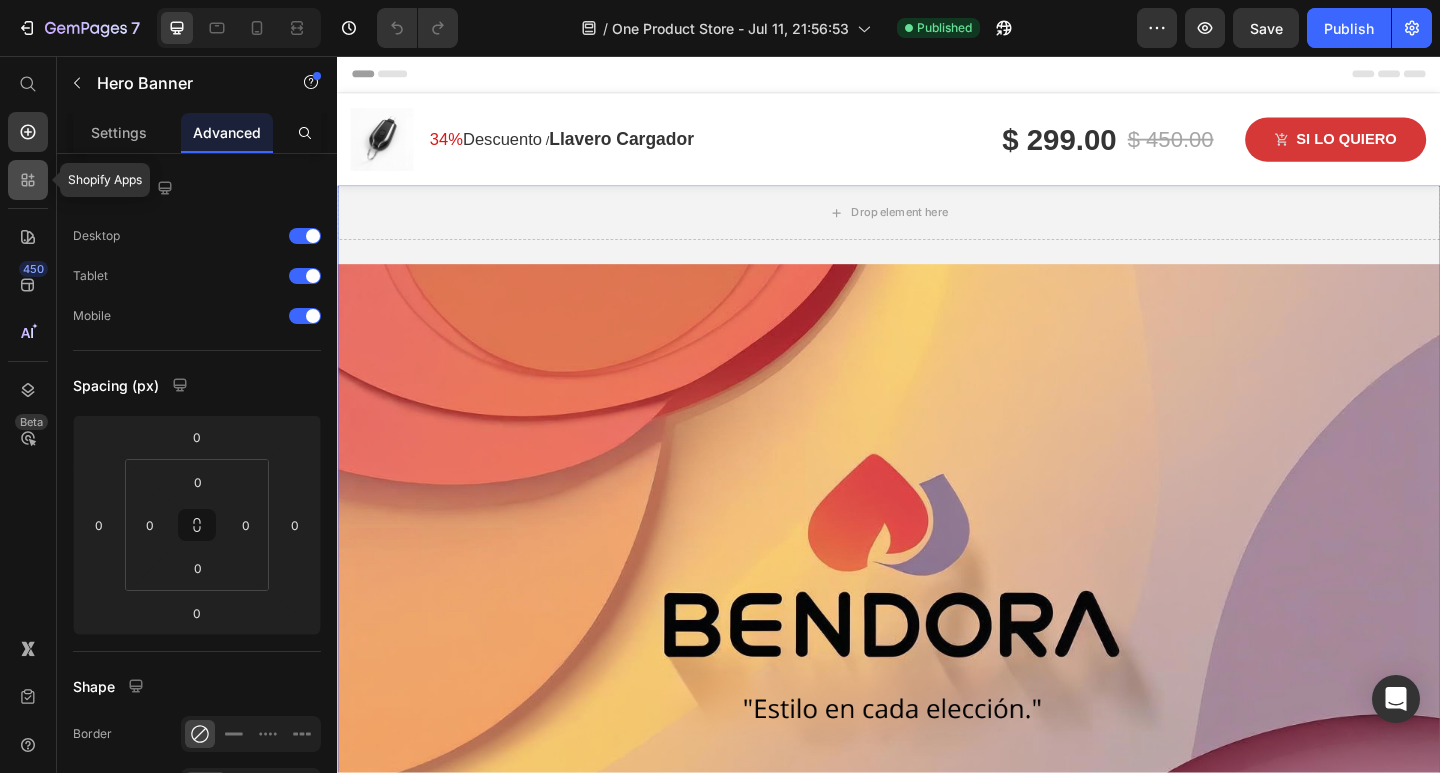 click 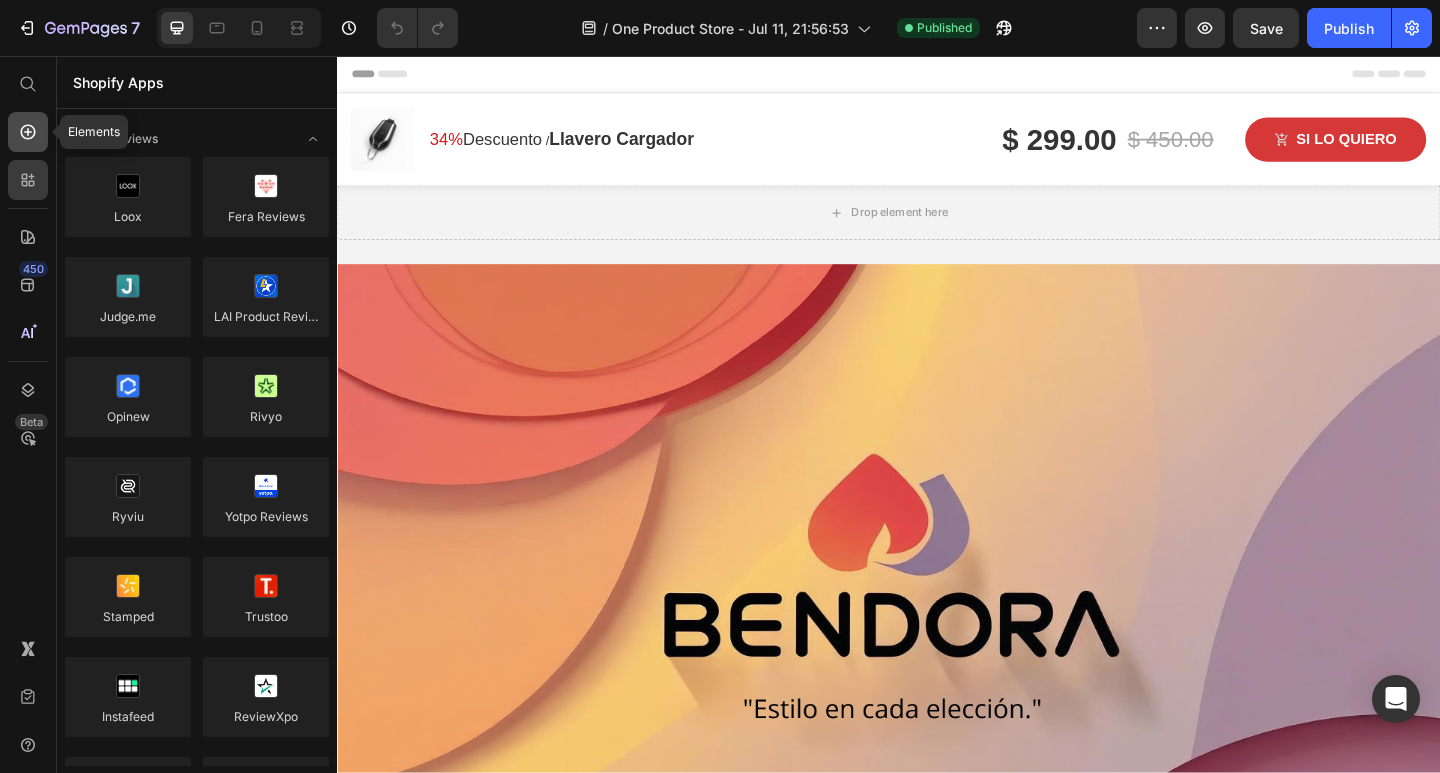 click 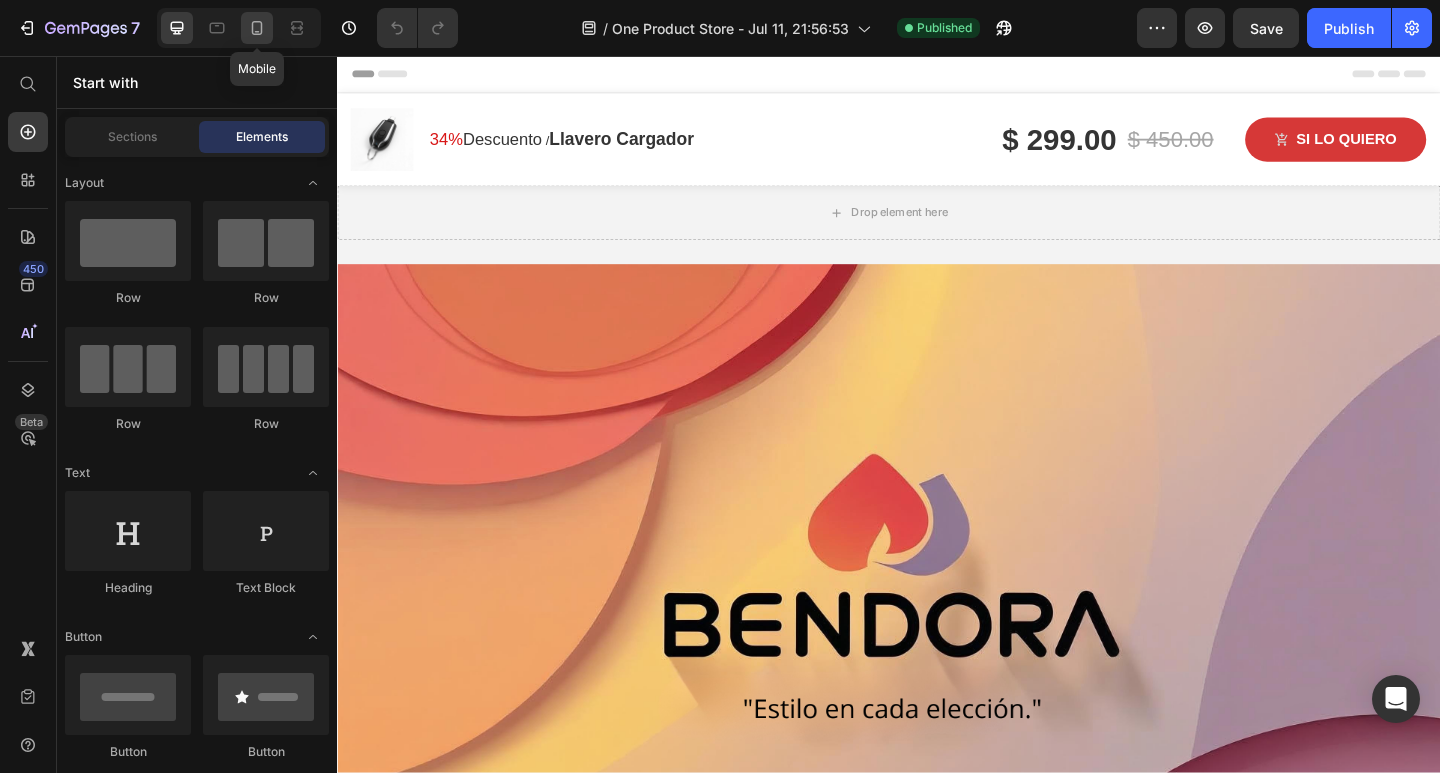 click 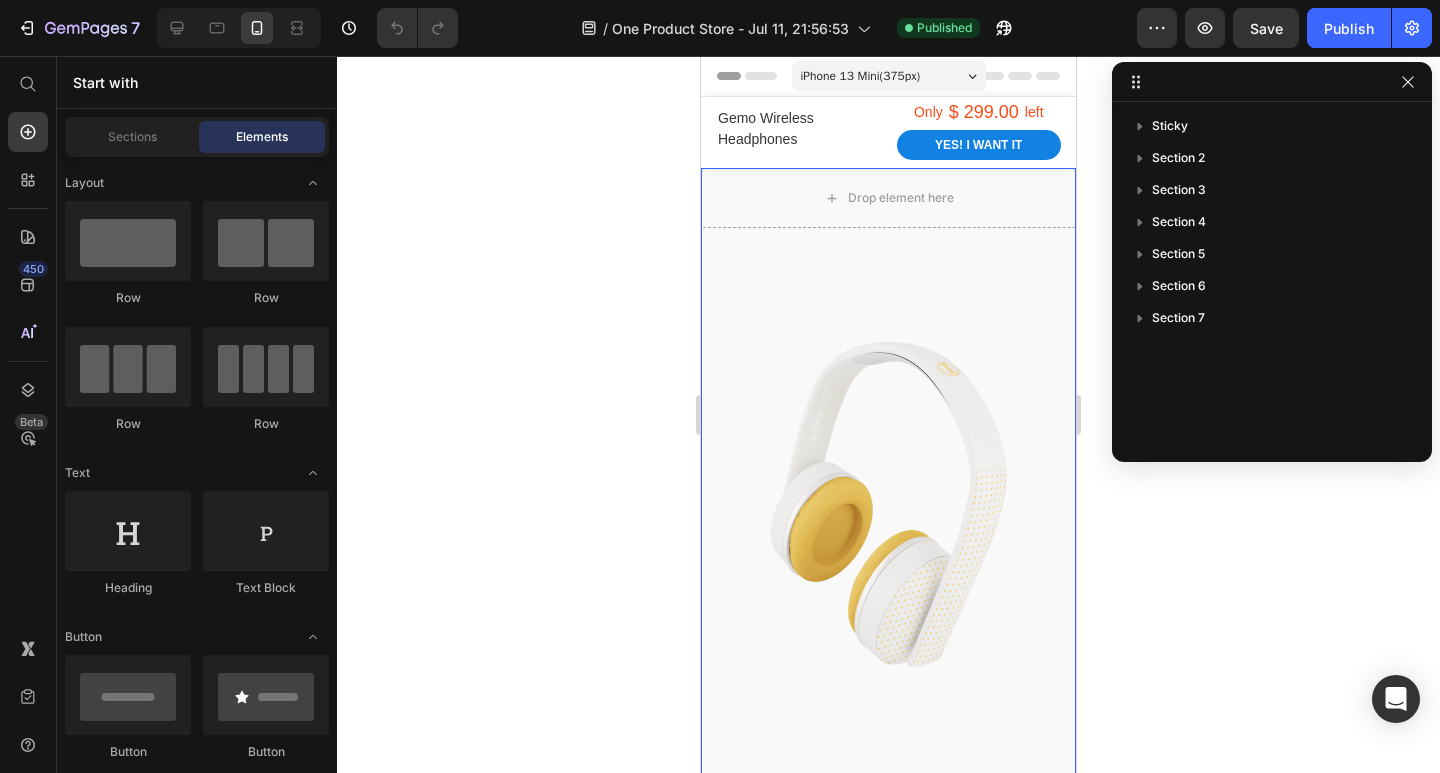 click at bounding box center (888, 593) 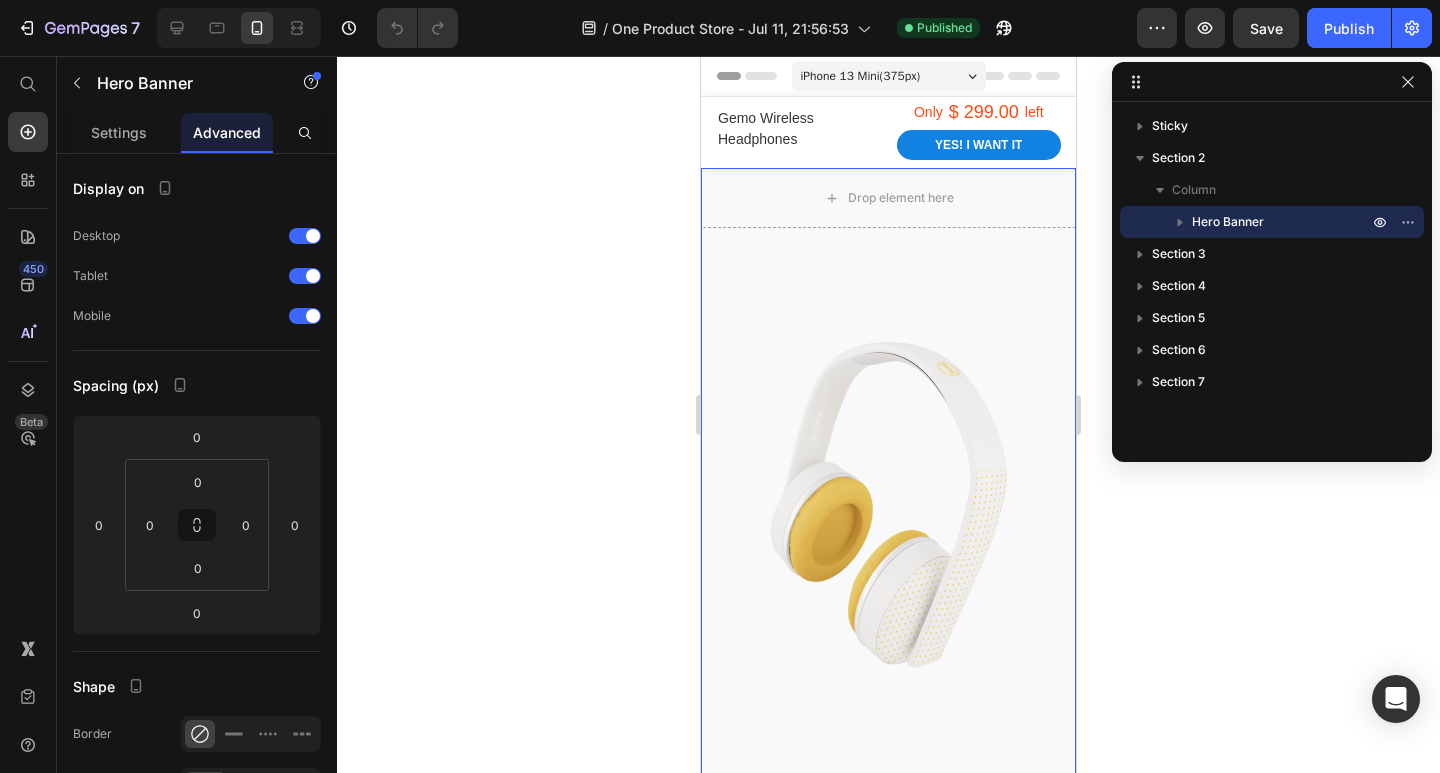 scroll, scrollTop: 100, scrollLeft: 0, axis: vertical 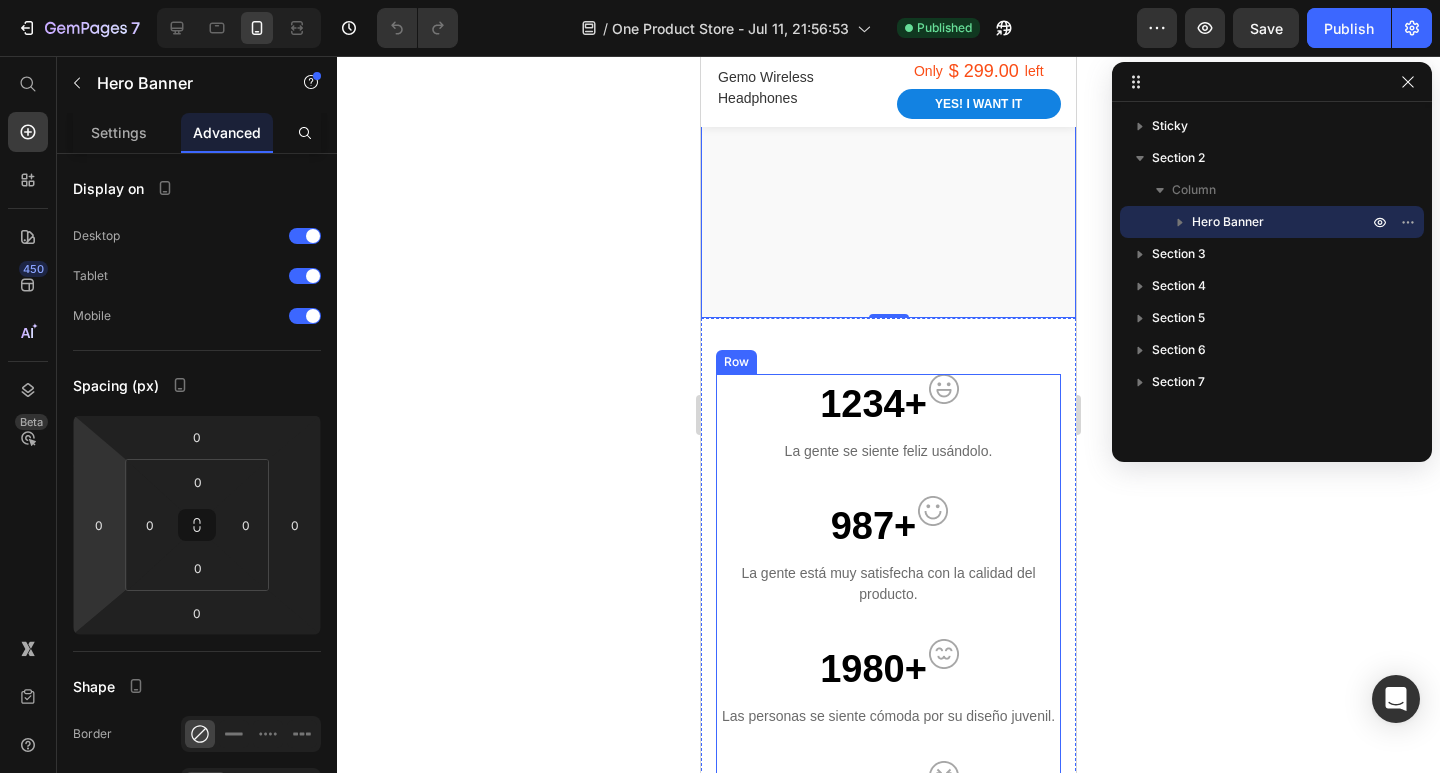click on "La gente se siente feliz usándolo." at bounding box center (888, 451) 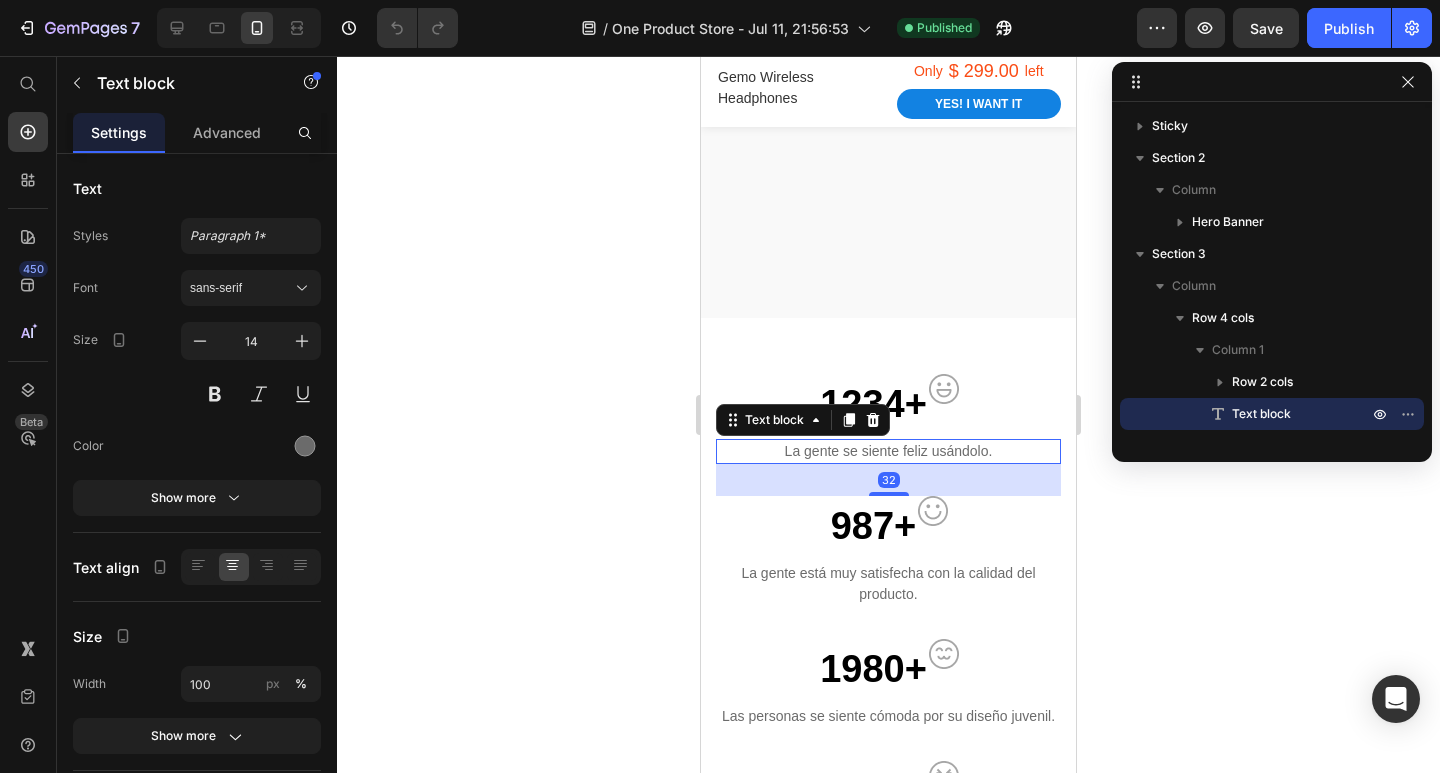 click on "1234+ Text block Image Row" at bounding box center [888, 404] 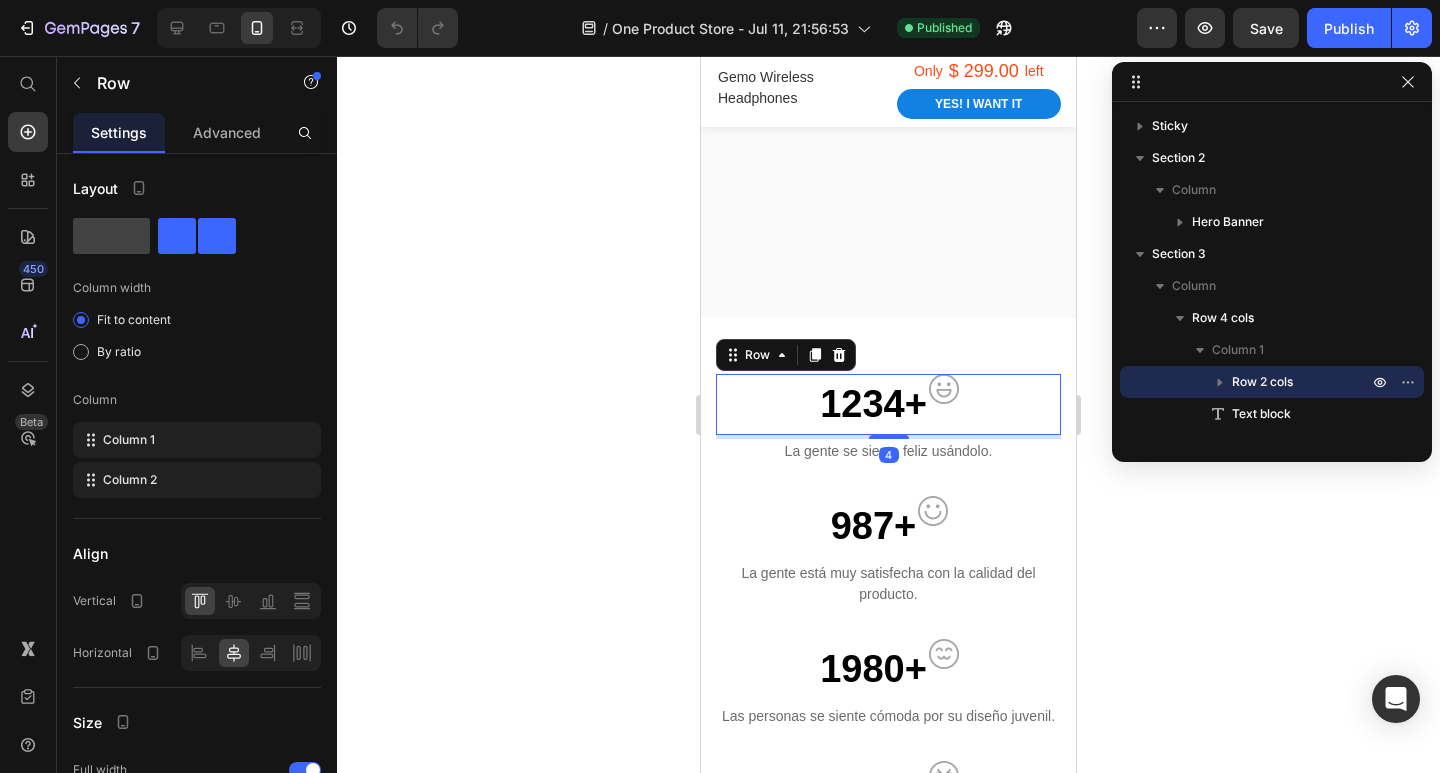 click 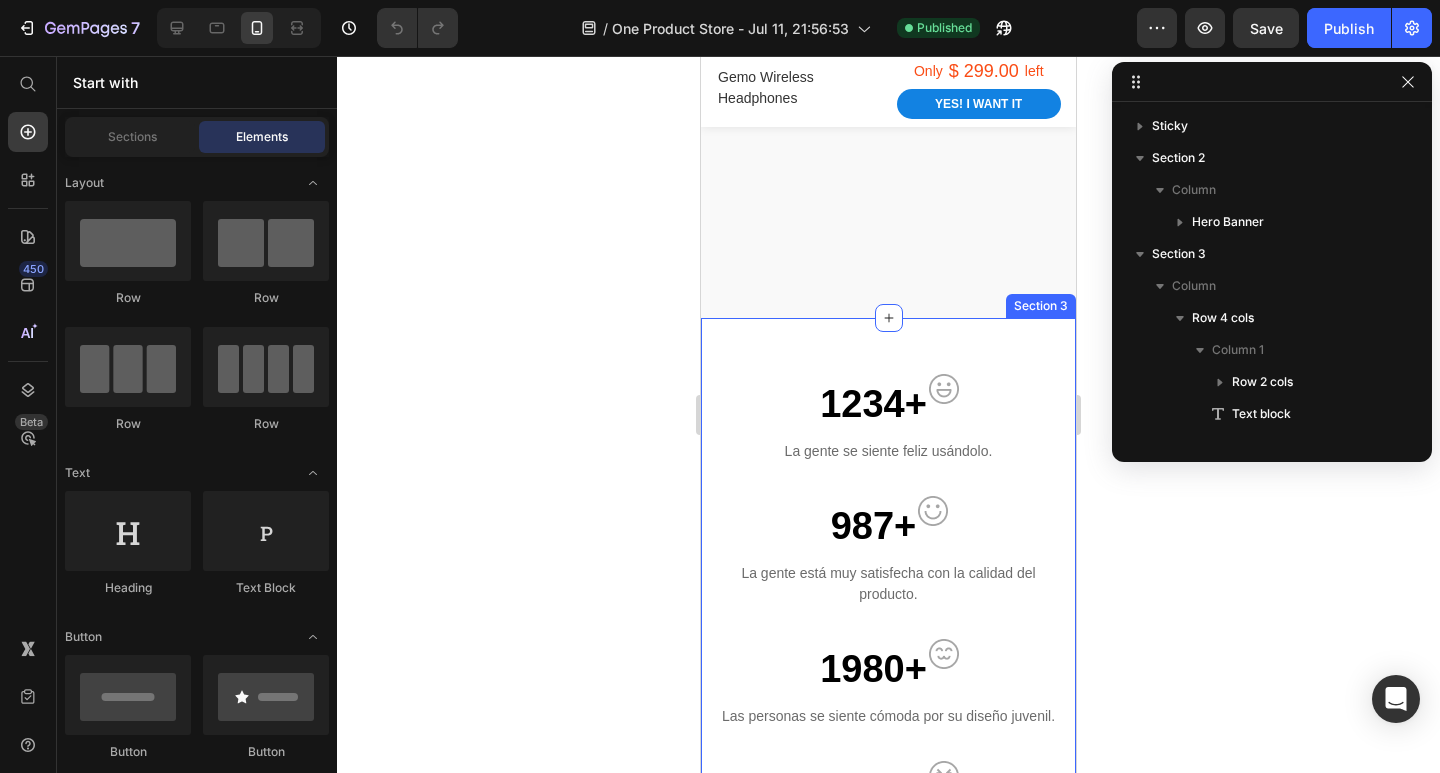 click on "1234+ Text block Image Row La gente se siente feliz usándolo. Text block 987+ Text block Image Row La gente está muy satisfecha con la calidad del producto. Text block 1980+ Text block Image Row Las personas se siente cómoda por su diseño juvenil. Text block 1256+ Text block Image Row Las personas pueden concentrarse más en el trabajo gracias a que dejan de preocuparse. Text block Row Section 3" at bounding box center [888, 627] 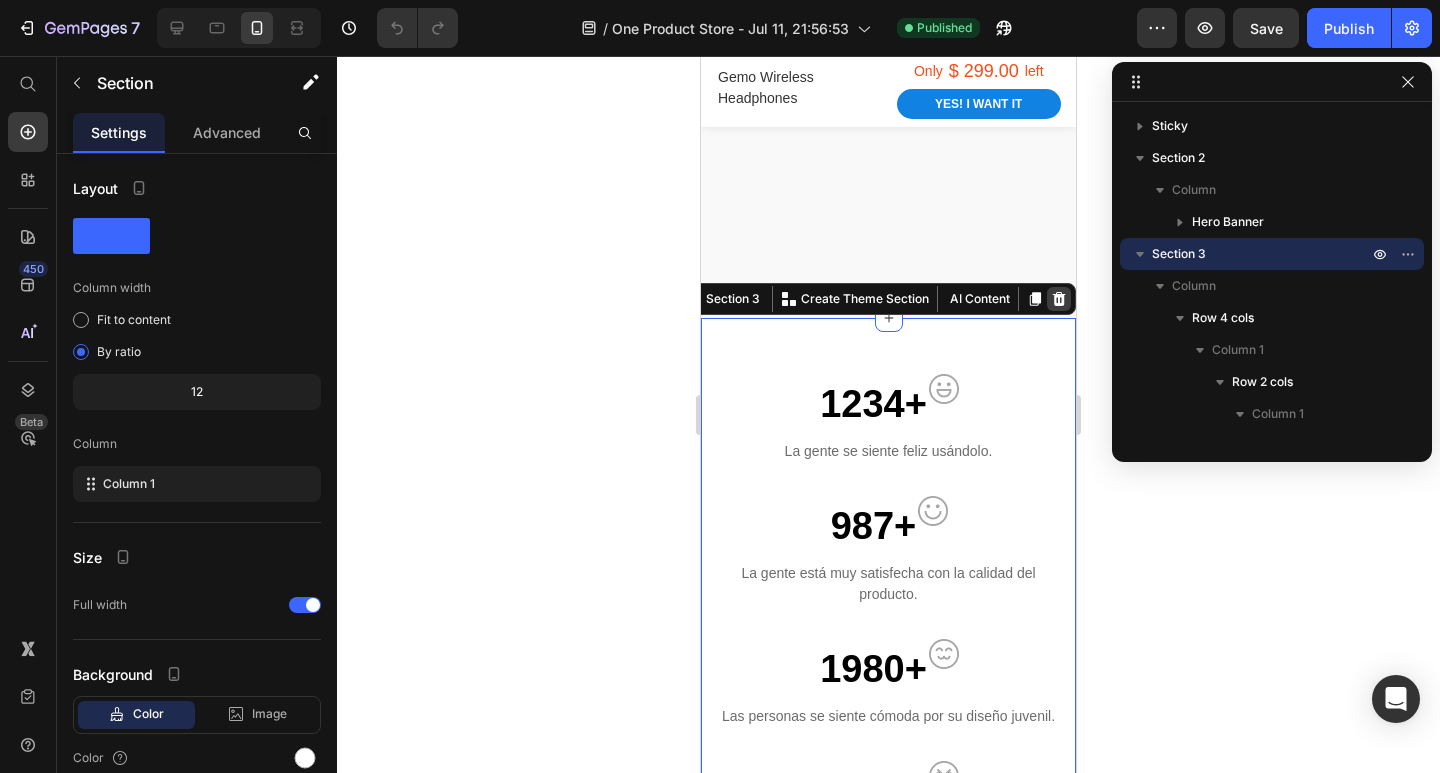 click 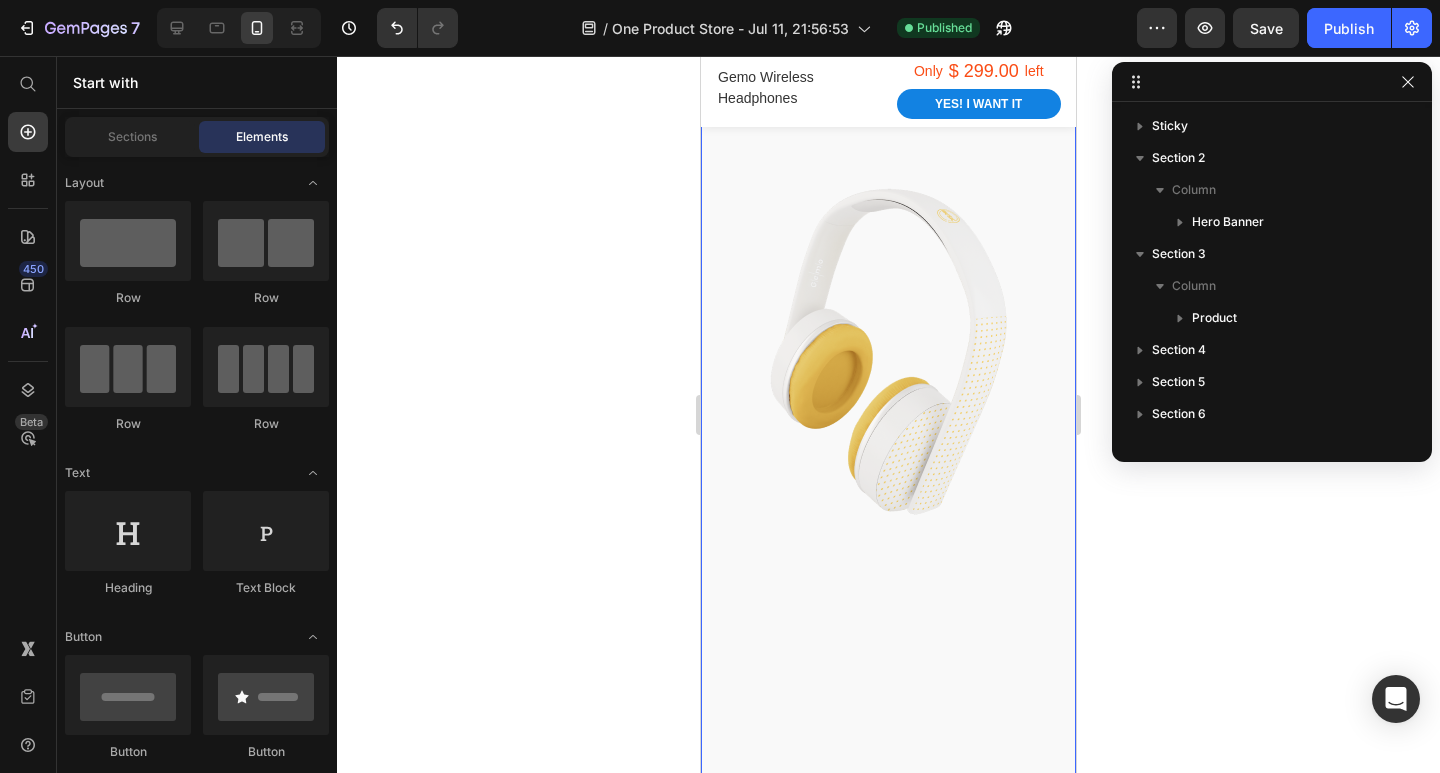 scroll, scrollTop: 300, scrollLeft: 0, axis: vertical 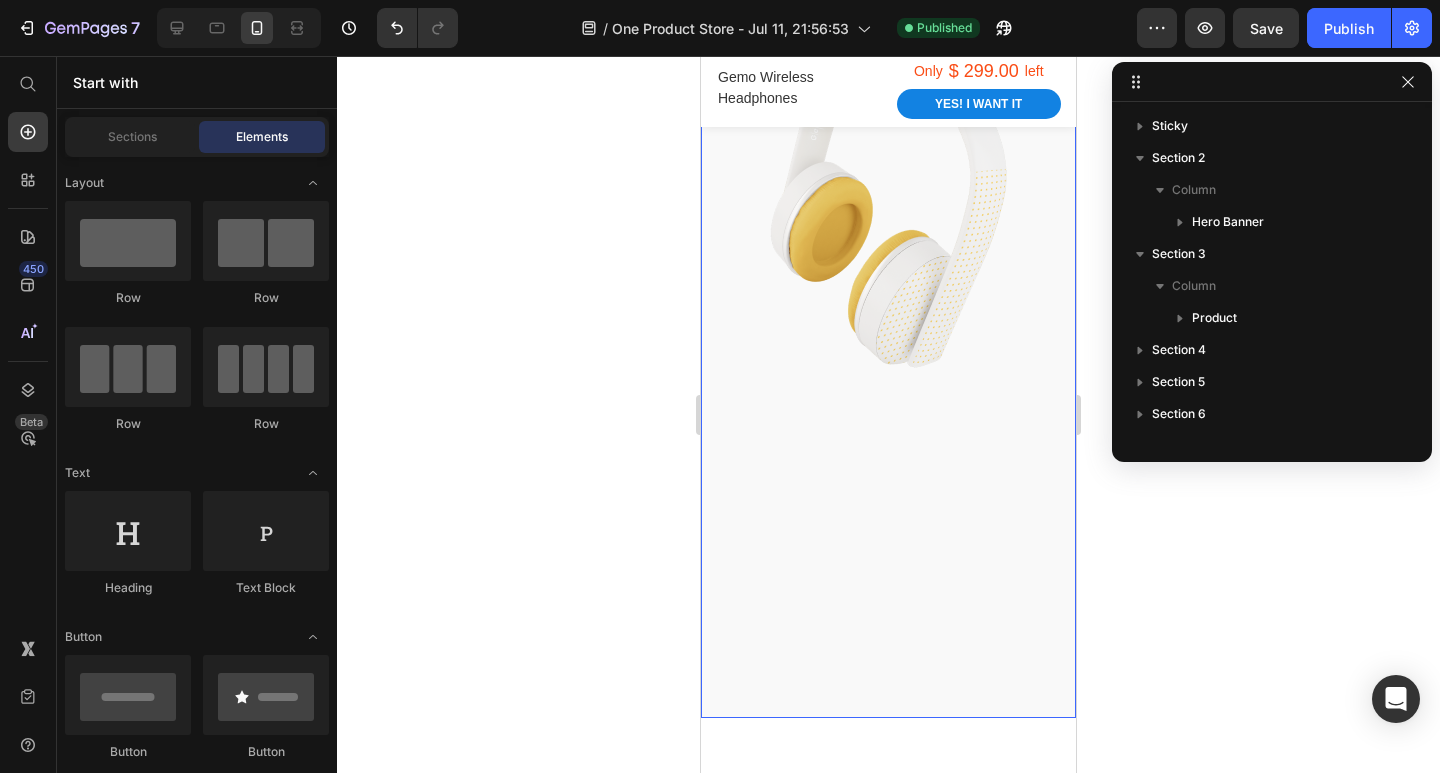 click at bounding box center [888, 293] 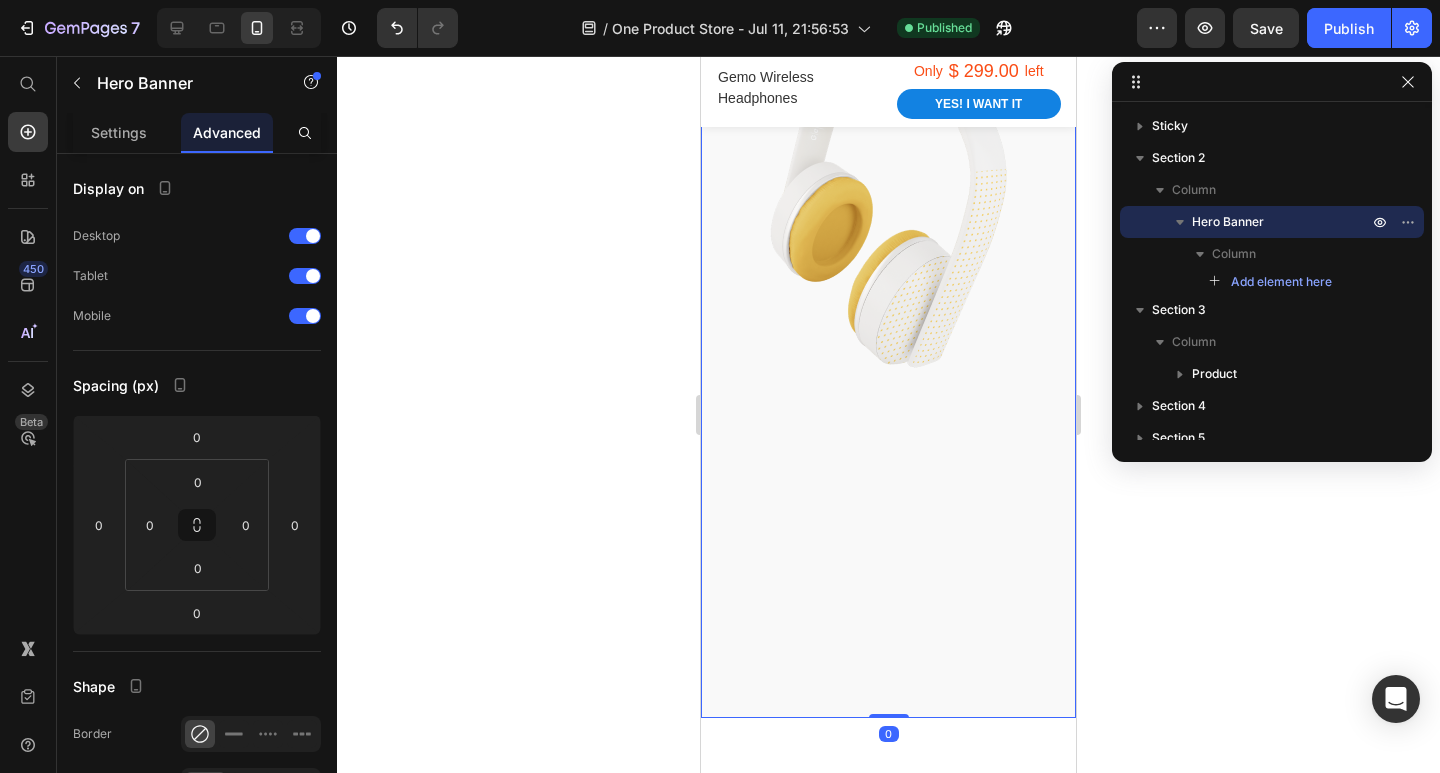 scroll, scrollTop: 0, scrollLeft: 0, axis: both 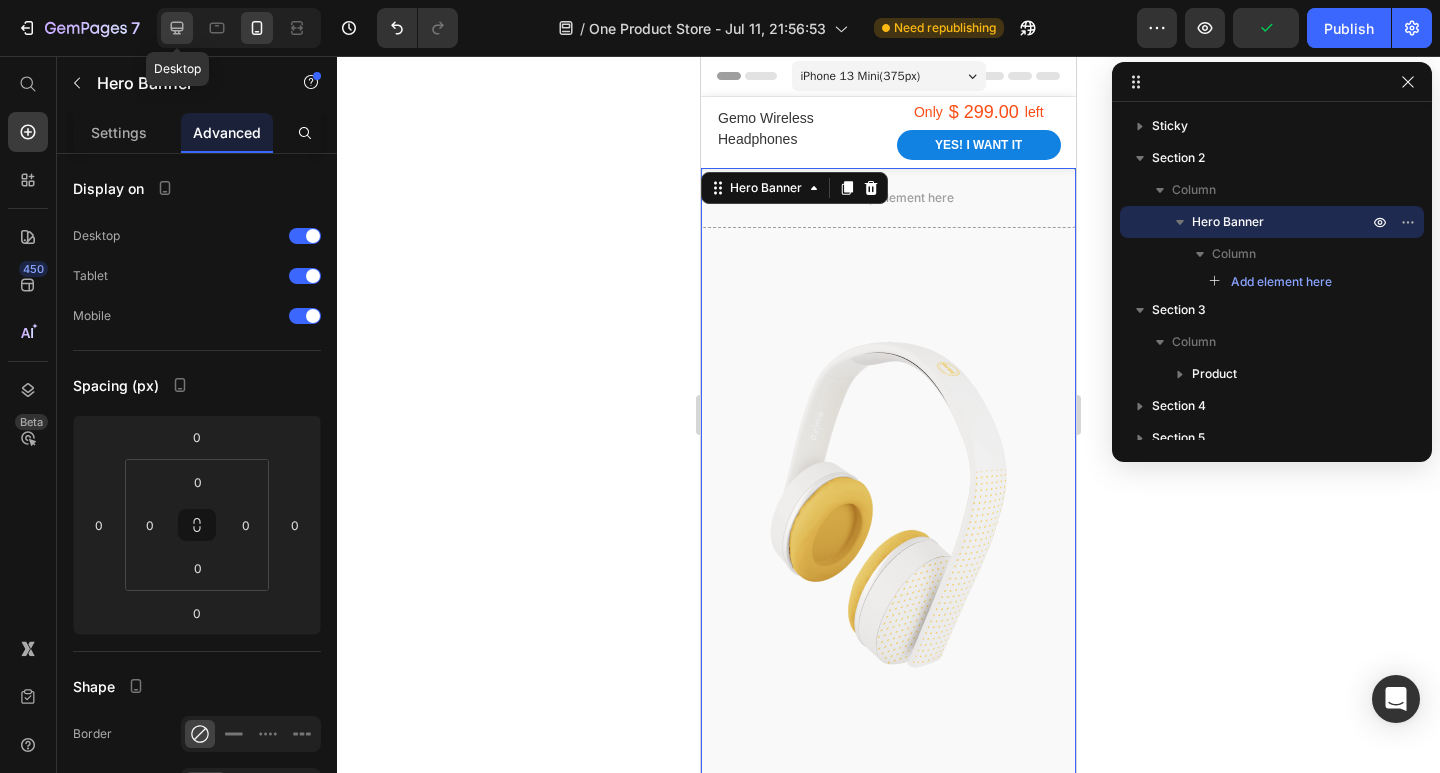 click 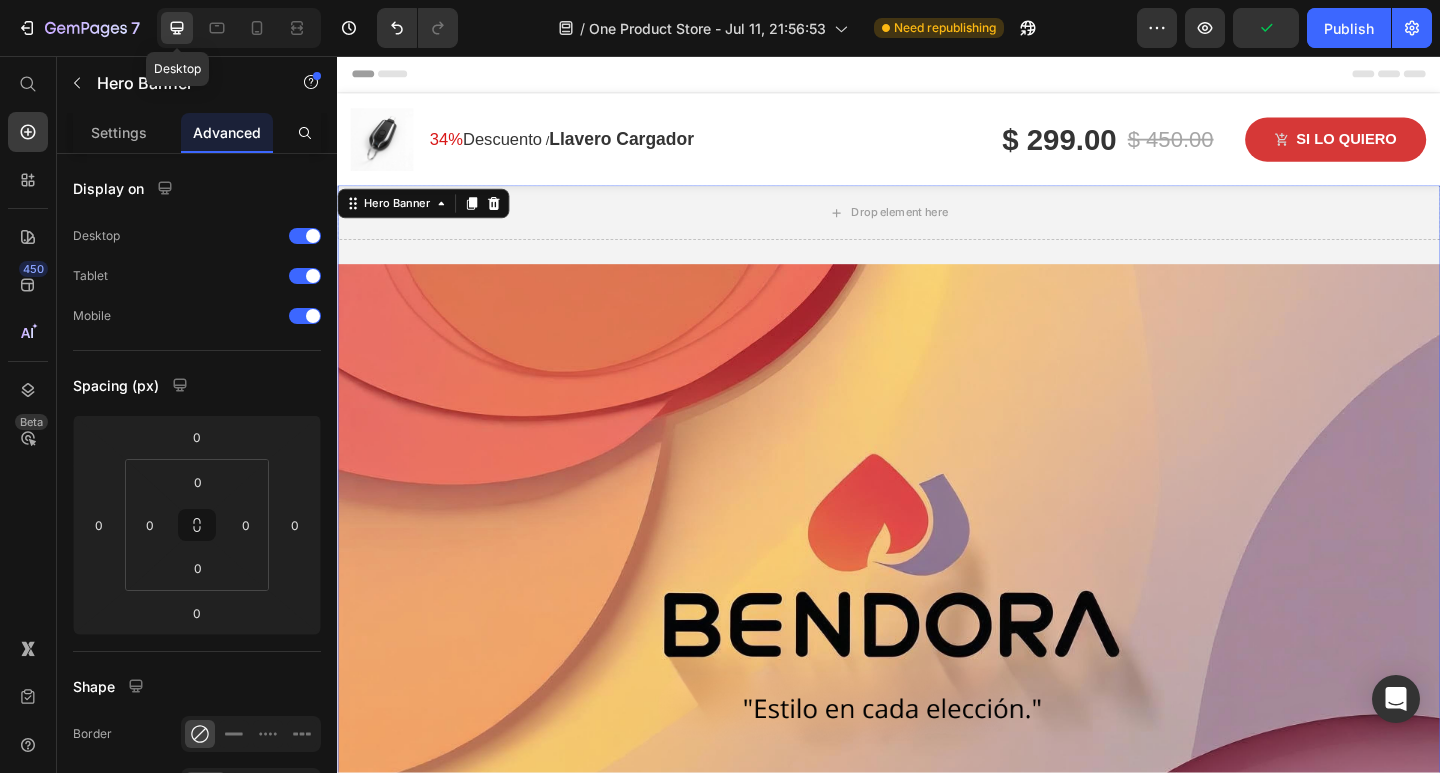 scroll, scrollTop: 71, scrollLeft: 0, axis: vertical 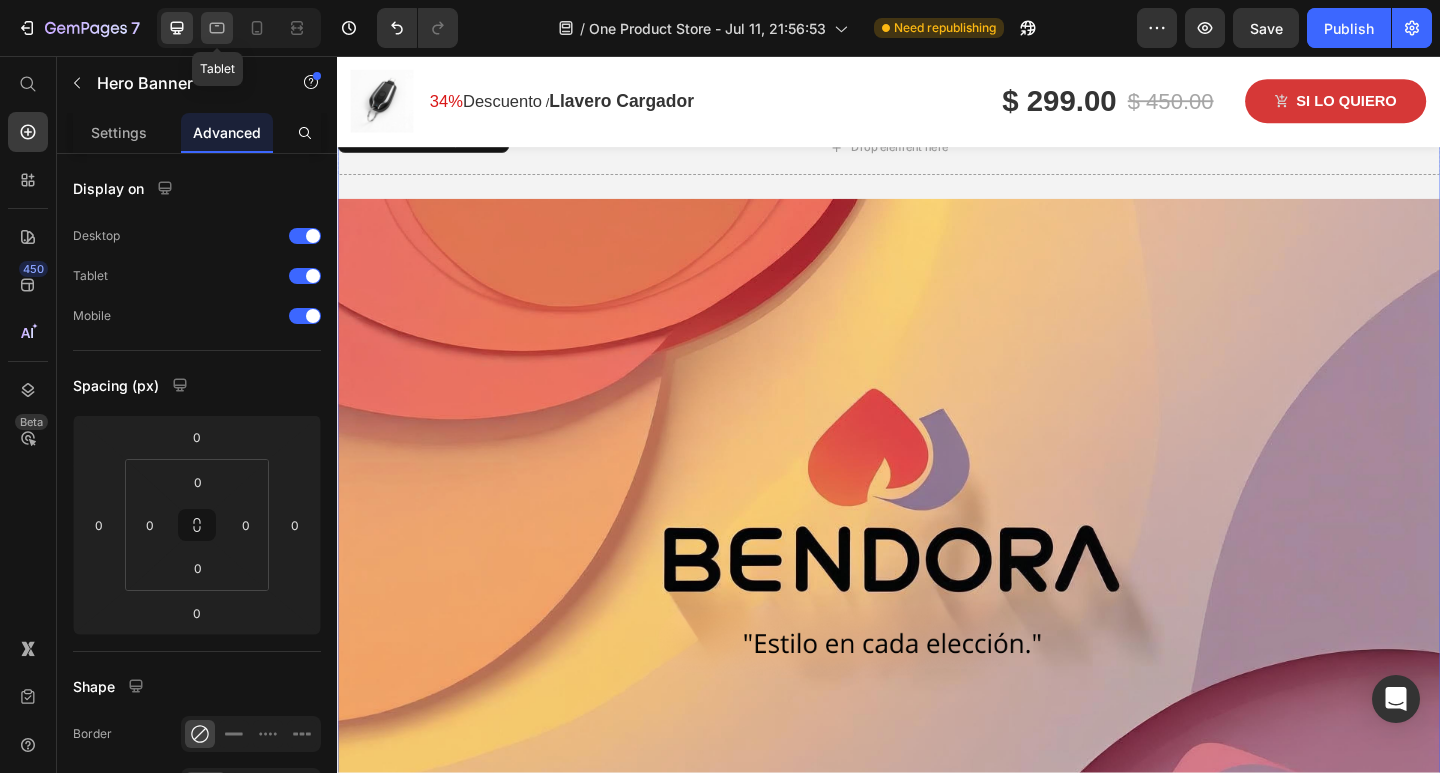 click 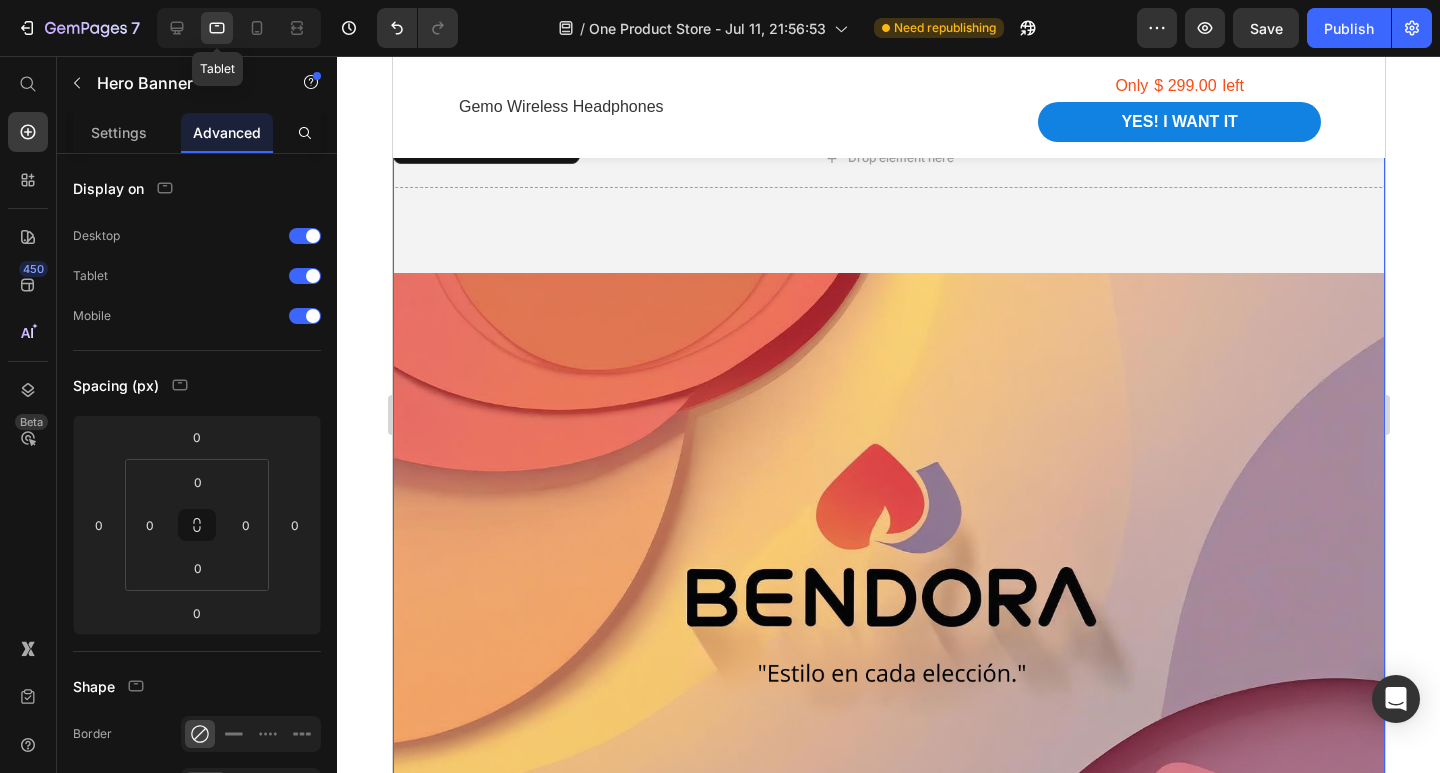 scroll, scrollTop: 73, scrollLeft: 0, axis: vertical 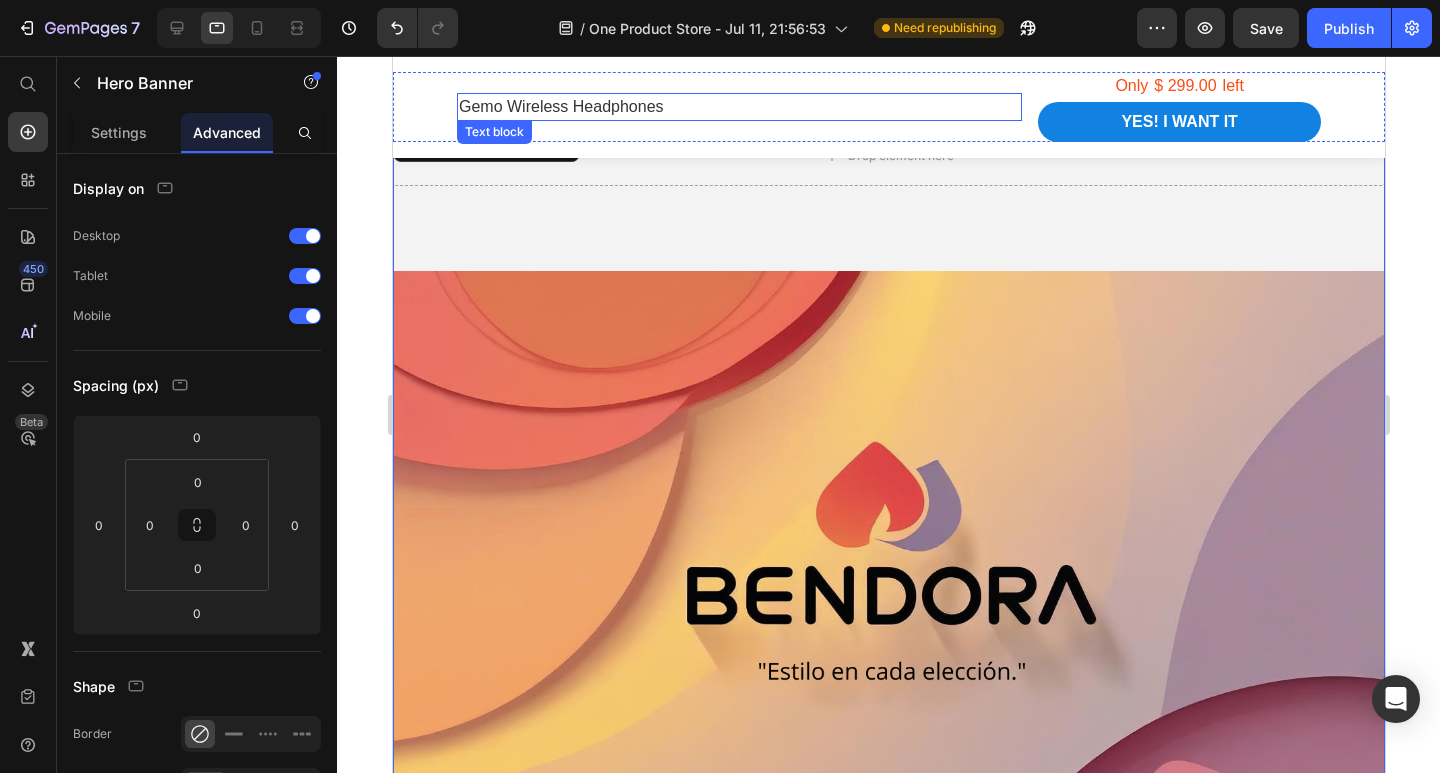 click on "Gemo Wireless Headphones" at bounding box center (738, 107) 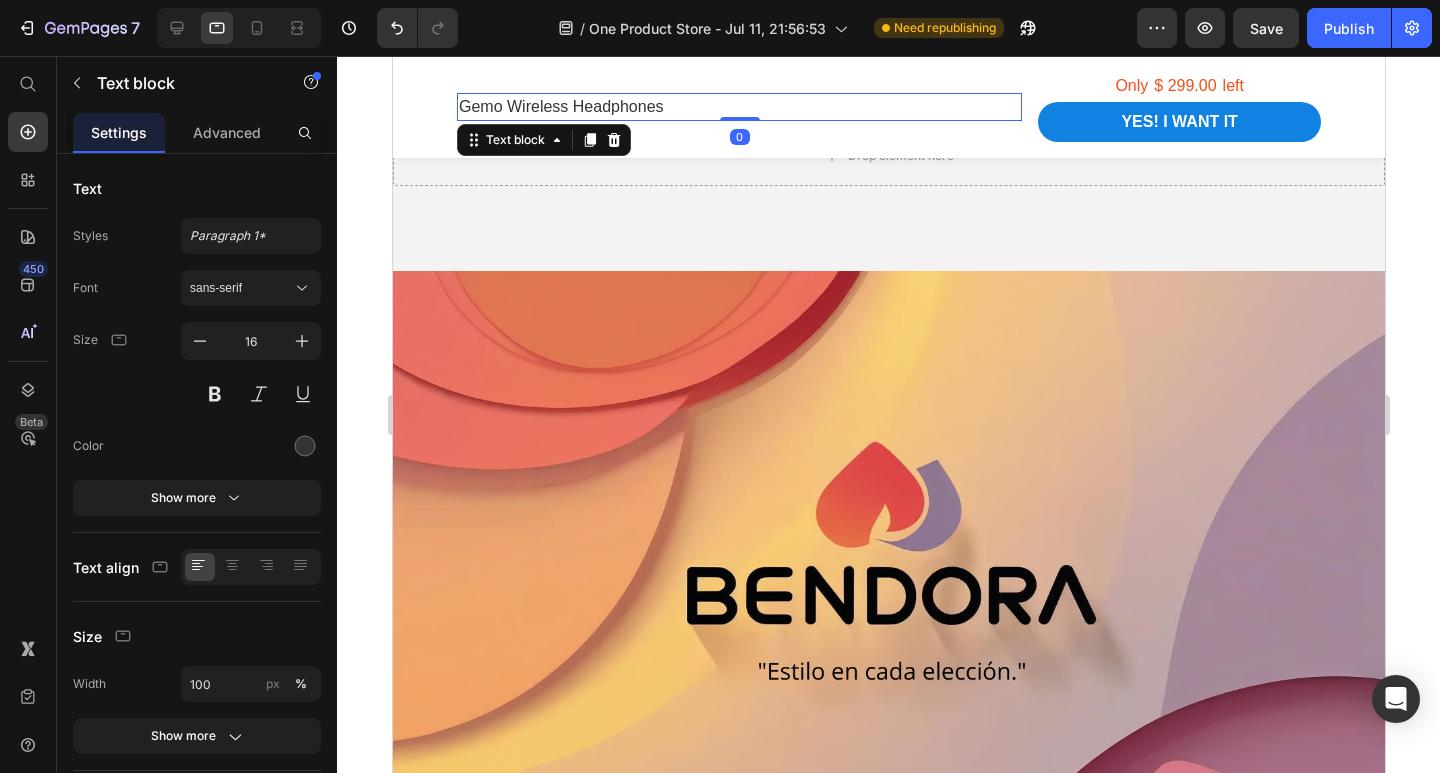 click on "Gemo Wireless Headphones" at bounding box center [738, 107] 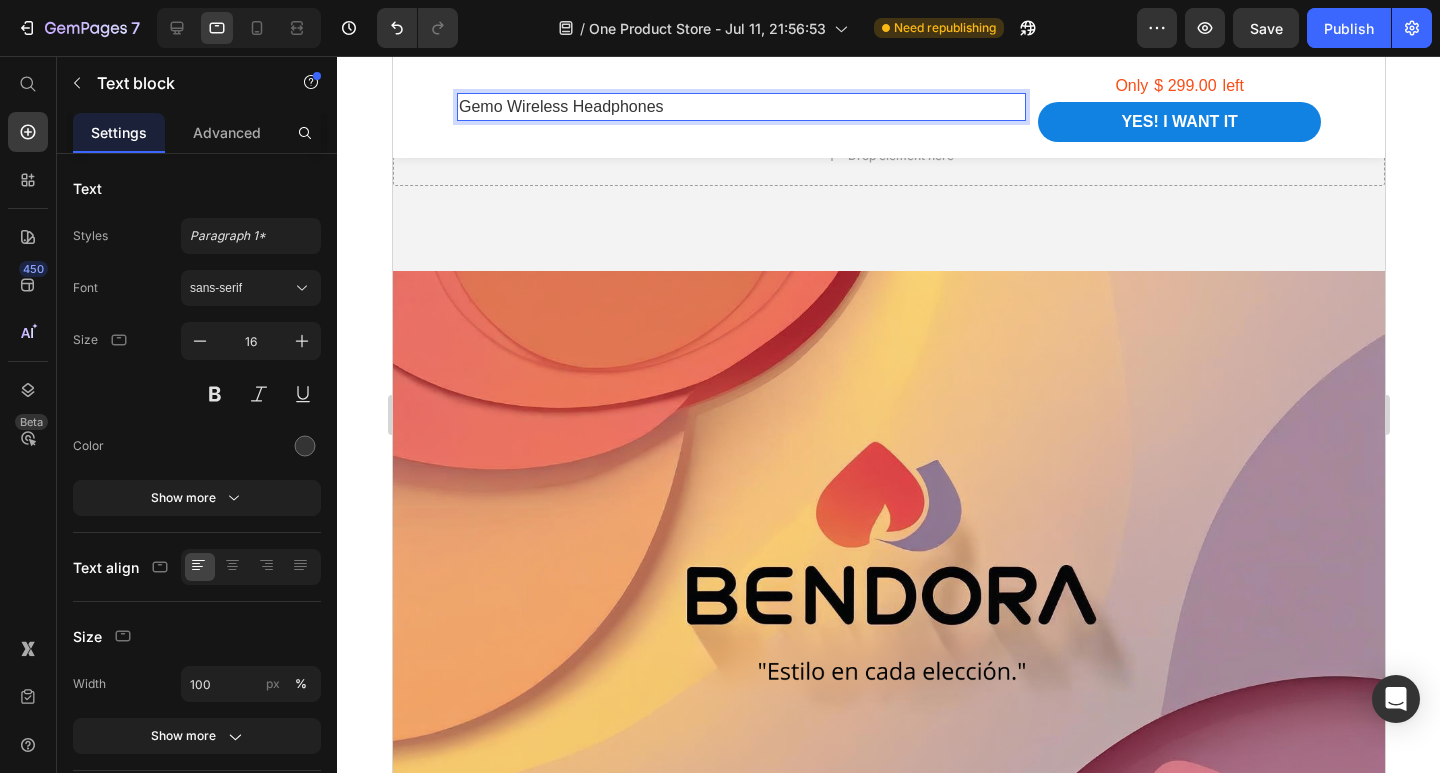 click on "Gemo Wireless Headphones" at bounding box center (738, 107) 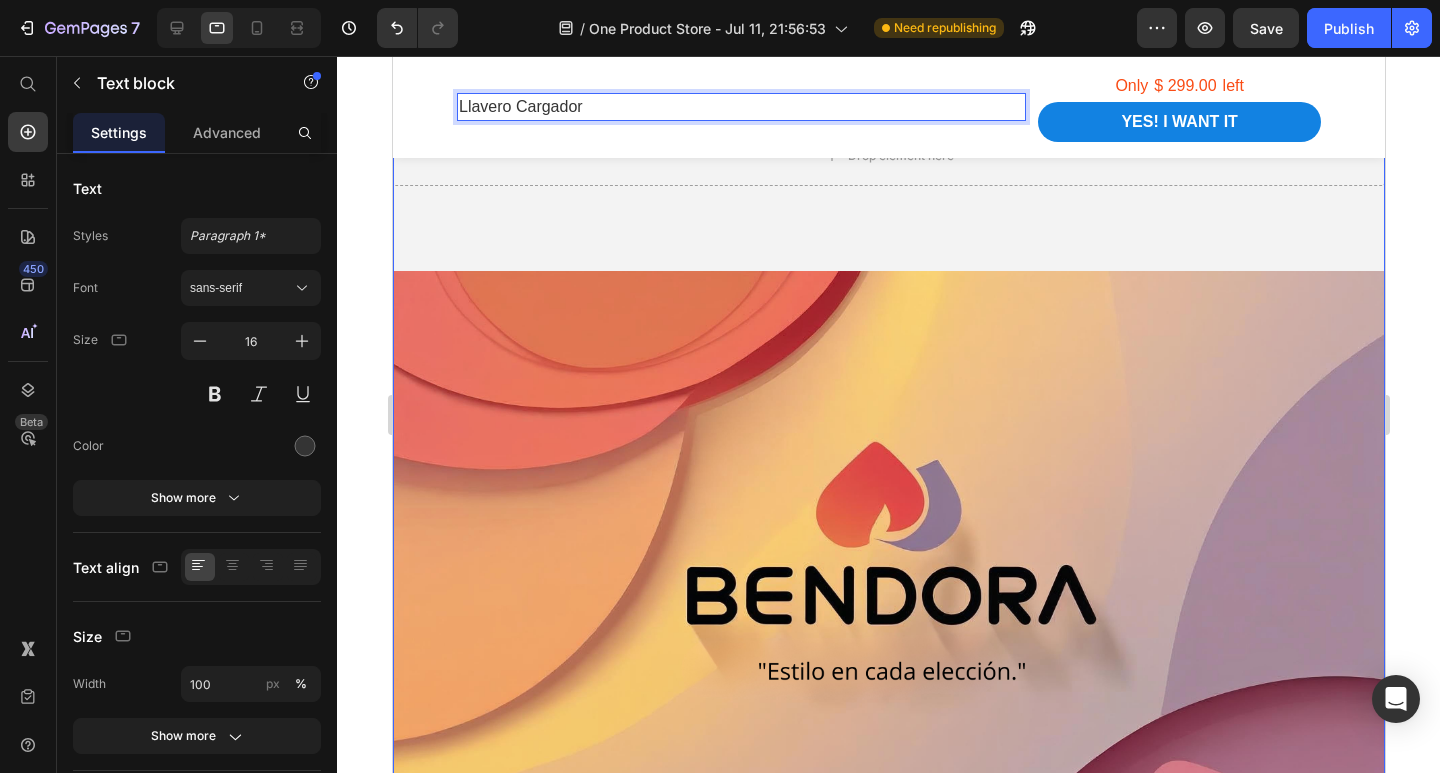 click at bounding box center (888, 551) 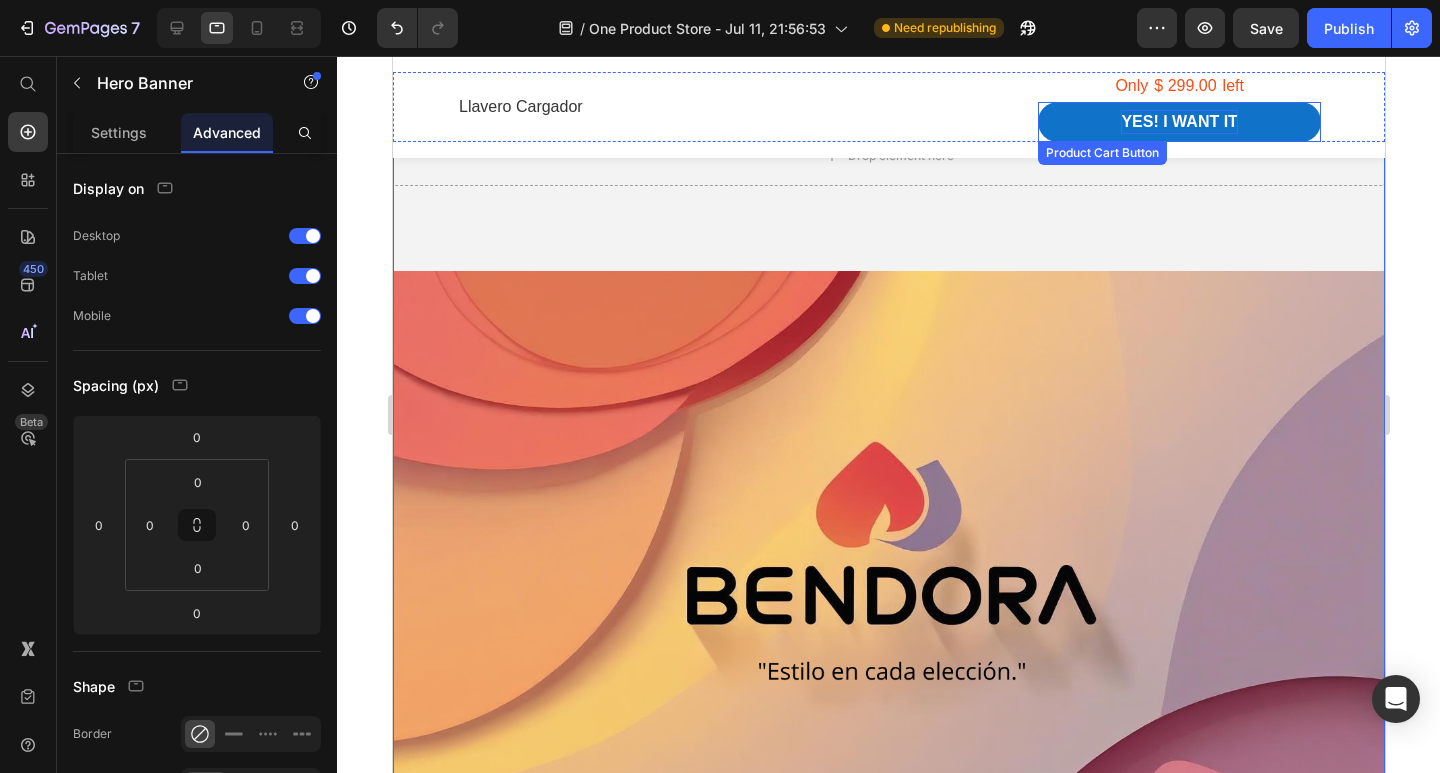 click on "Yes! i want it" at bounding box center (1178, 122) 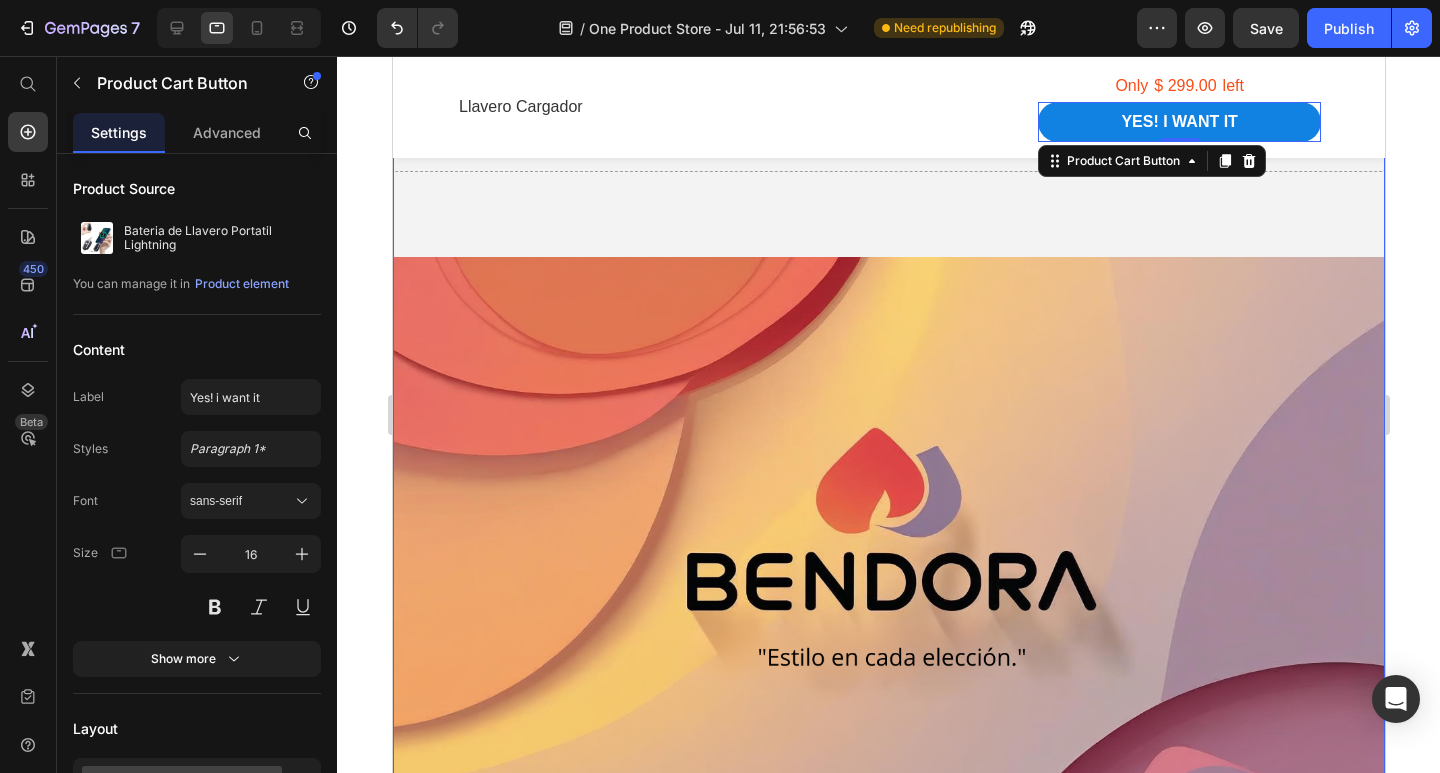 scroll, scrollTop: 0, scrollLeft: 0, axis: both 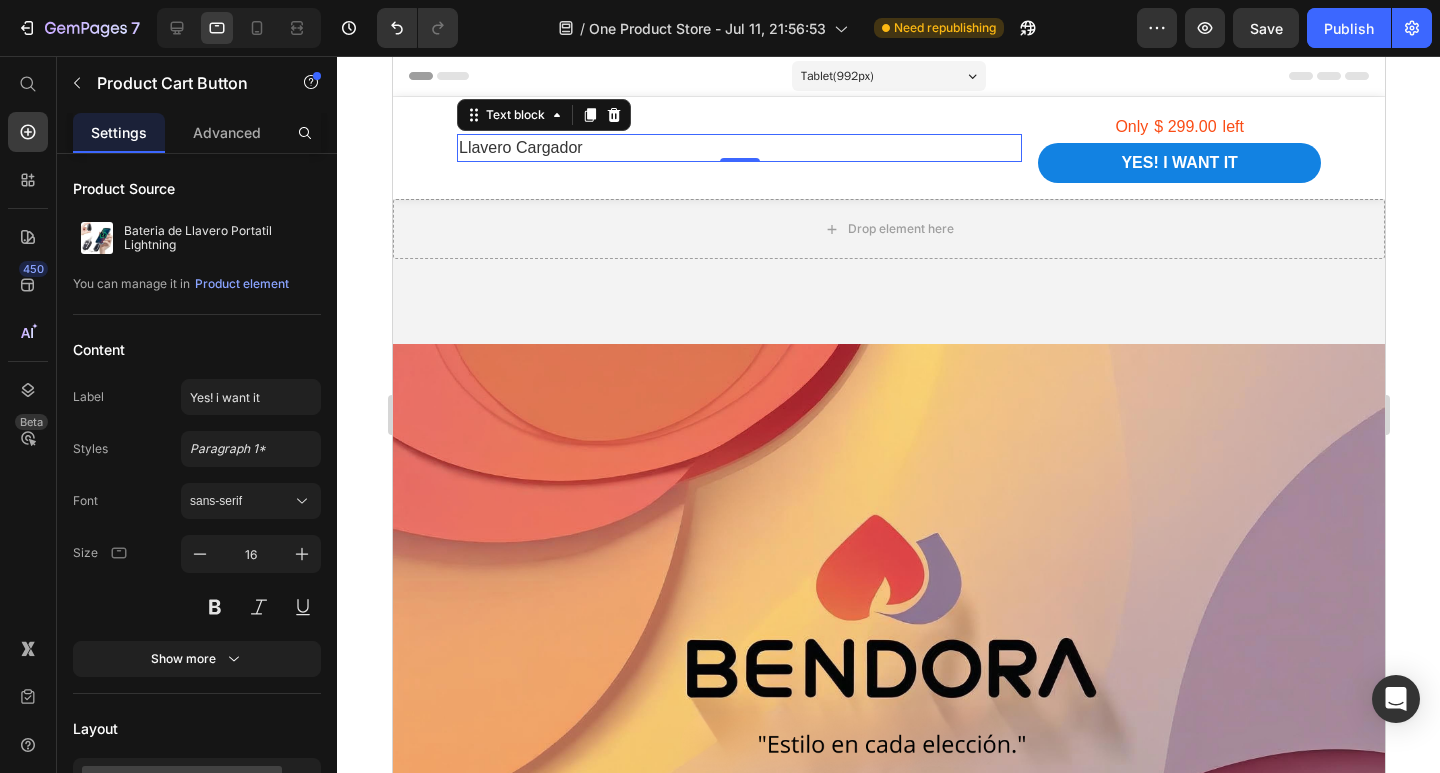 click on "Llavero Cargador" at bounding box center (738, 148) 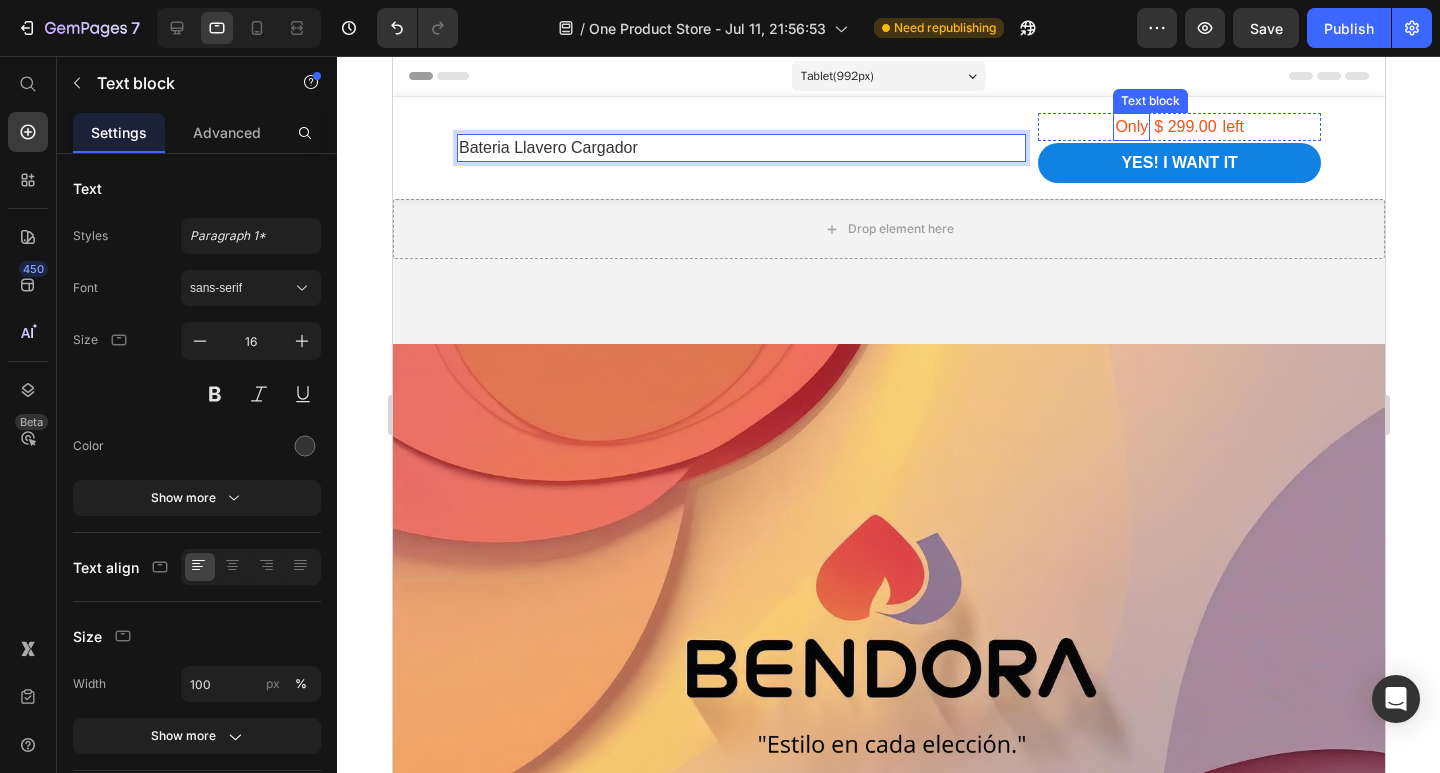 click on "Only" at bounding box center [1130, 127] 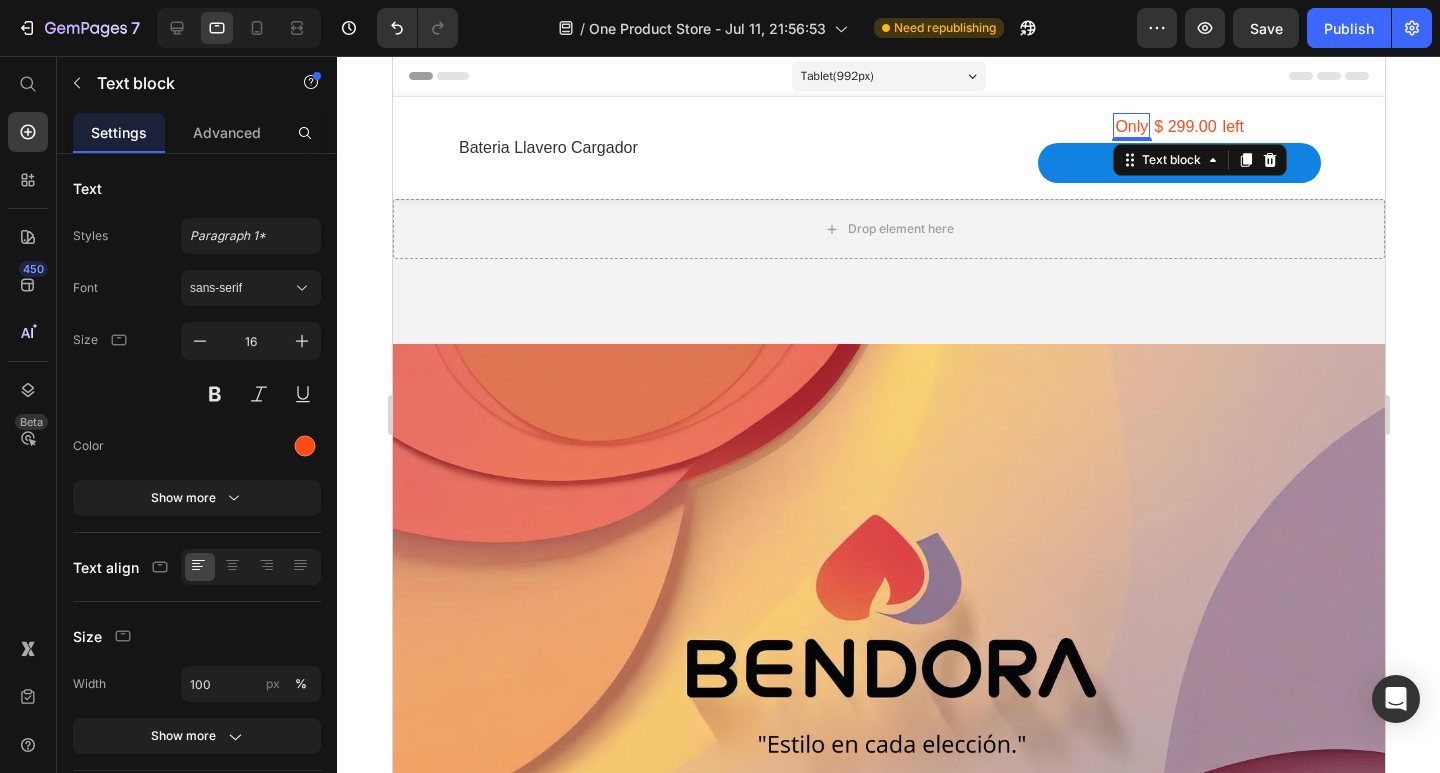 click on "Only" at bounding box center [1130, 127] 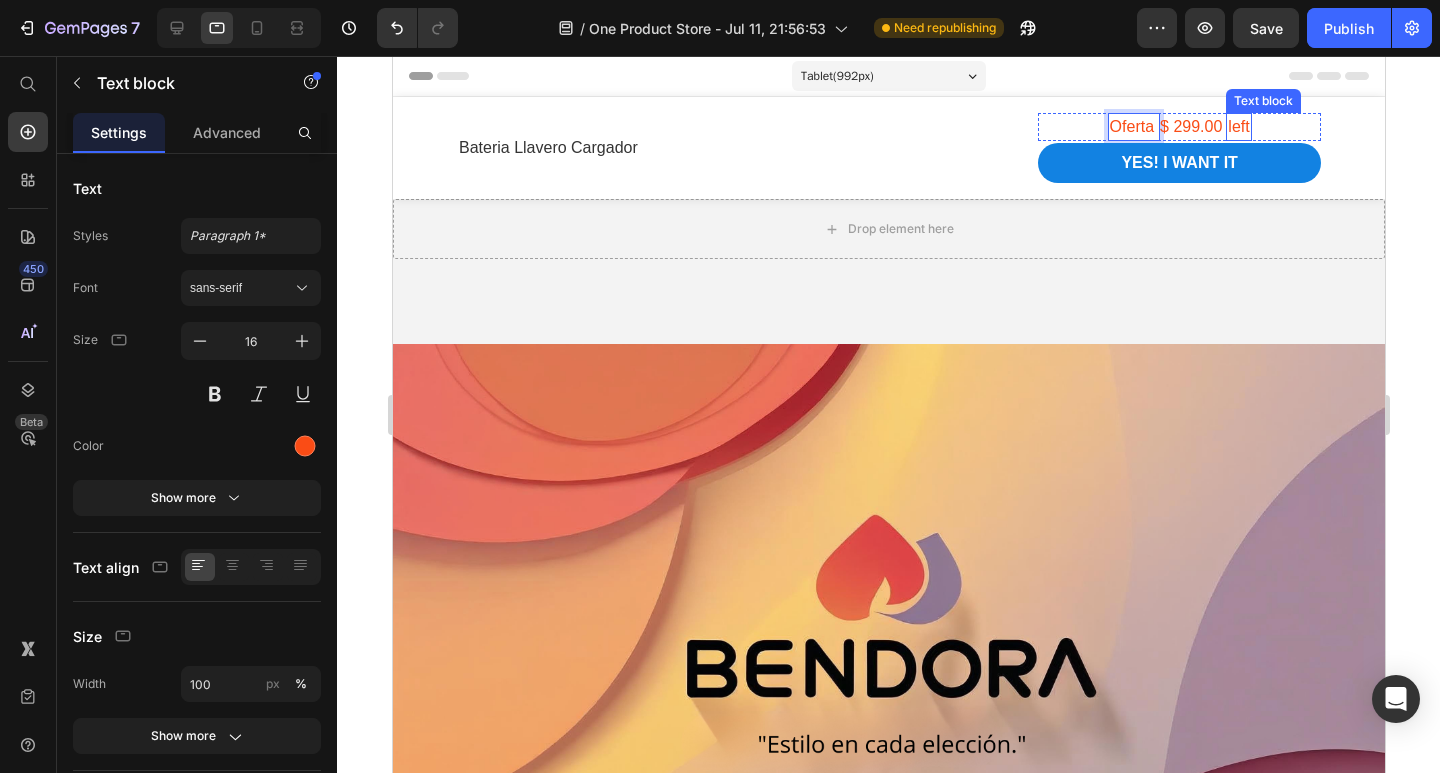 click on "left" at bounding box center (1237, 127) 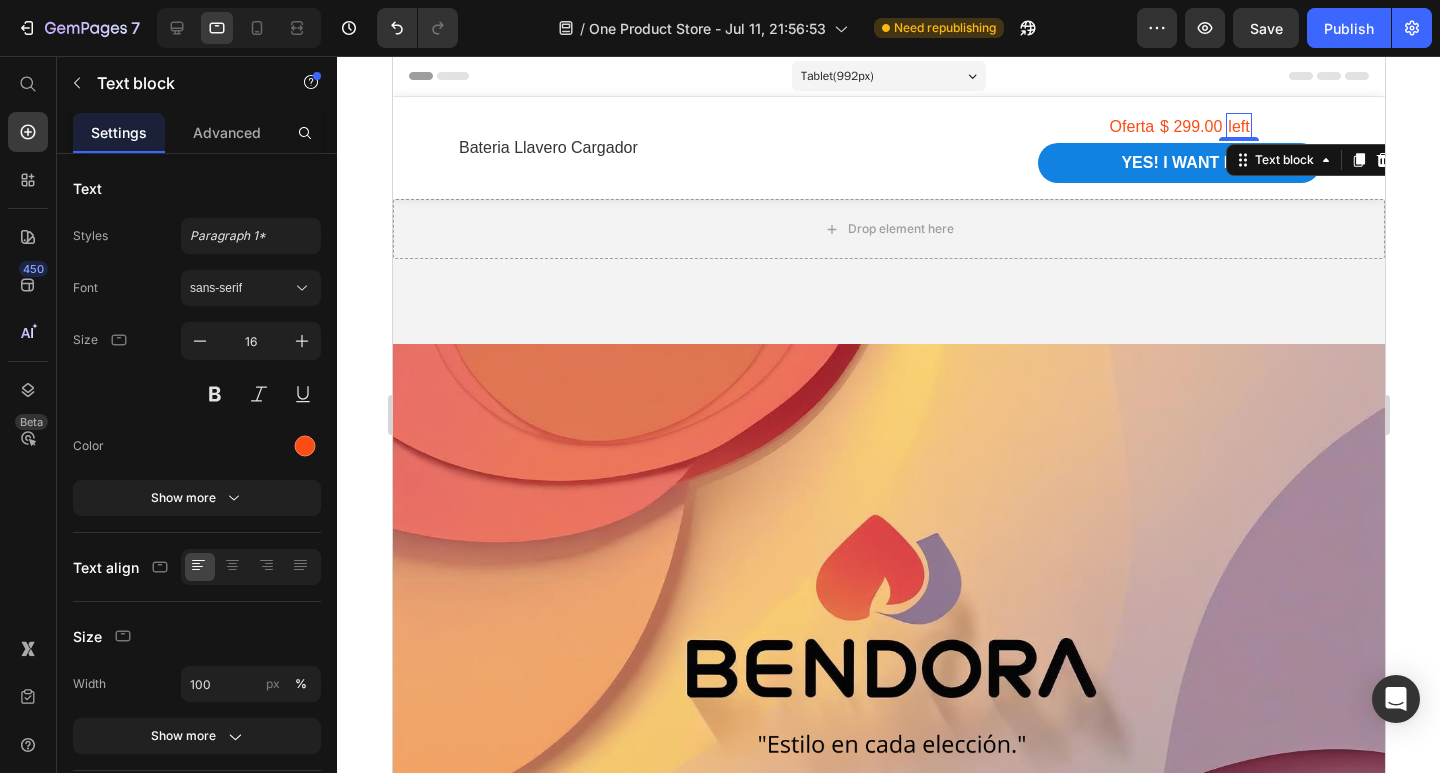click on "left" at bounding box center [1237, 127] 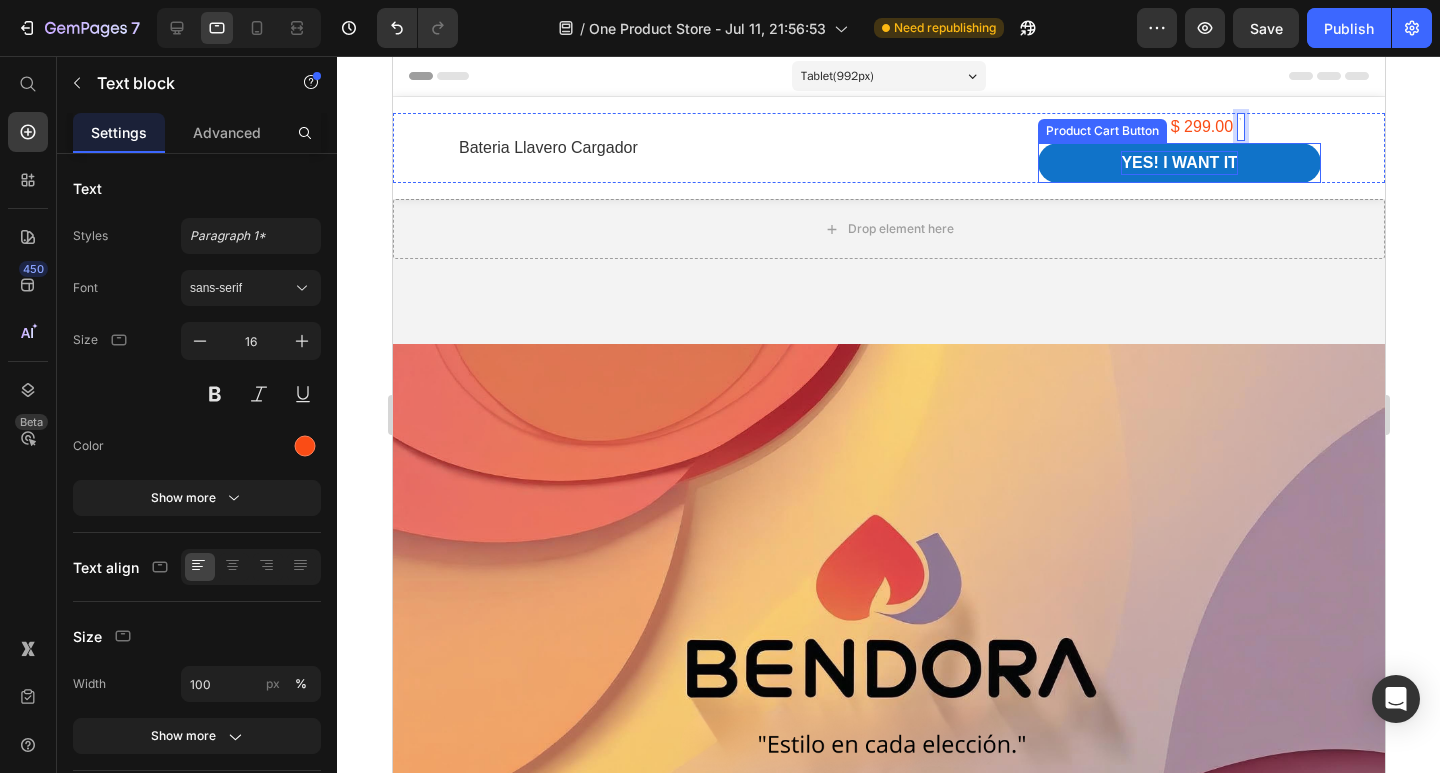 click on "Yes! i want it" at bounding box center (1178, 163) 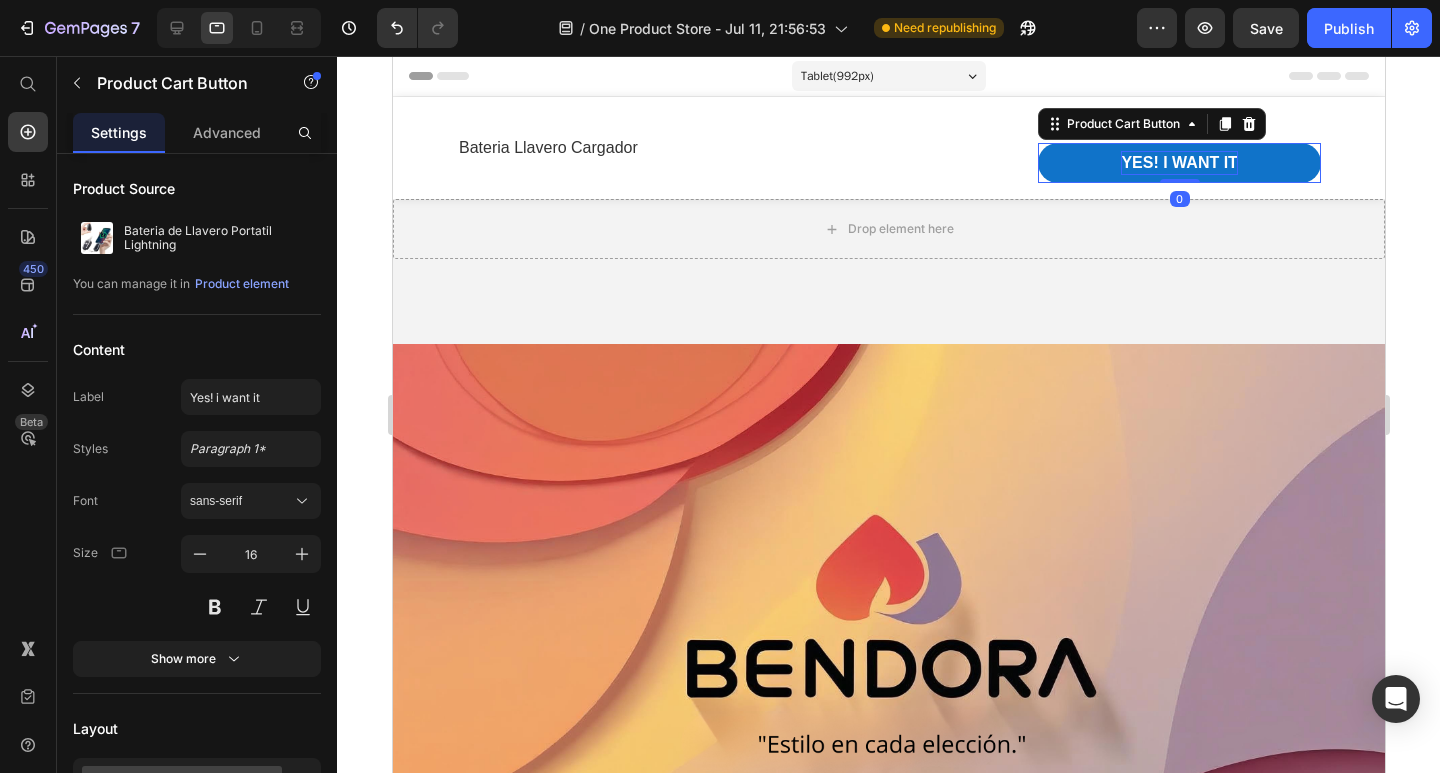 click on "Yes! i want it" at bounding box center (1178, 163) 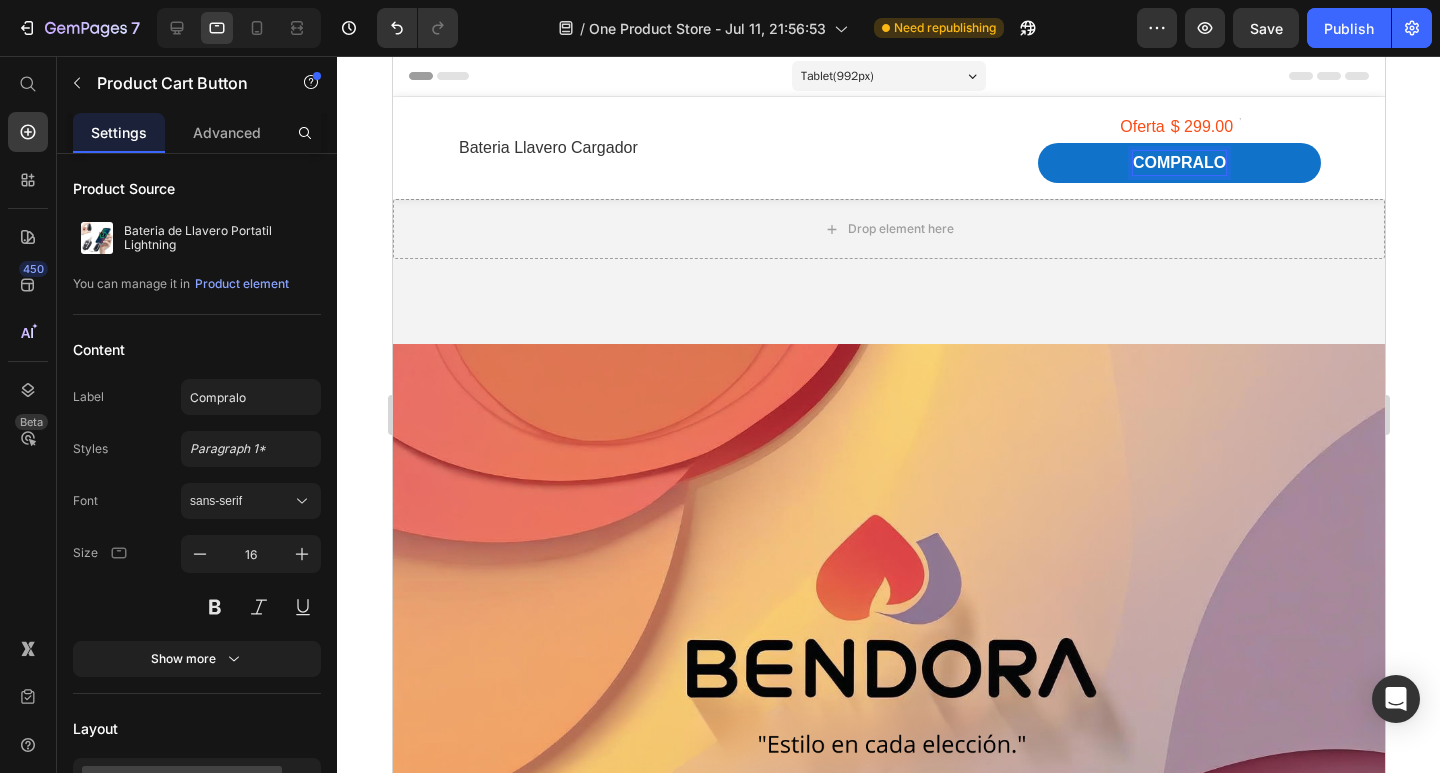 click on "Compralo" at bounding box center (1178, 163) 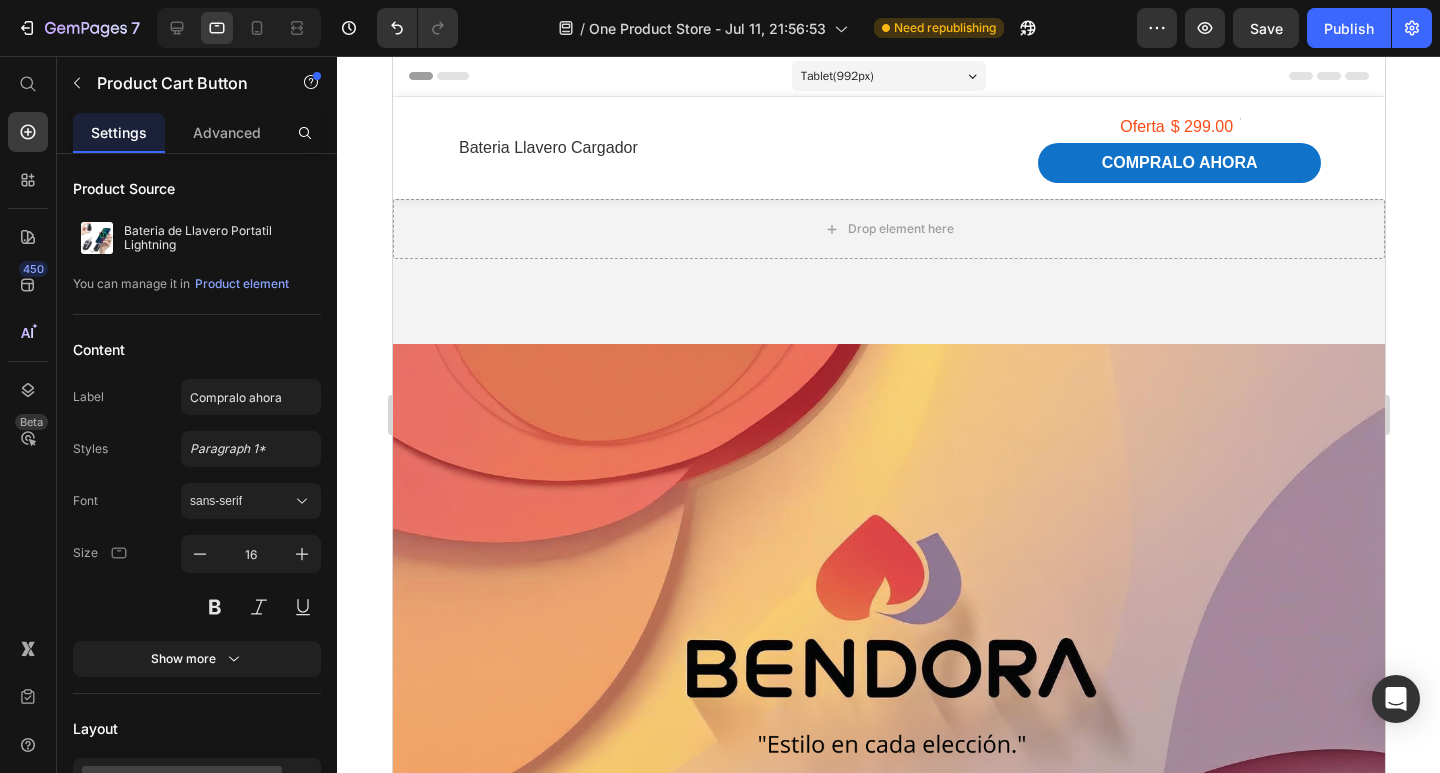 click on "Compralo ahora" at bounding box center [1178, 163] 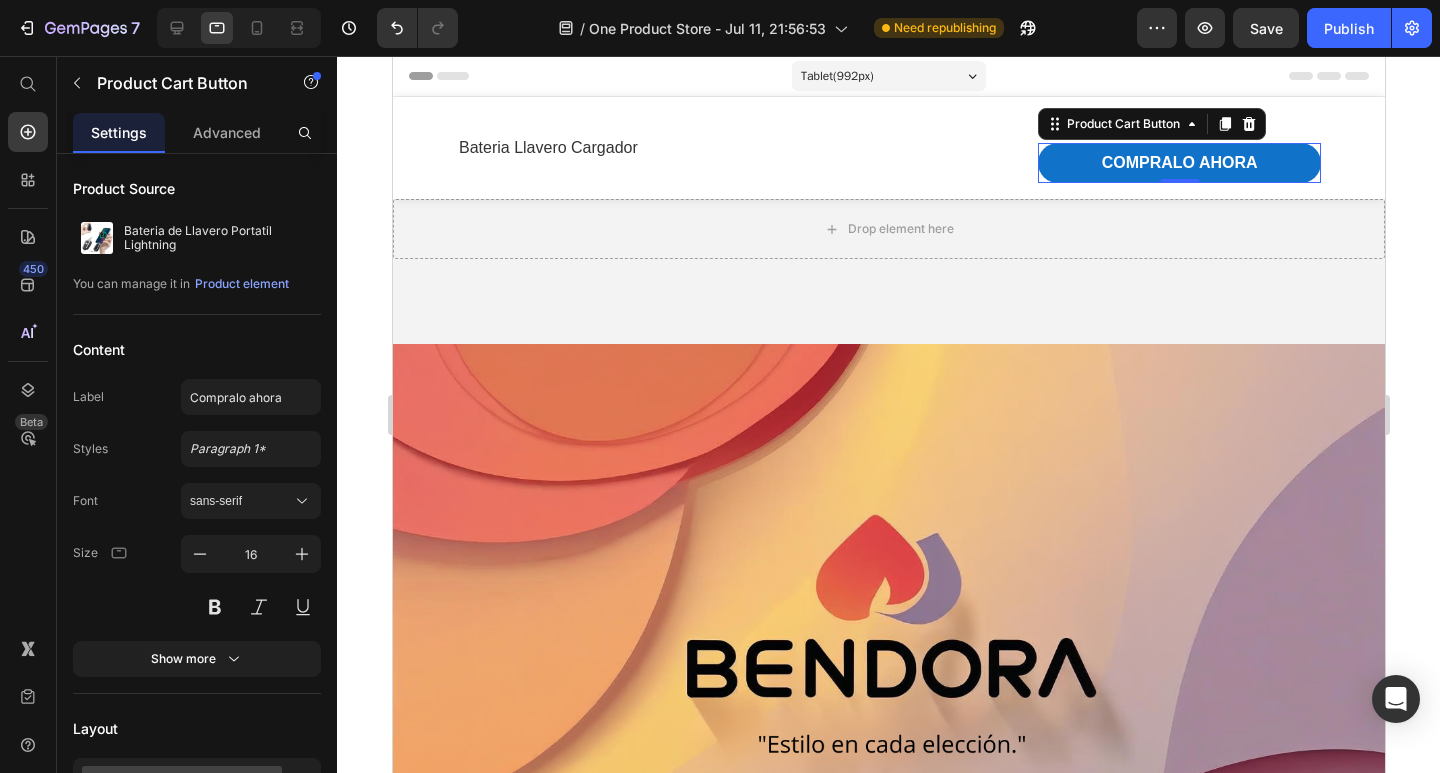 click on "Compralo ahora" at bounding box center [1178, 163] 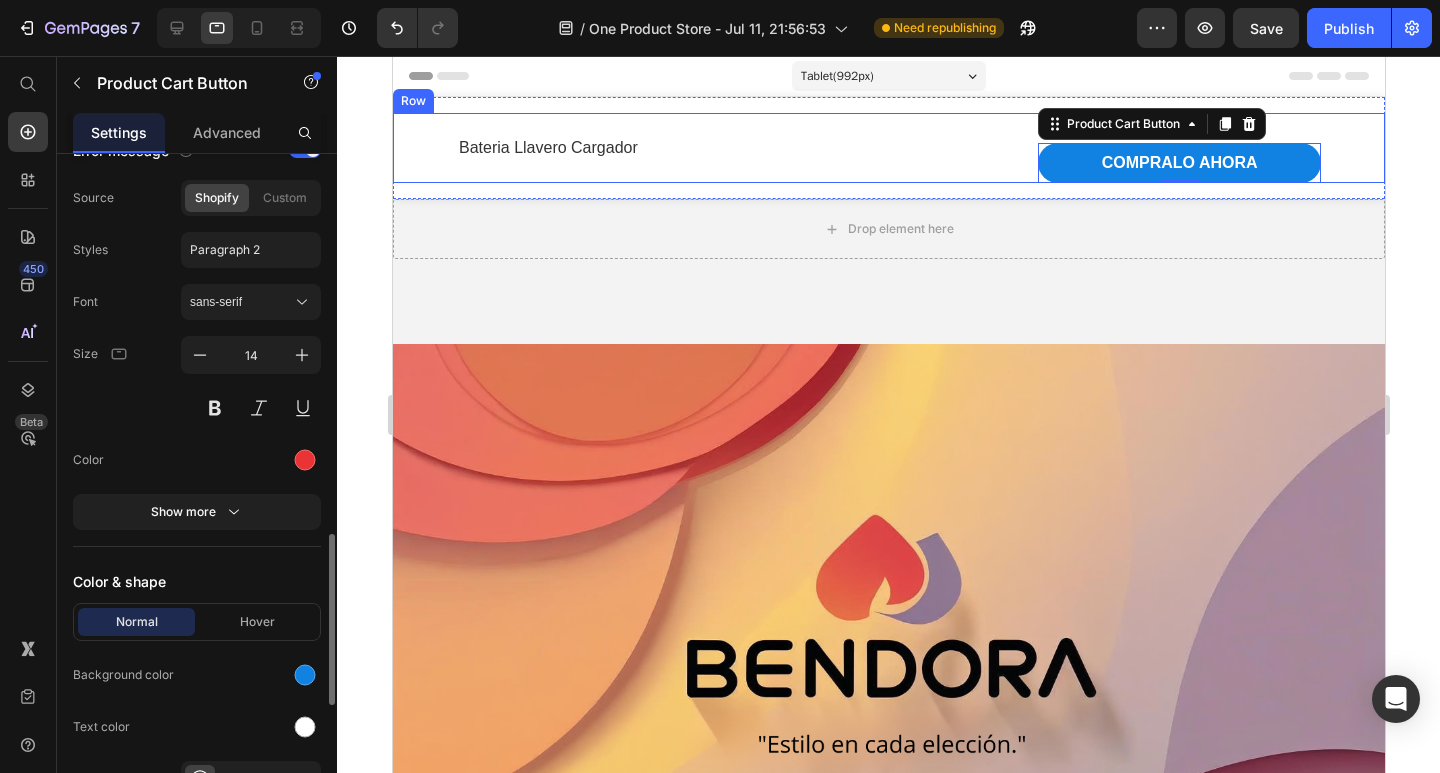 scroll, scrollTop: 1600, scrollLeft: 0, axis: vertical 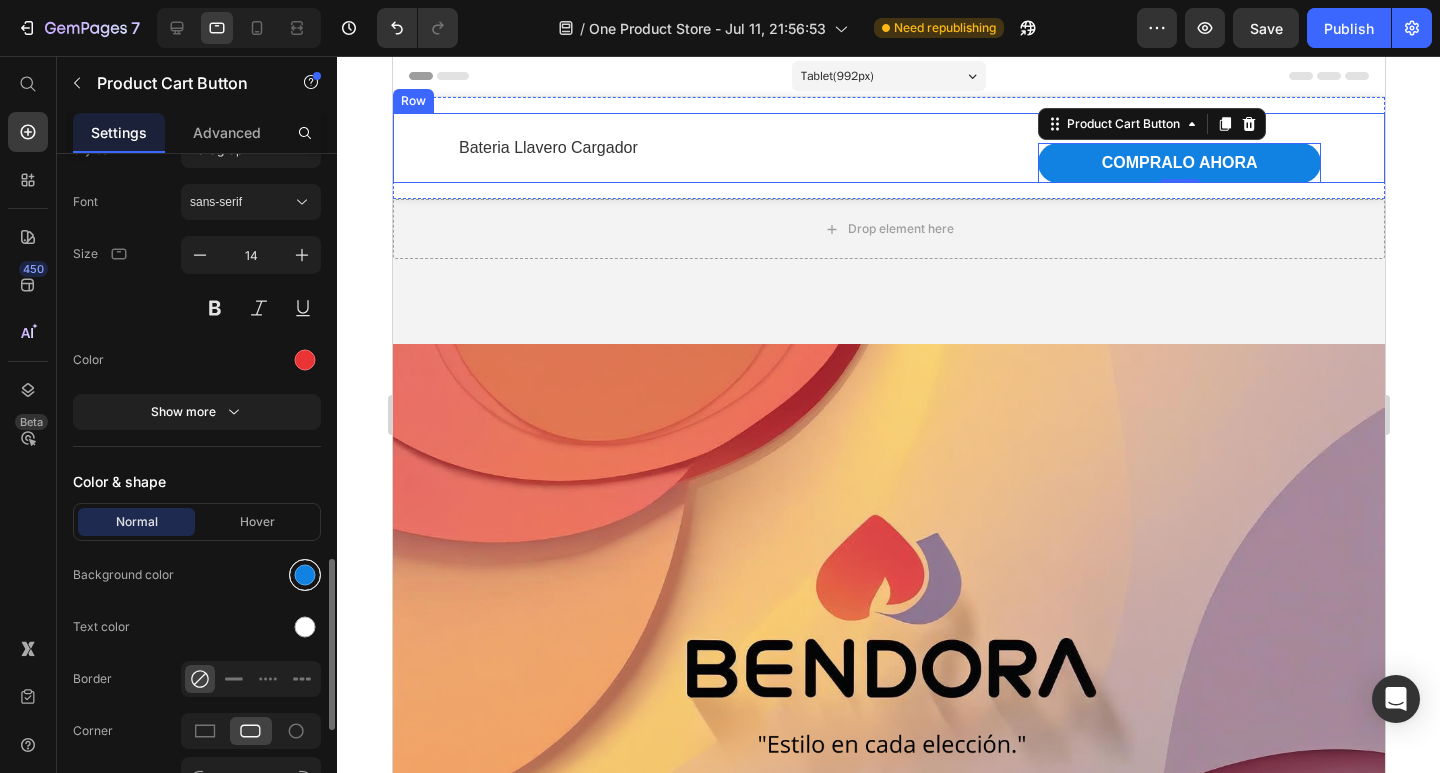 click at bounding box center (305, 575) 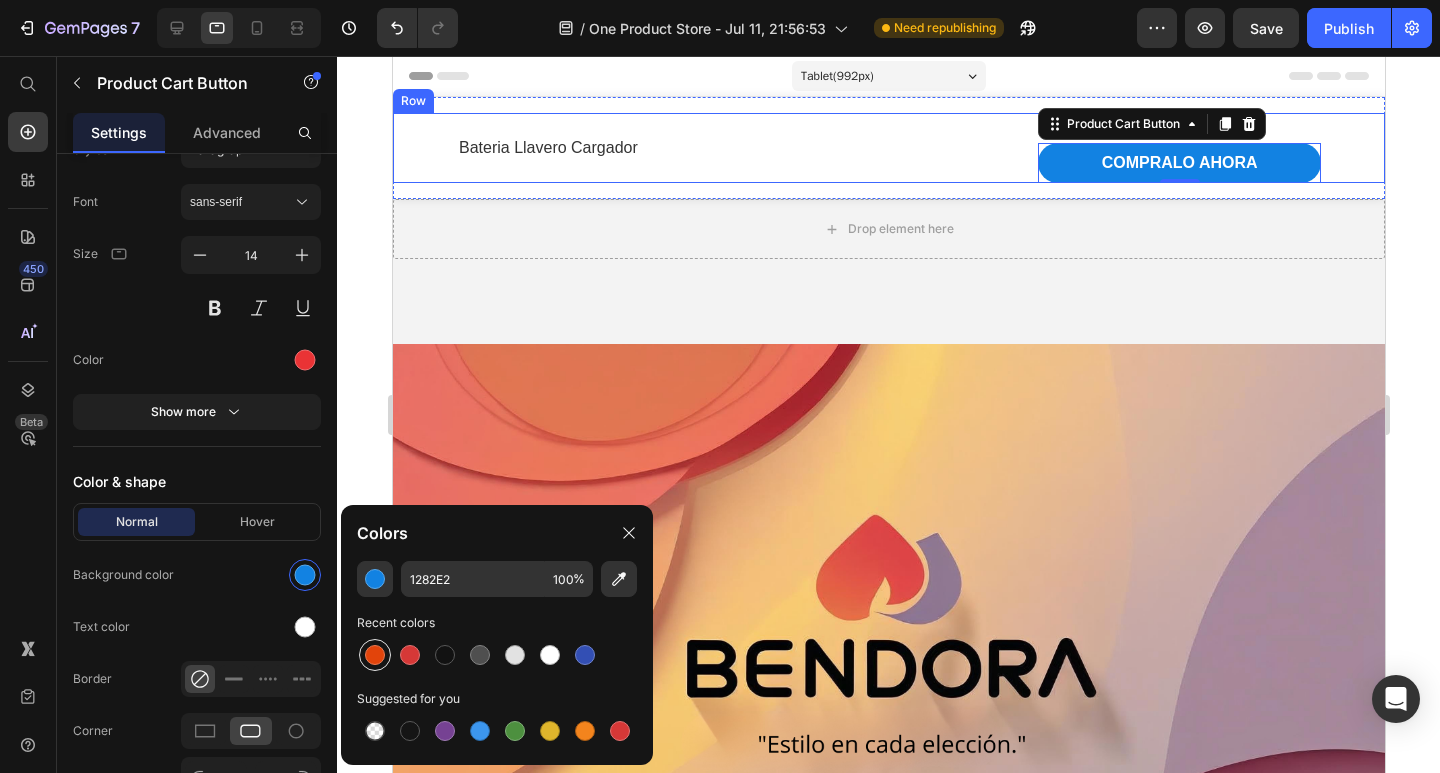 click at bounding box center [375, 655] 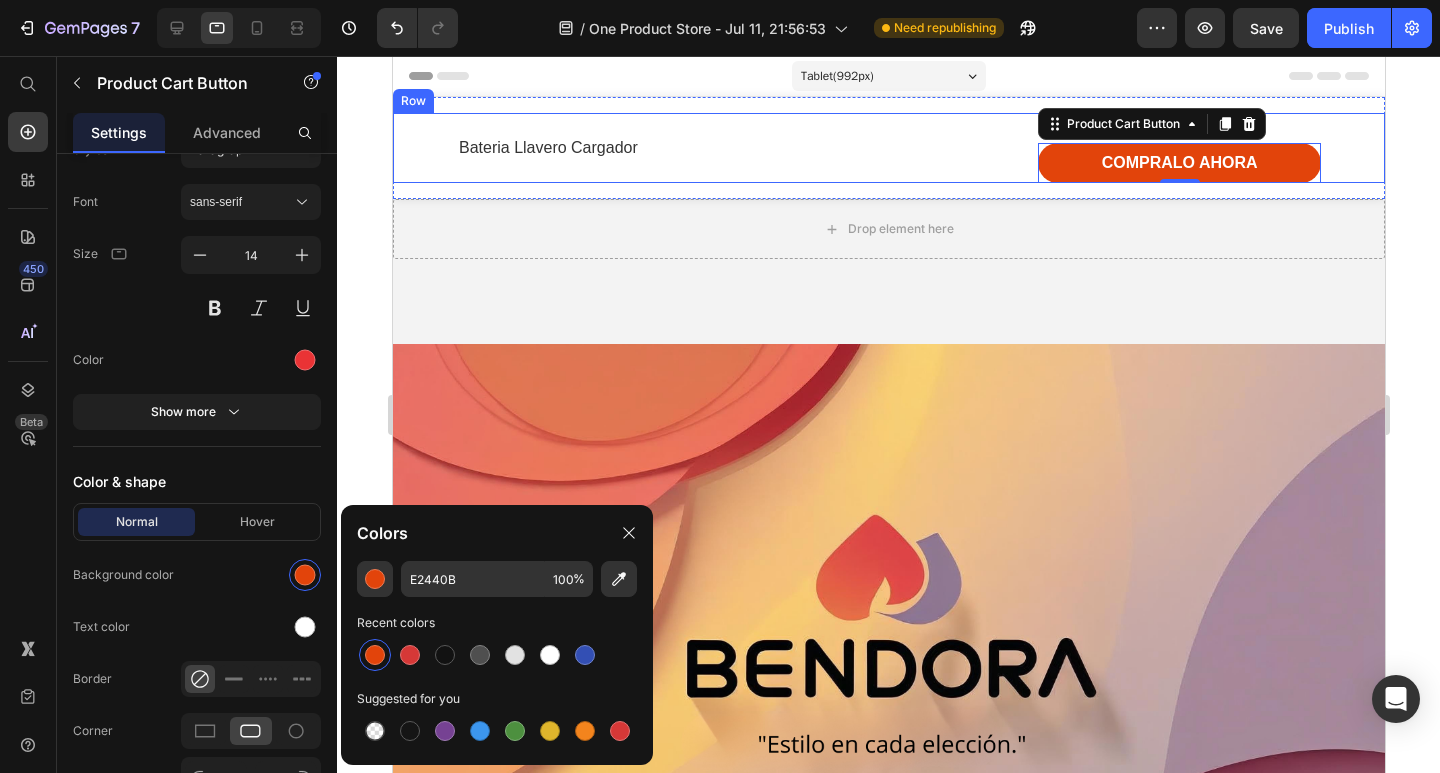 click 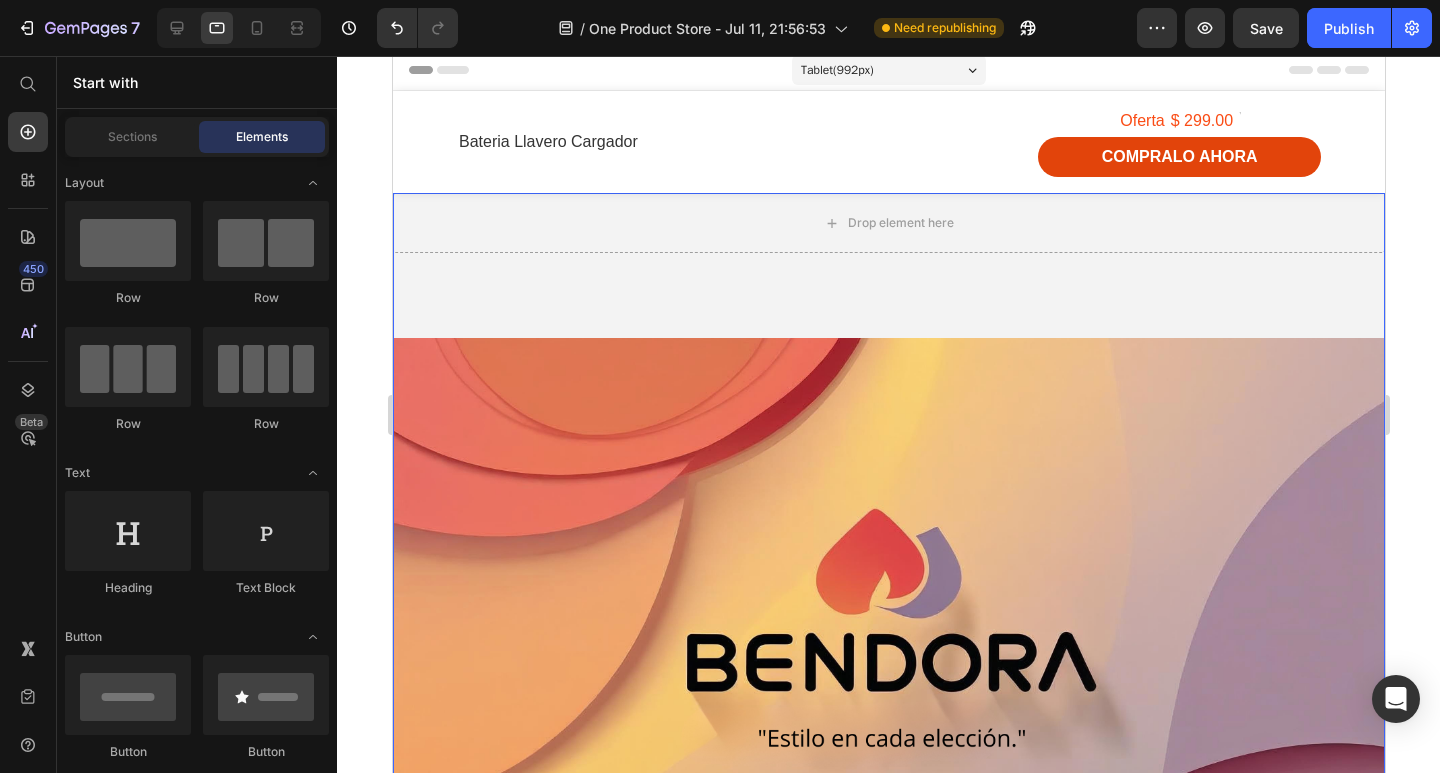 scroll, scrollTop: 0, scrollLeft: 0, axis: both 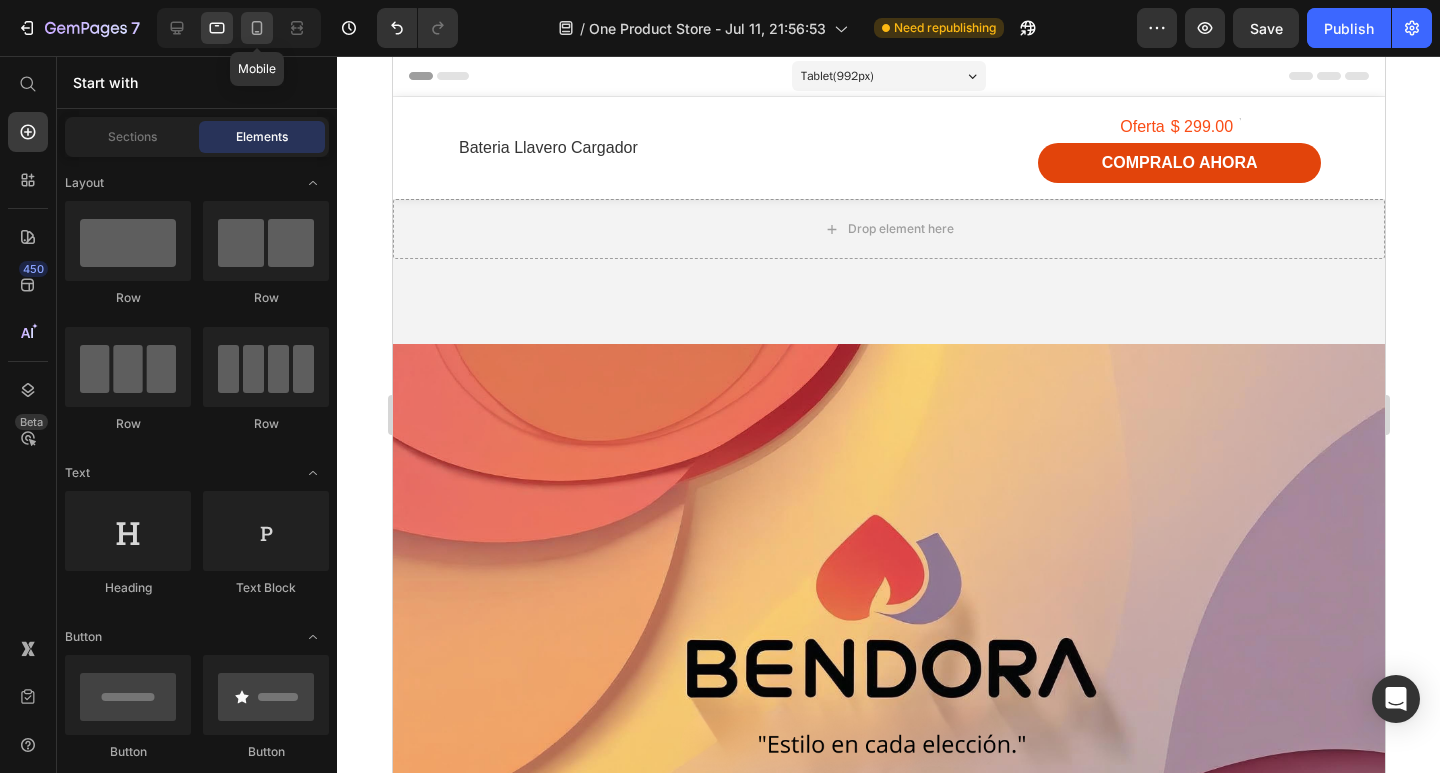 click 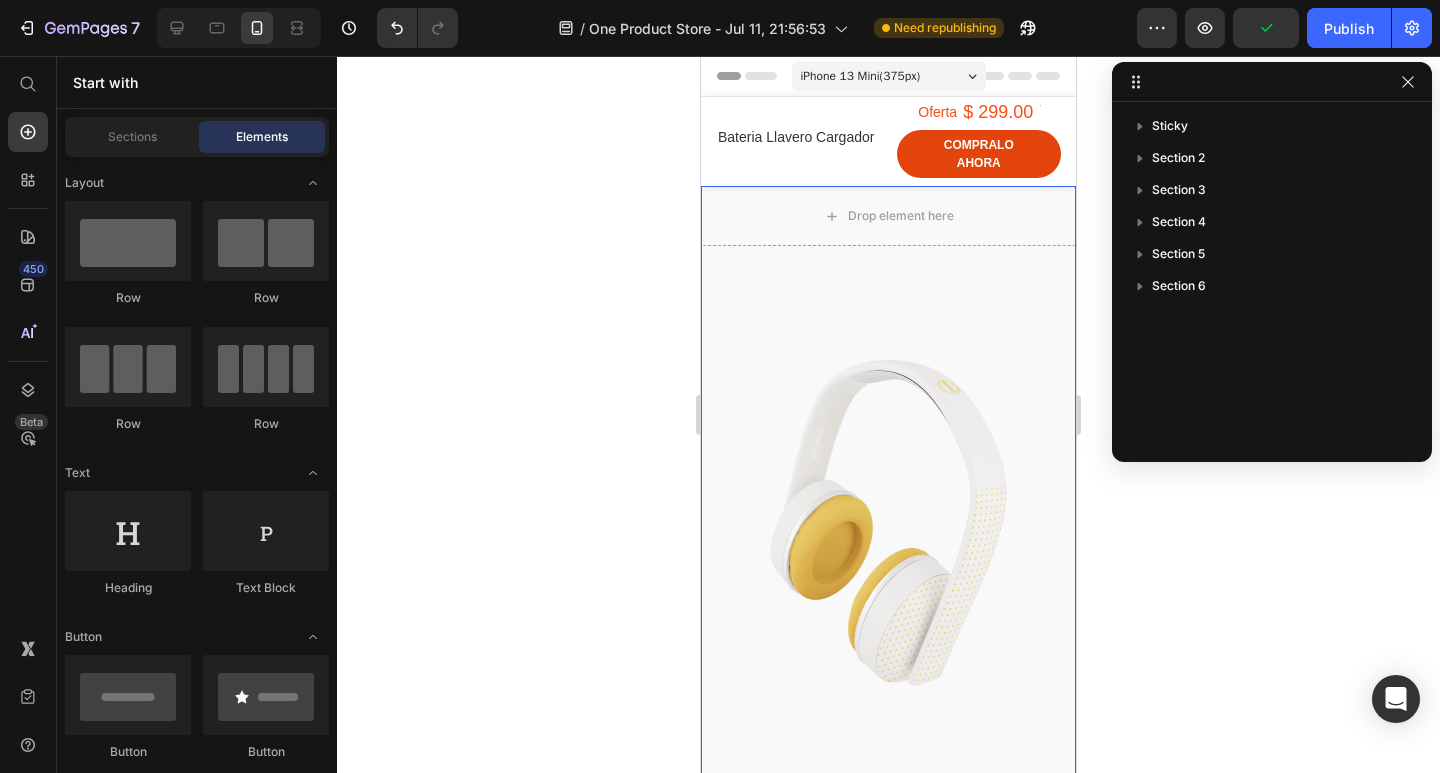 click at bounding box center (888, 611) 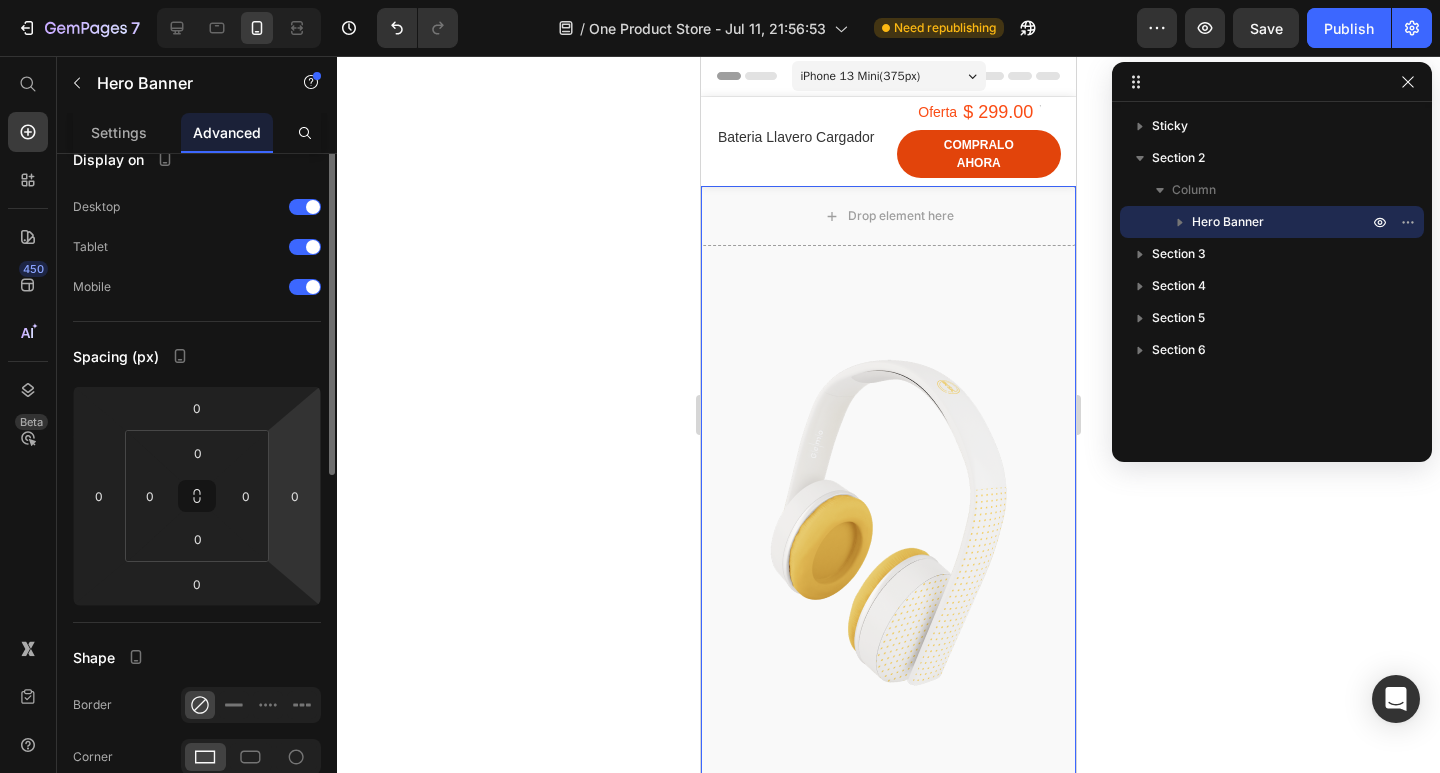 scroll, scrollTop: 0, scrollLeft: 0, axis: both 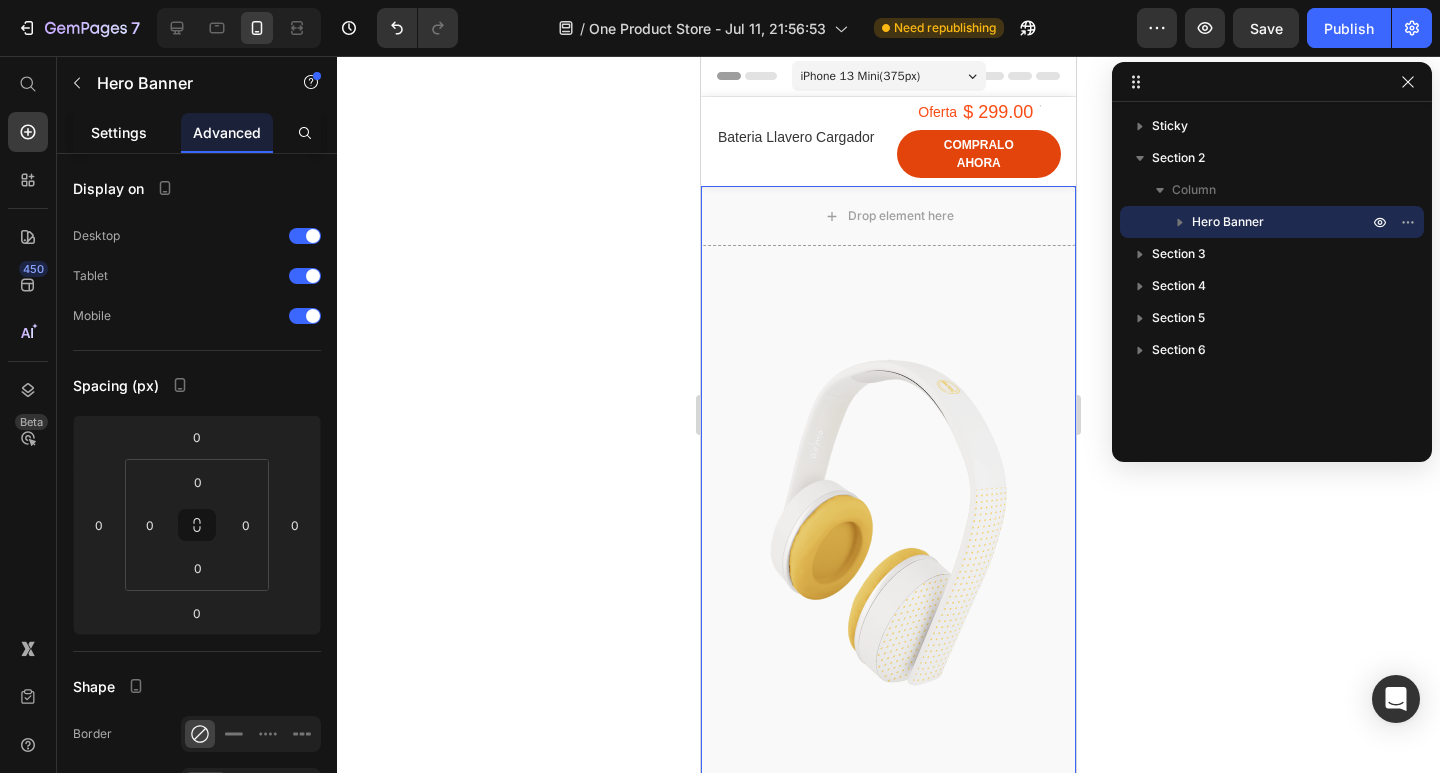 click on "Settings" at bounding box center (119, 132) 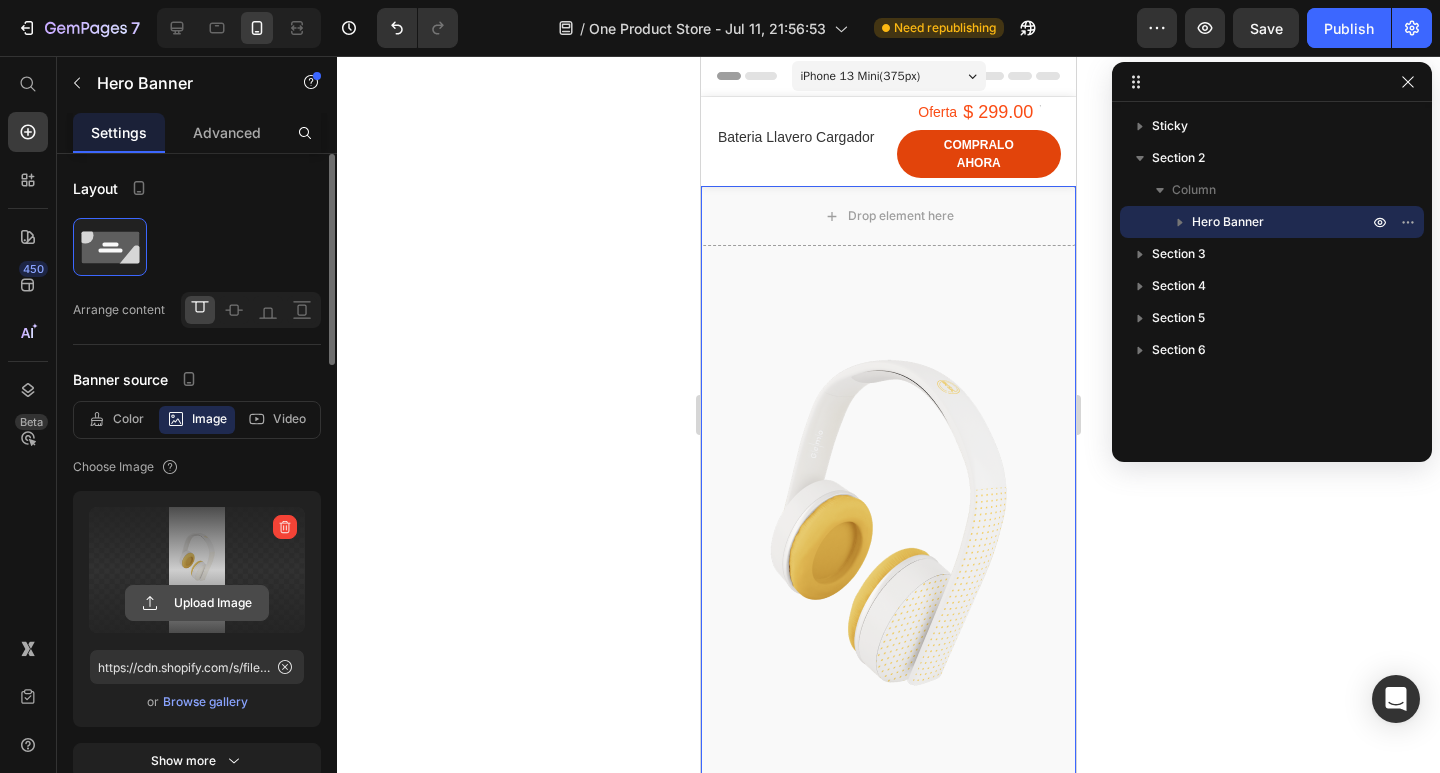 click 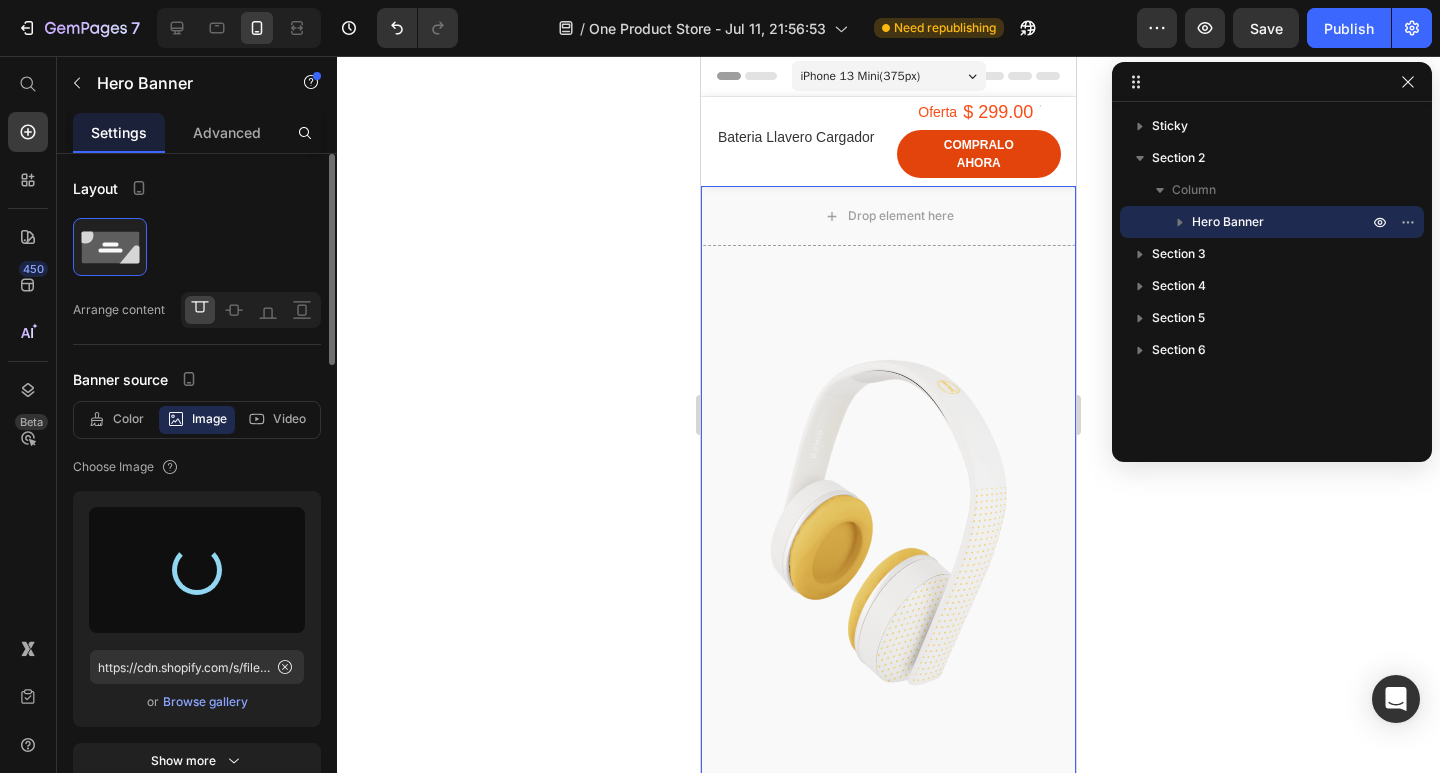 type on "https://cdn.shopify.com/s/files/1/0633/8645/2064/files/gempages_575039798226453348-a1272675-9373-4b22-8d43-7d14e1f3e8ac.png" 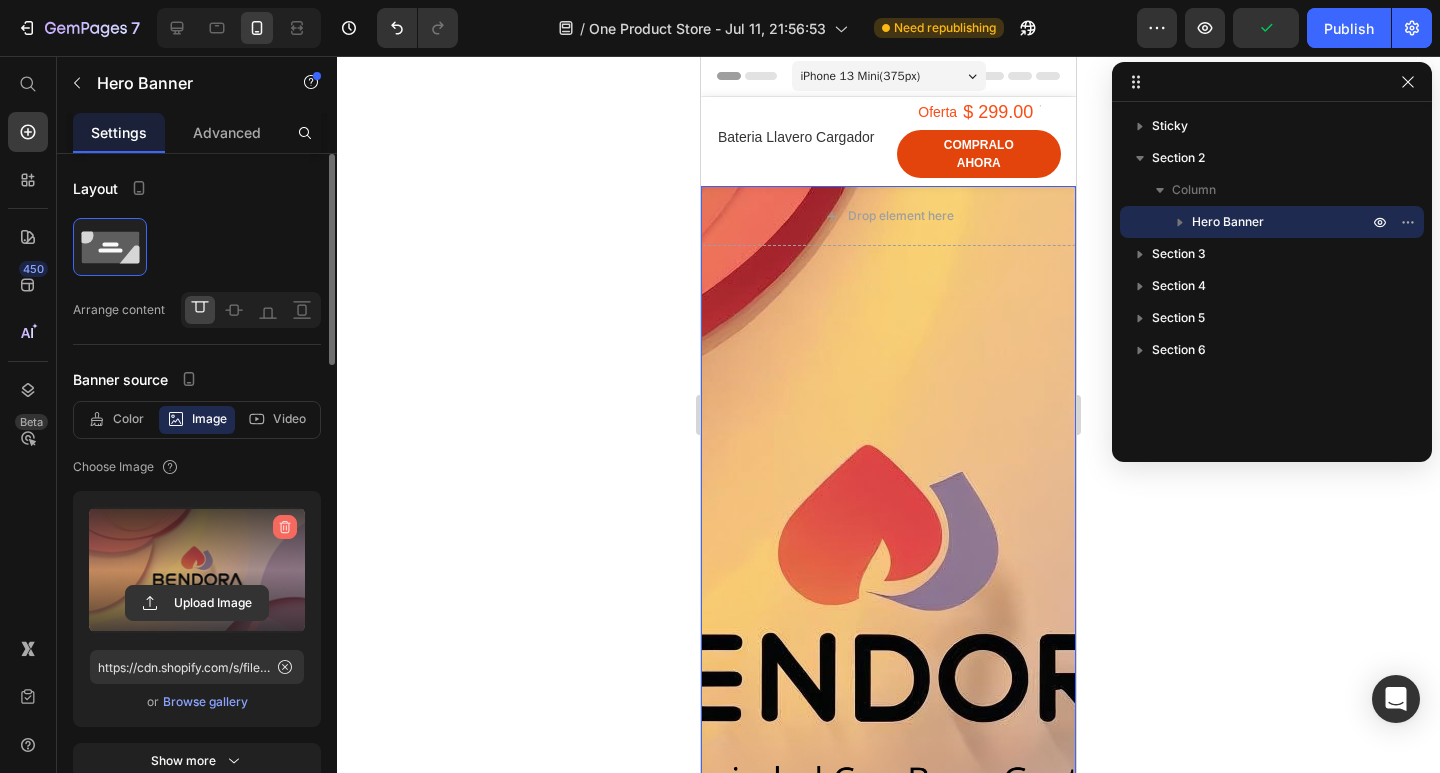 click 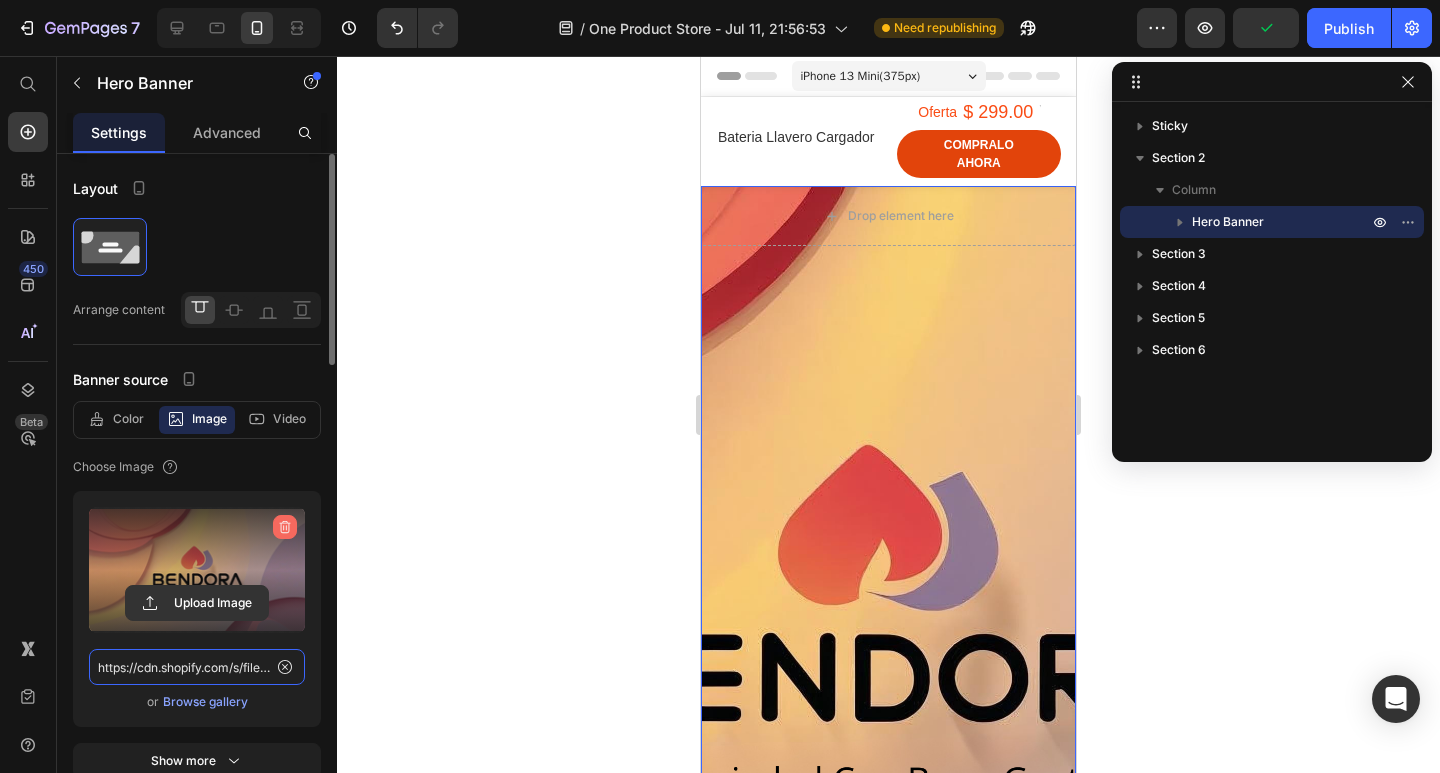 type 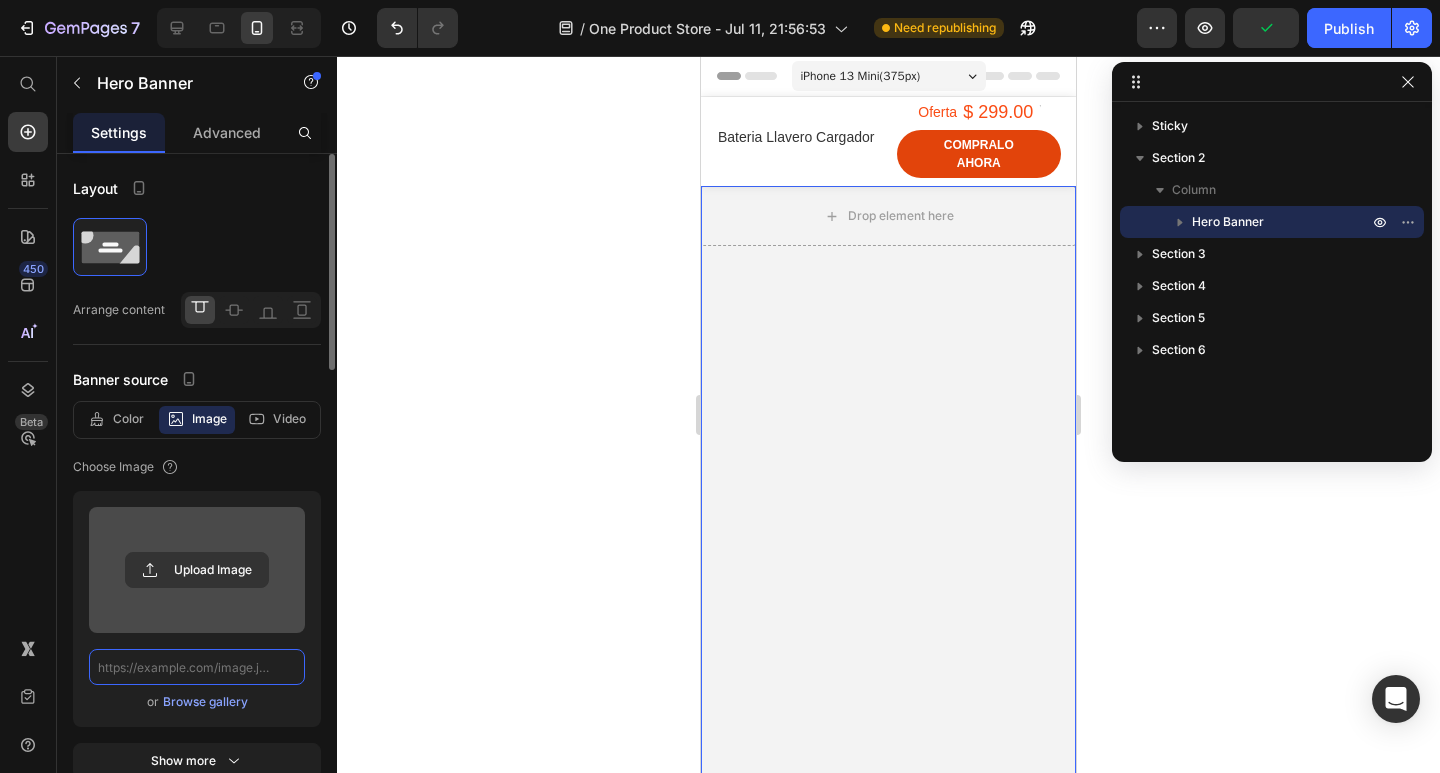 scroll, scrollTop: 0, scrollLeft: 0, axis: both 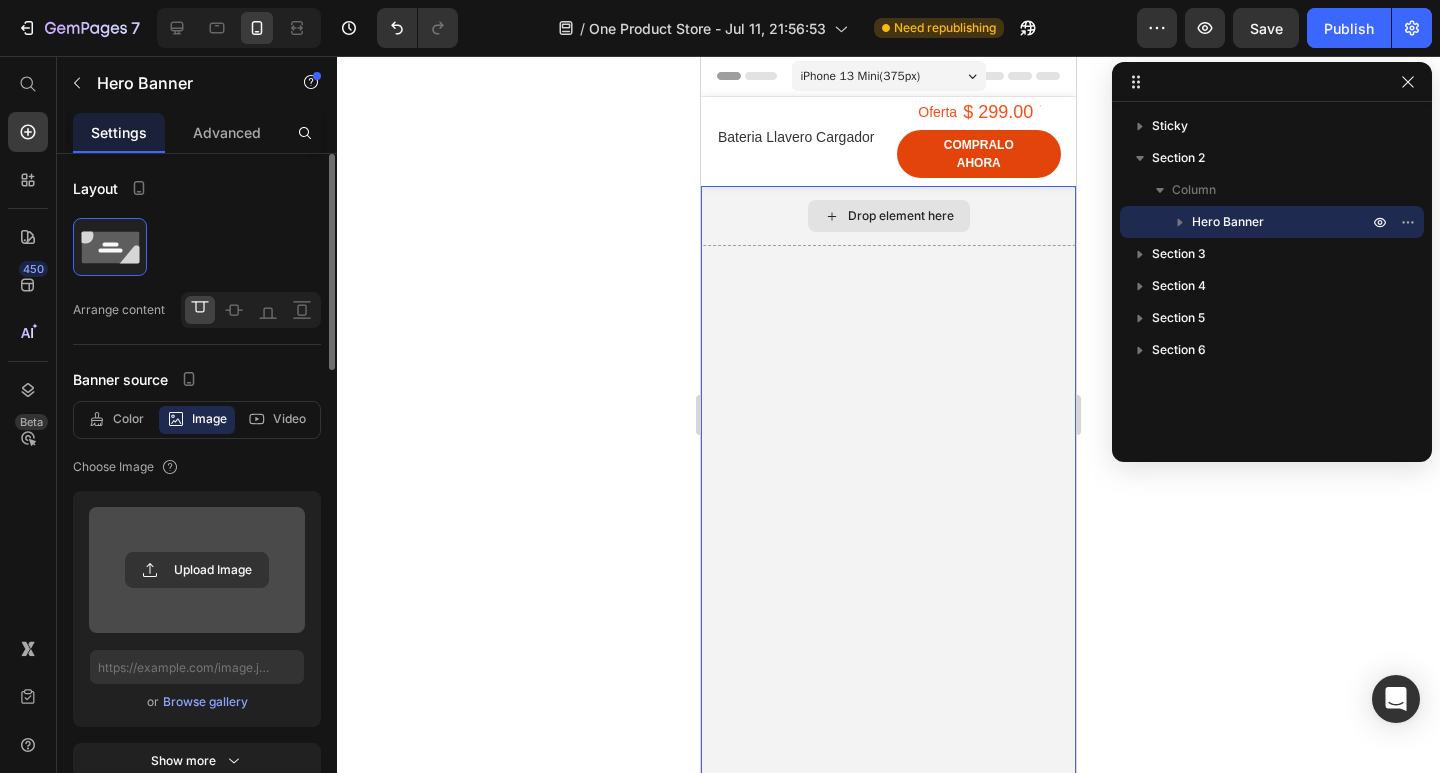 click on "Drop element here" at bounding box center (888, 216) 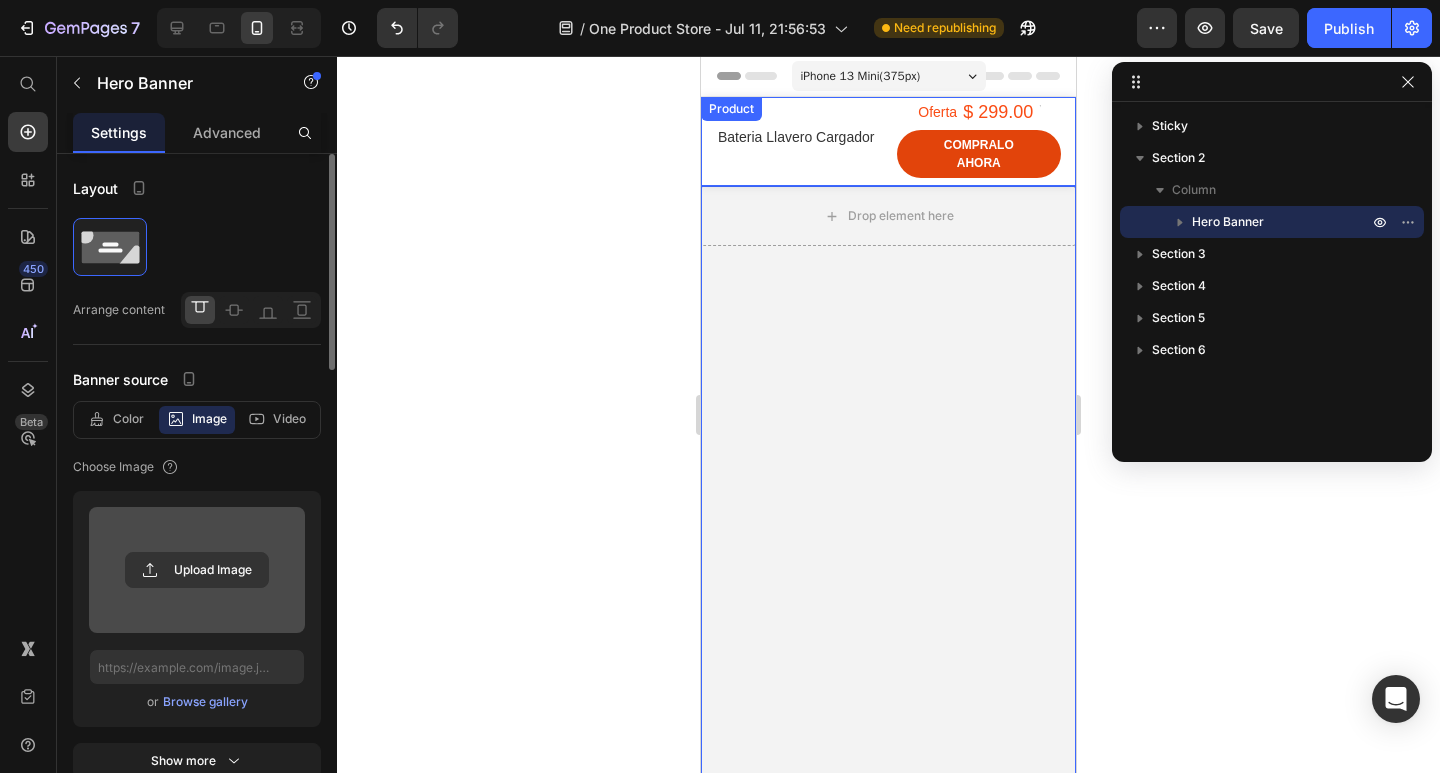 click on "Image  34%     Descuento Text block /   Llavero Cargador Text block Row Row $ 299.00 Product Price $ 450.00 Product Price Row Si Lo Quiero Product Cart Button Row Row Bateria Llavero Cargador  Text block Oferta Text block $ 299.00 Product Price Text block Row Compralo ahora Product Cart Button Row" at bounding box center [888, 141] 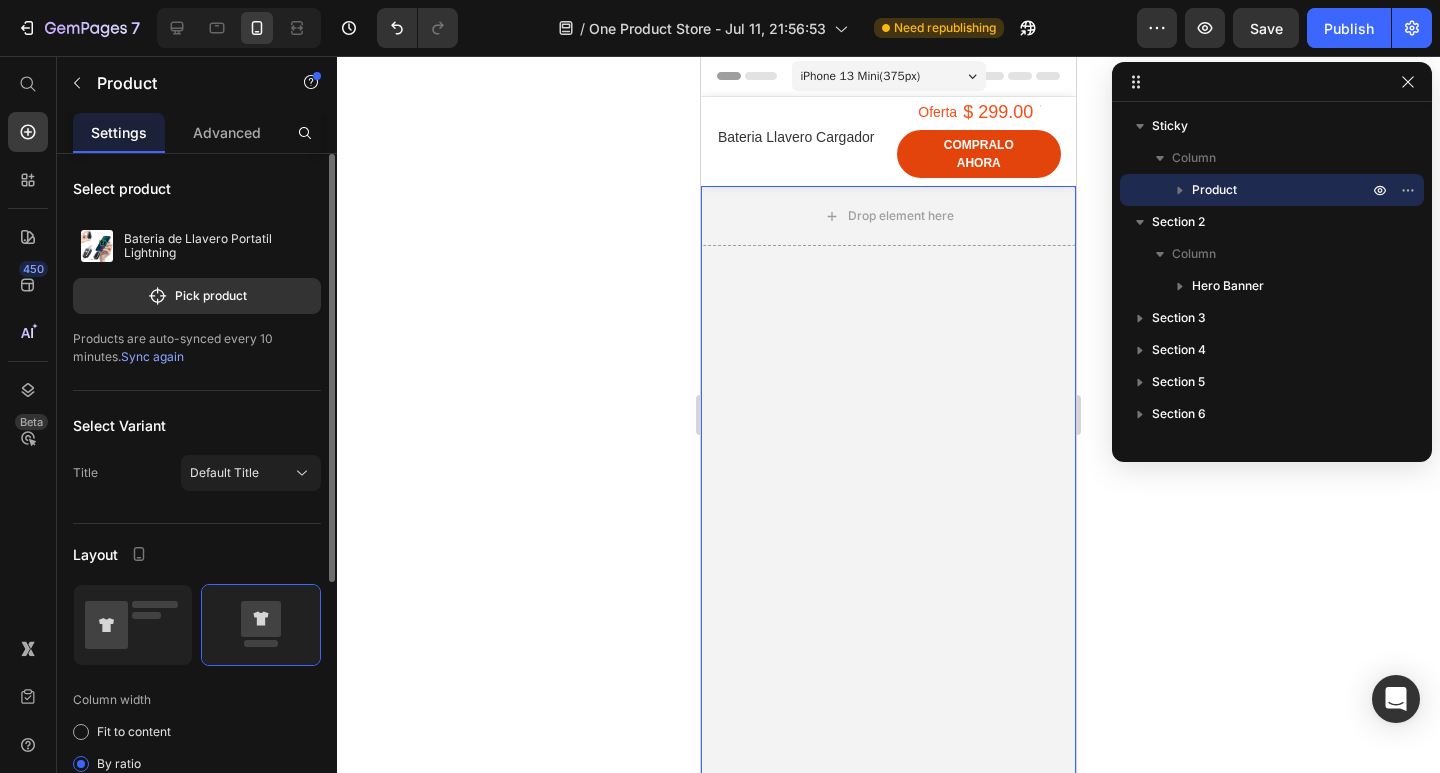 click at bounding box center (888, 611) 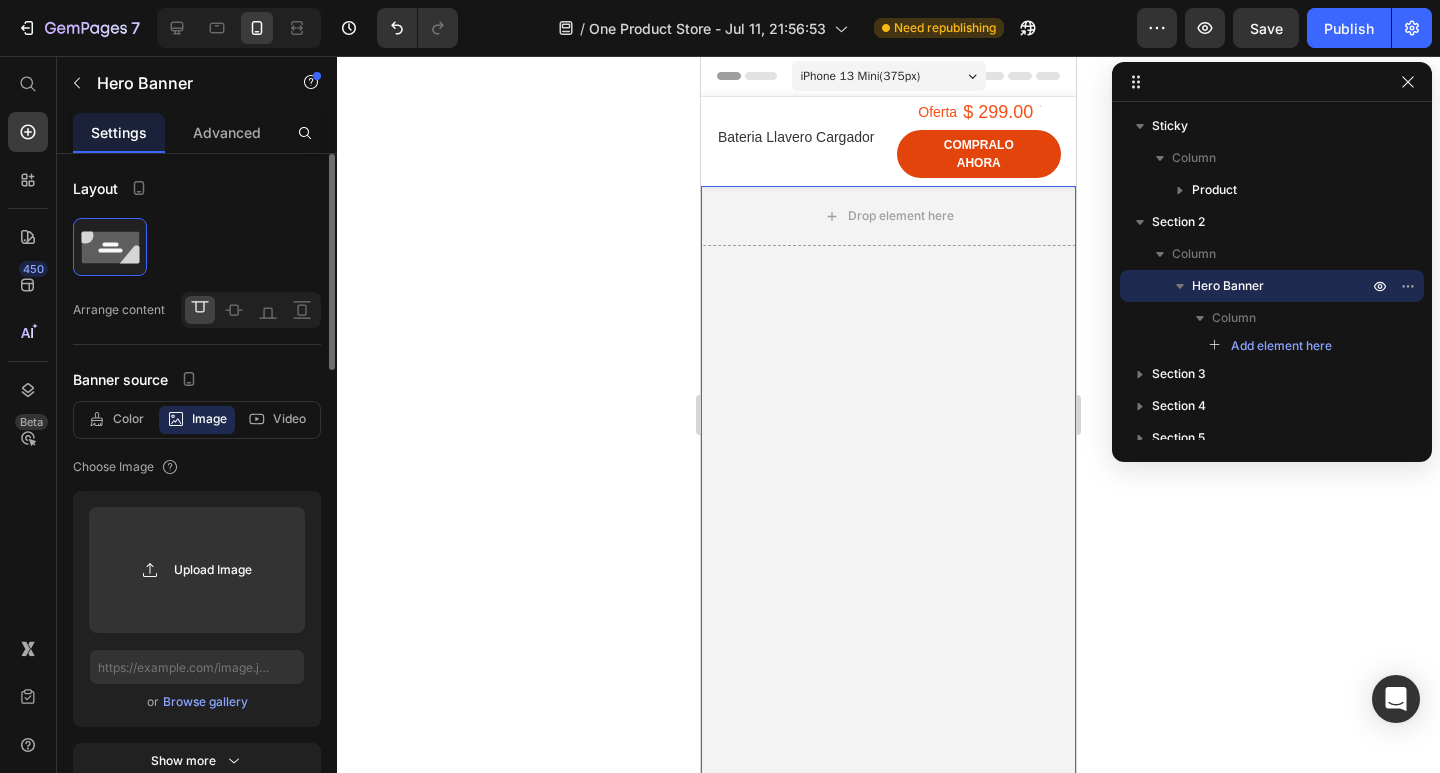 click at bounding box center [888, 611] 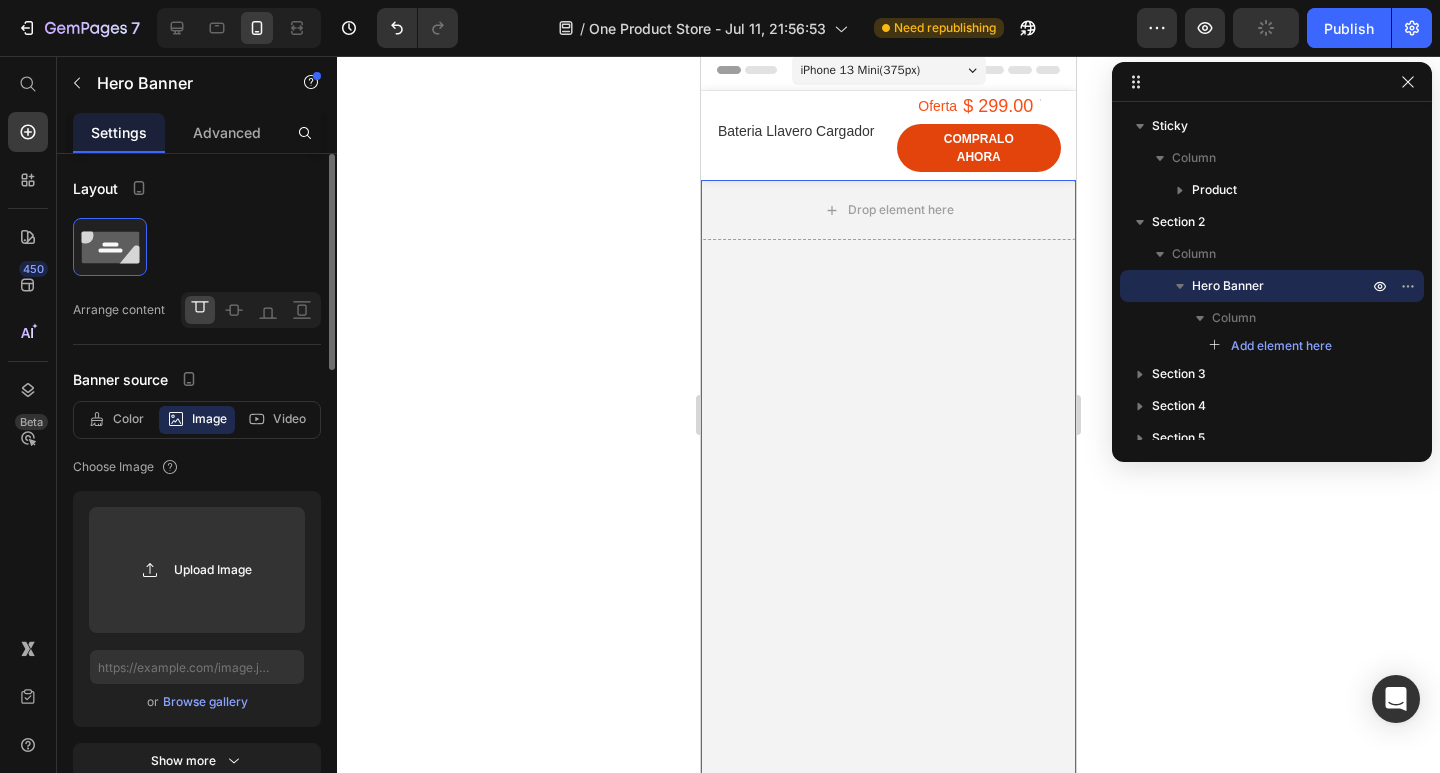 scroll, scrollTop: 0, scrollLeft: 0, axis: both 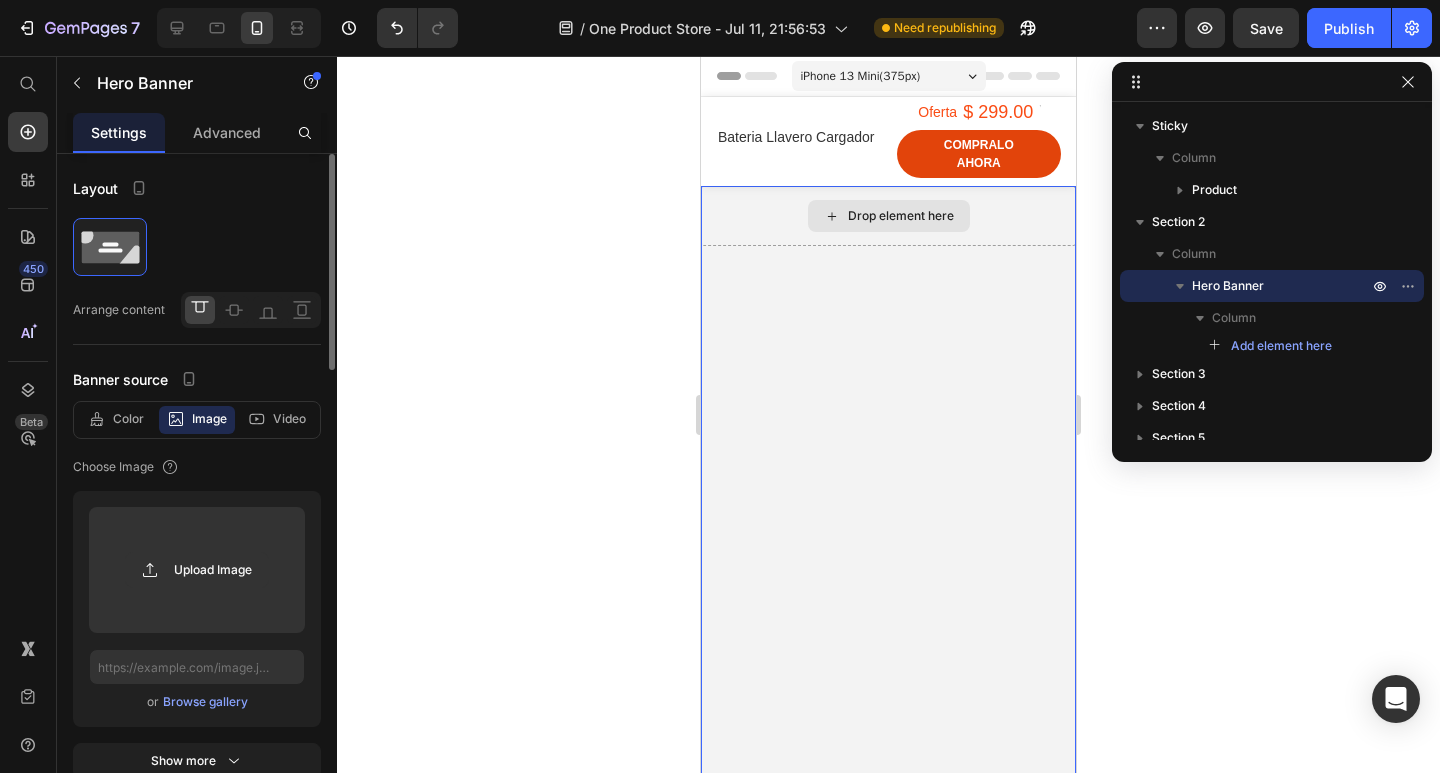 click on "Drop element here" at bounding box center (888, 216) 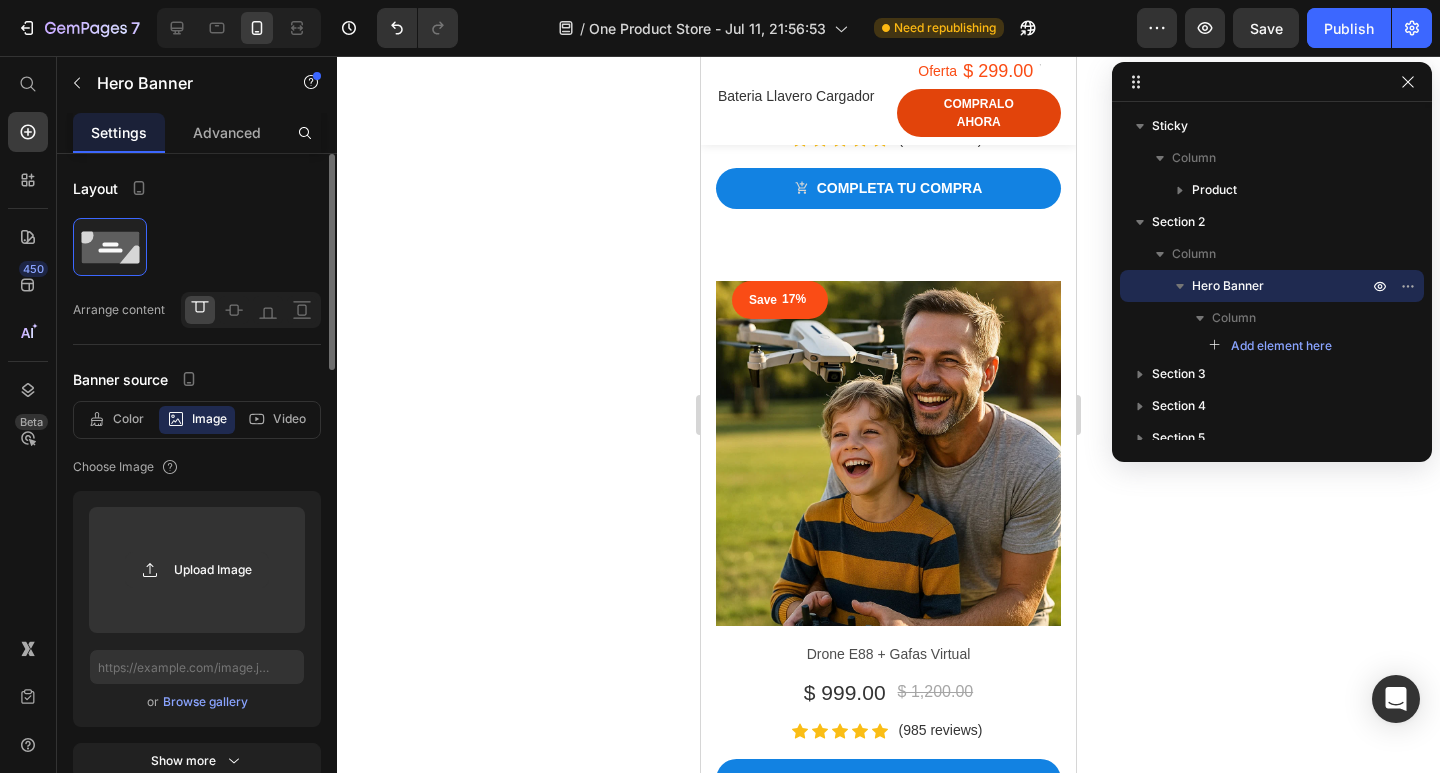 scroll, scrollTop: 5600, scrollLeft: 0, axis: vertical 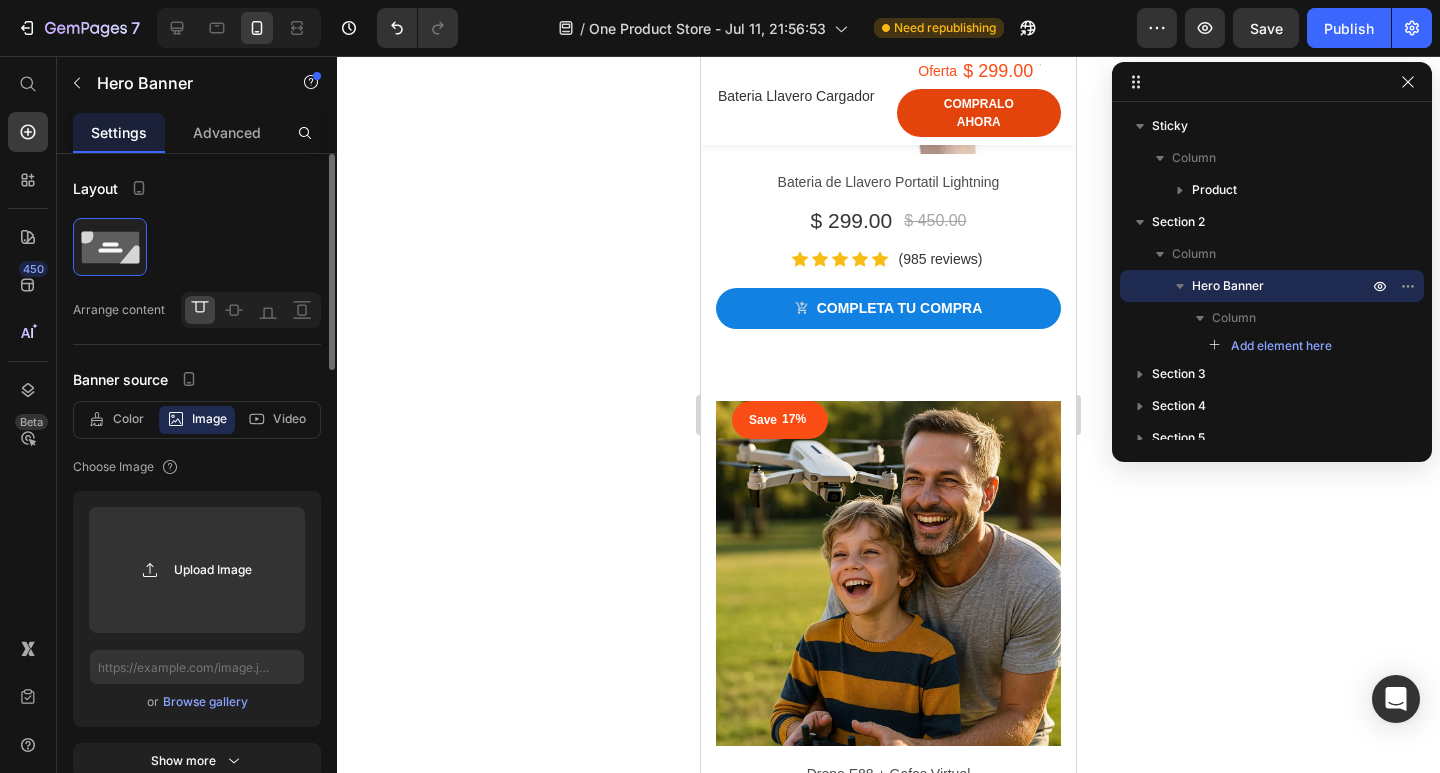 click at bounding box center [819, -442] 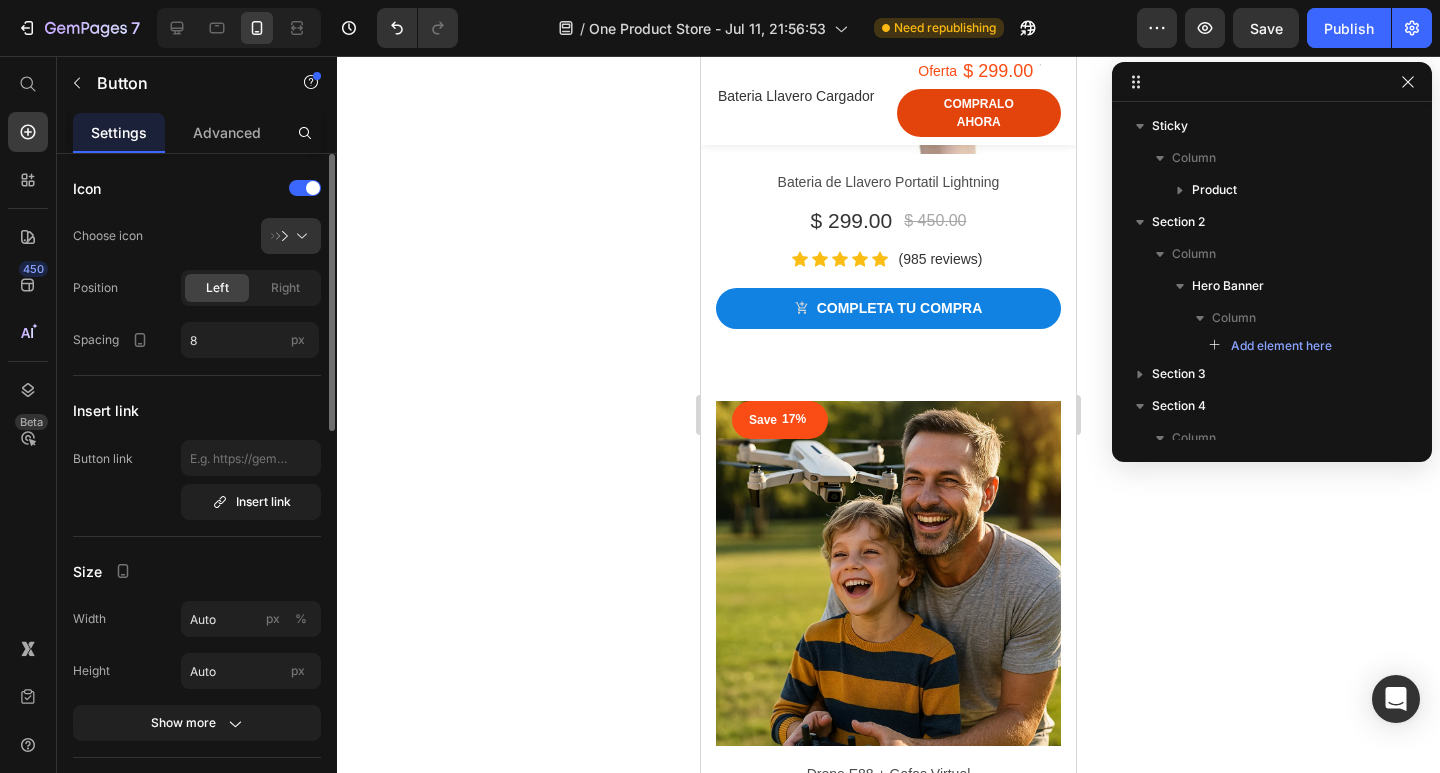 scroll, scrollTop: 430, scrollLeft: 0, axis: vertical 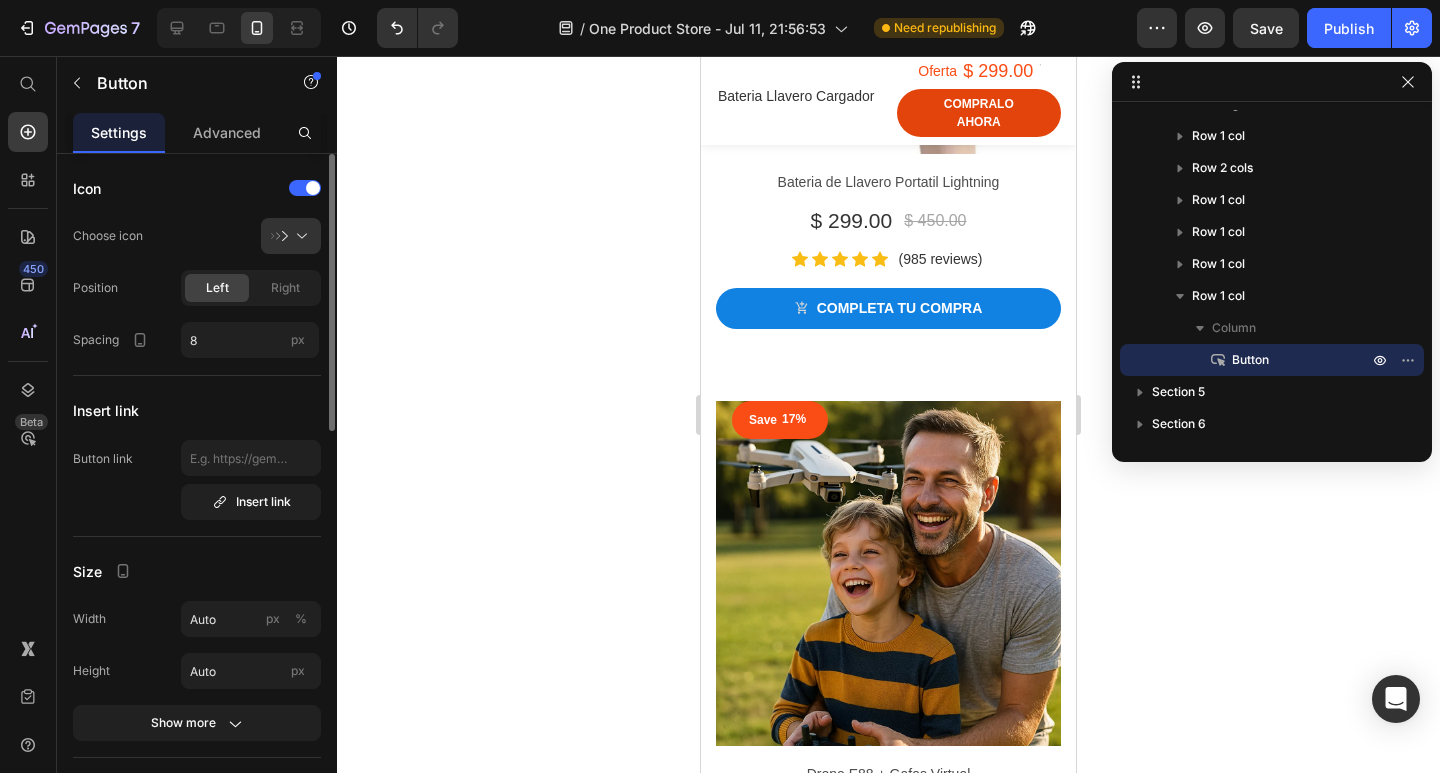 click on "Pago contra Entrega" at bounding box center [915, -442] 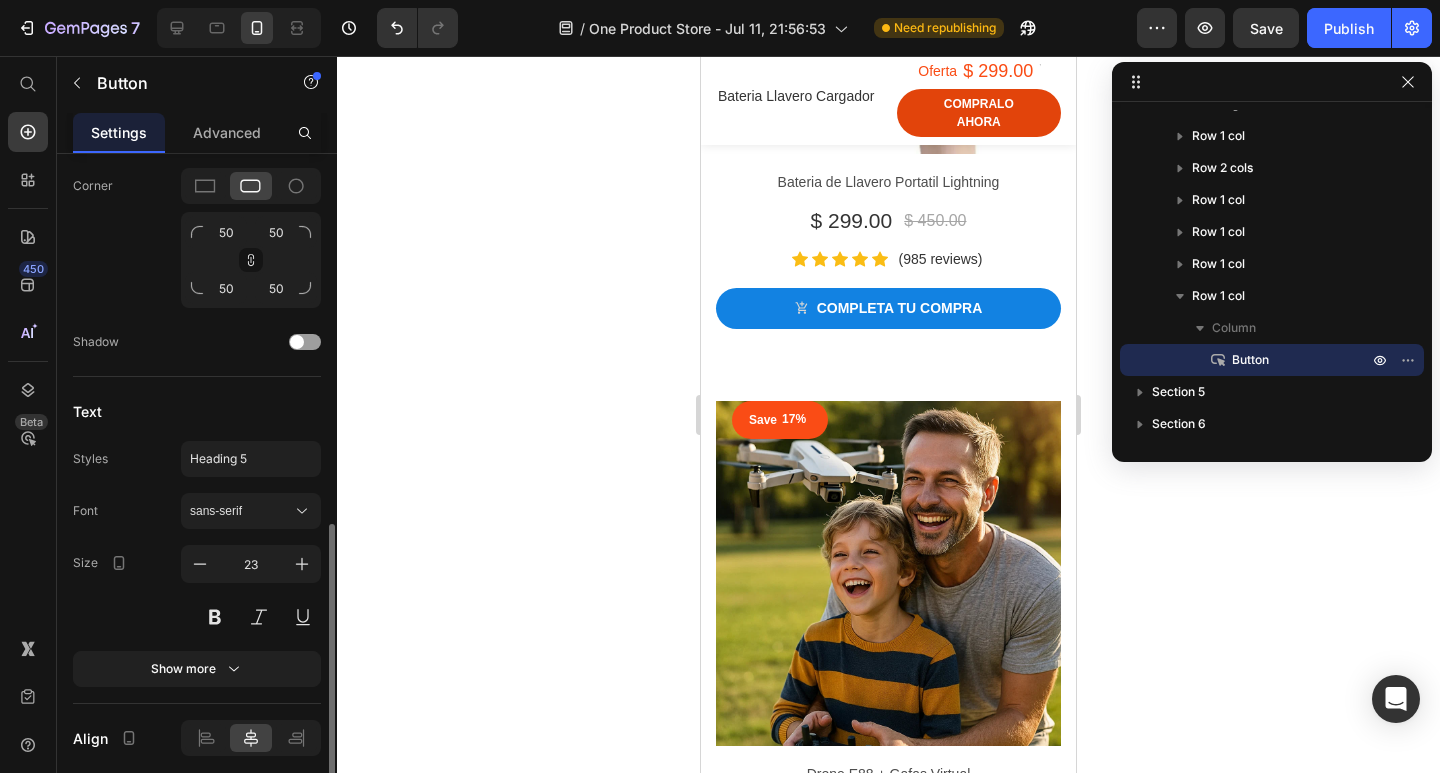 scroll, scrollTop: 970, scrollLeft: 0, axis: vertical 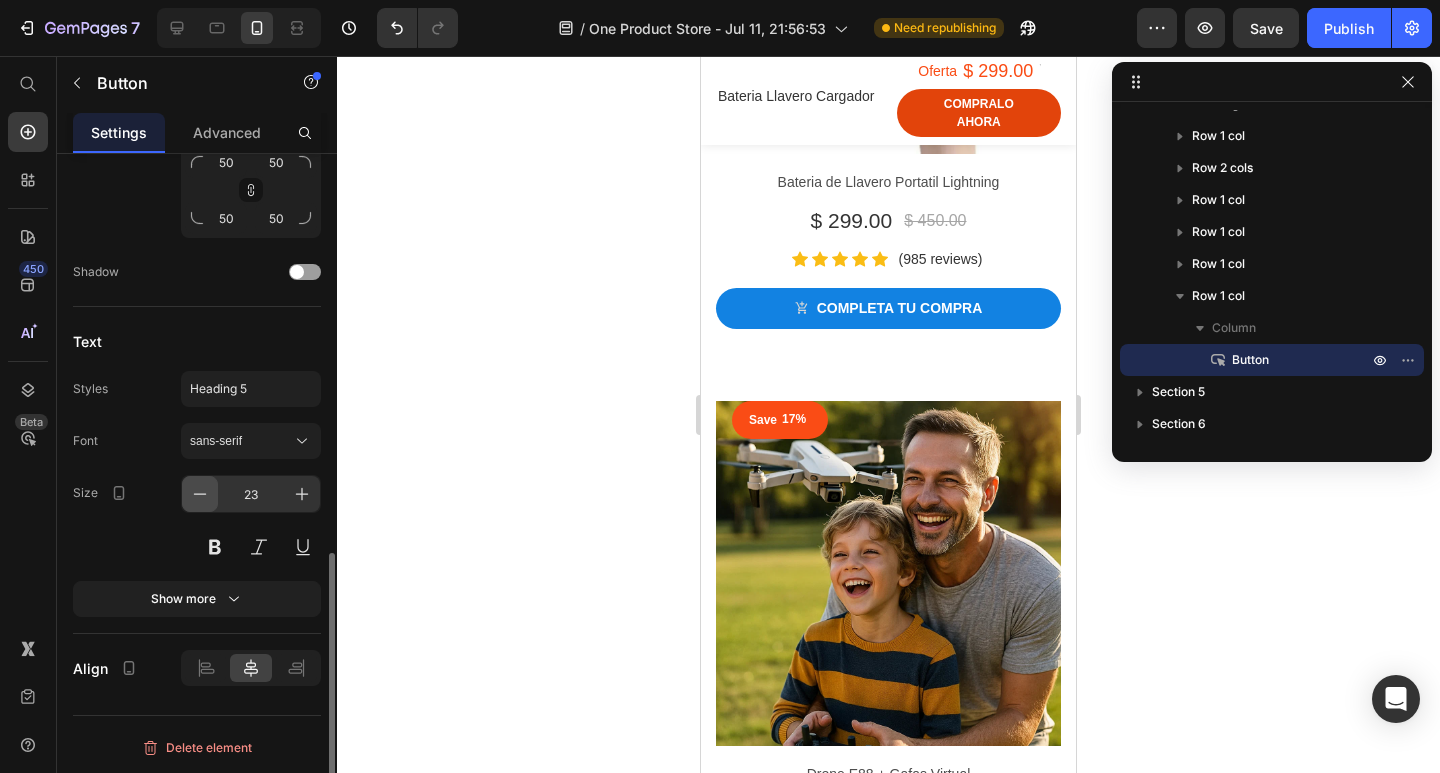 click 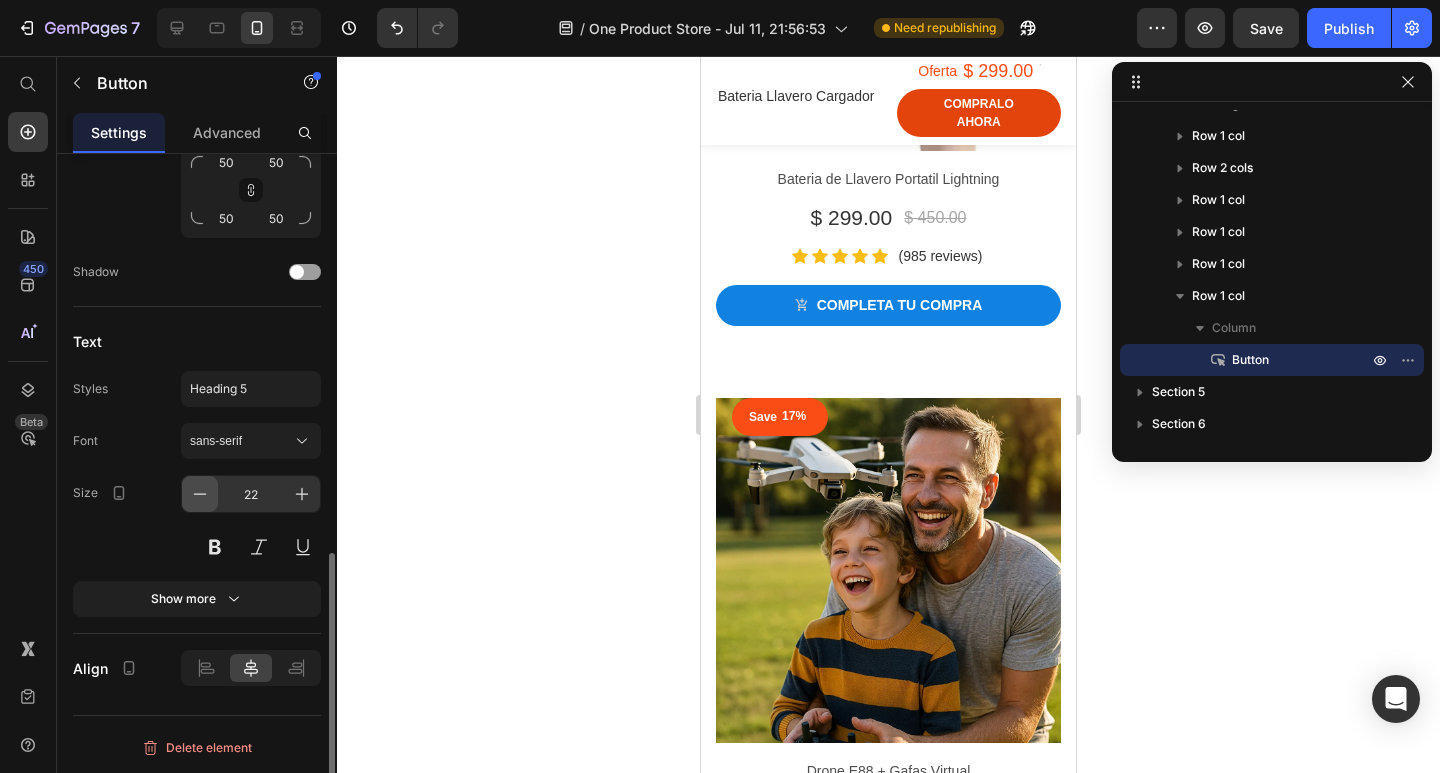 click 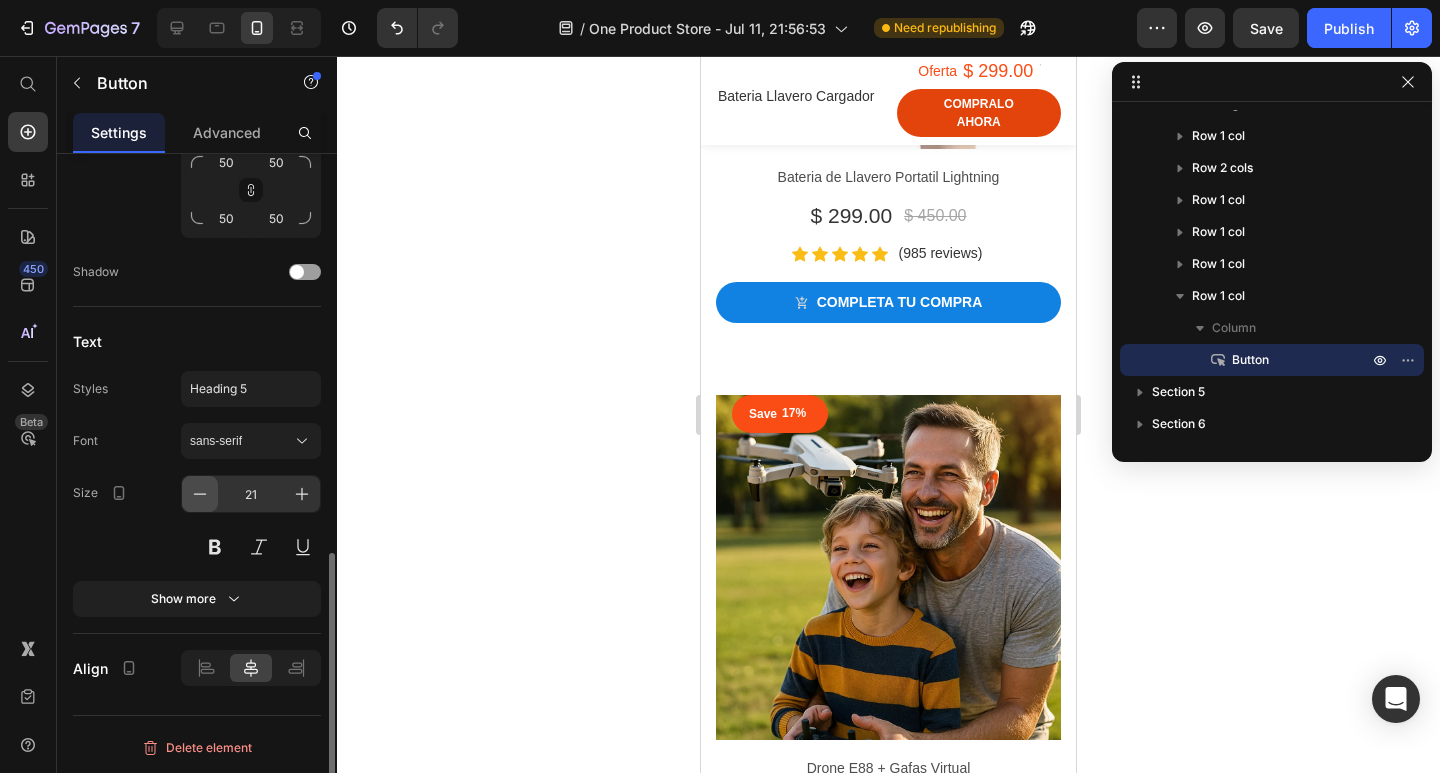 click 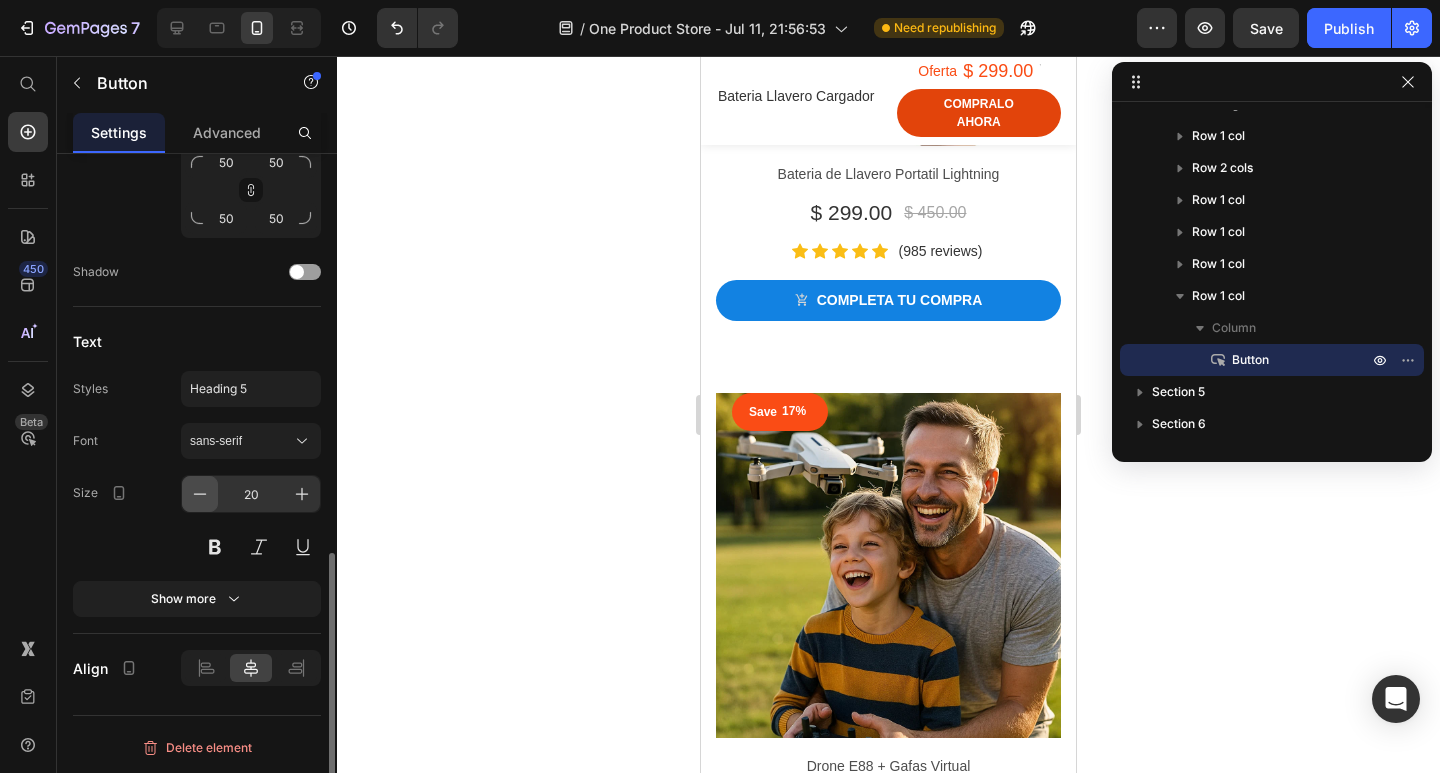 click 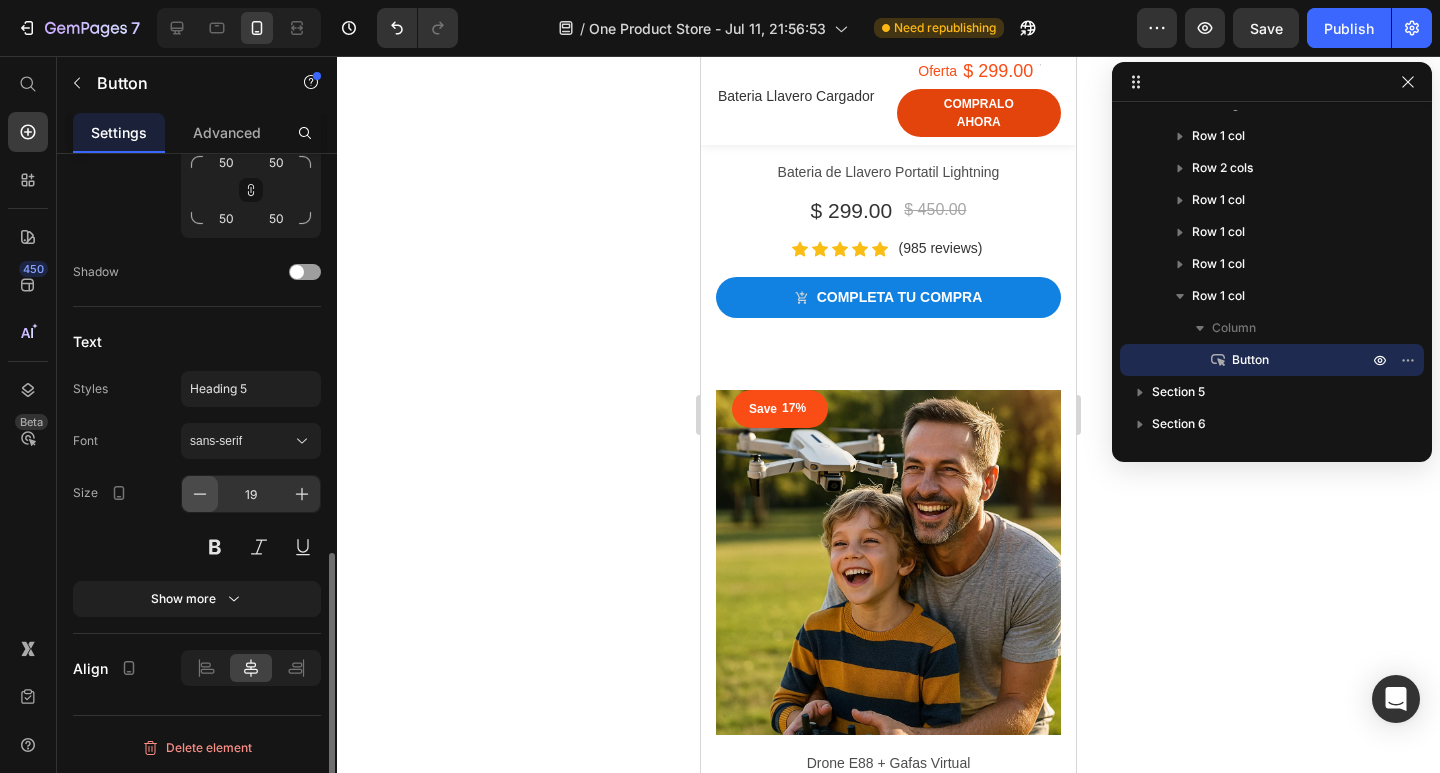 click 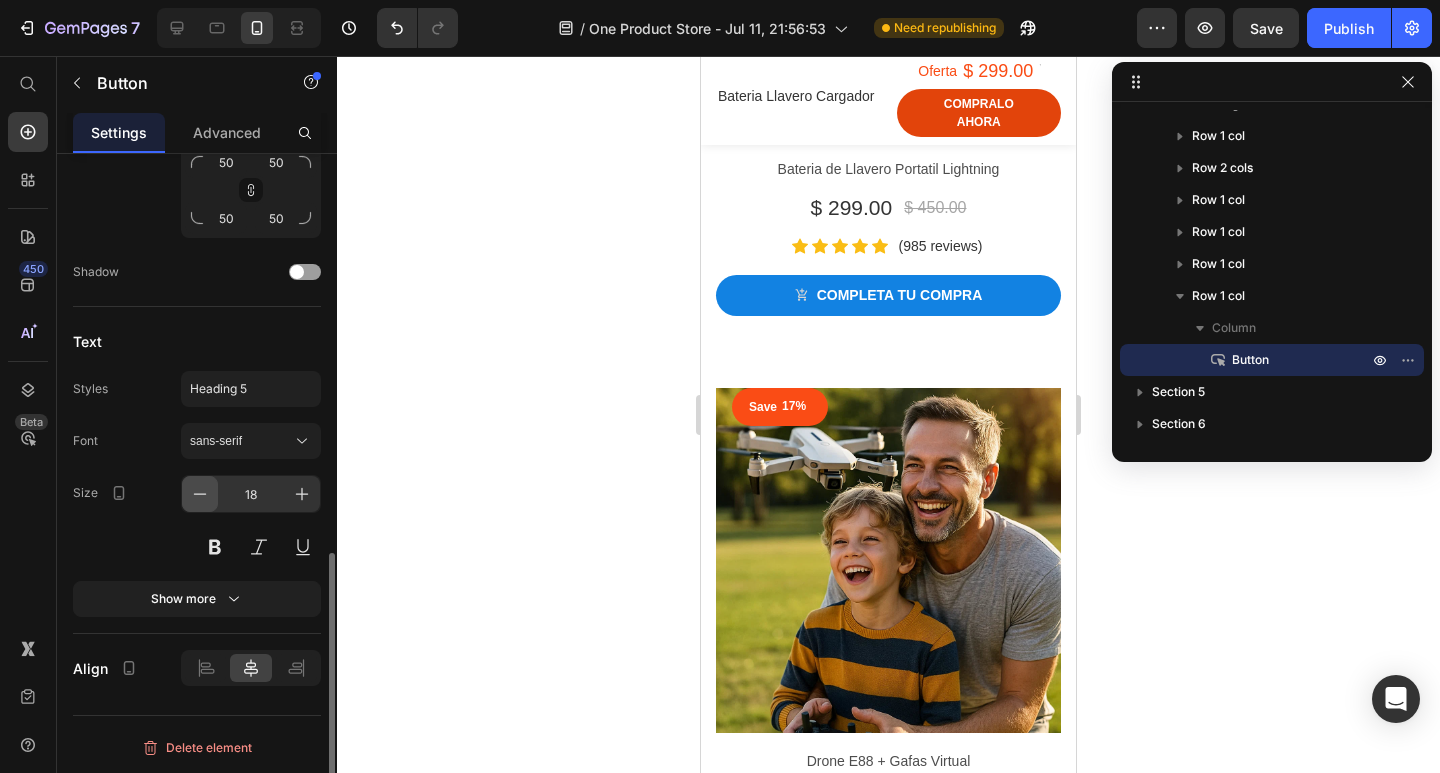 click 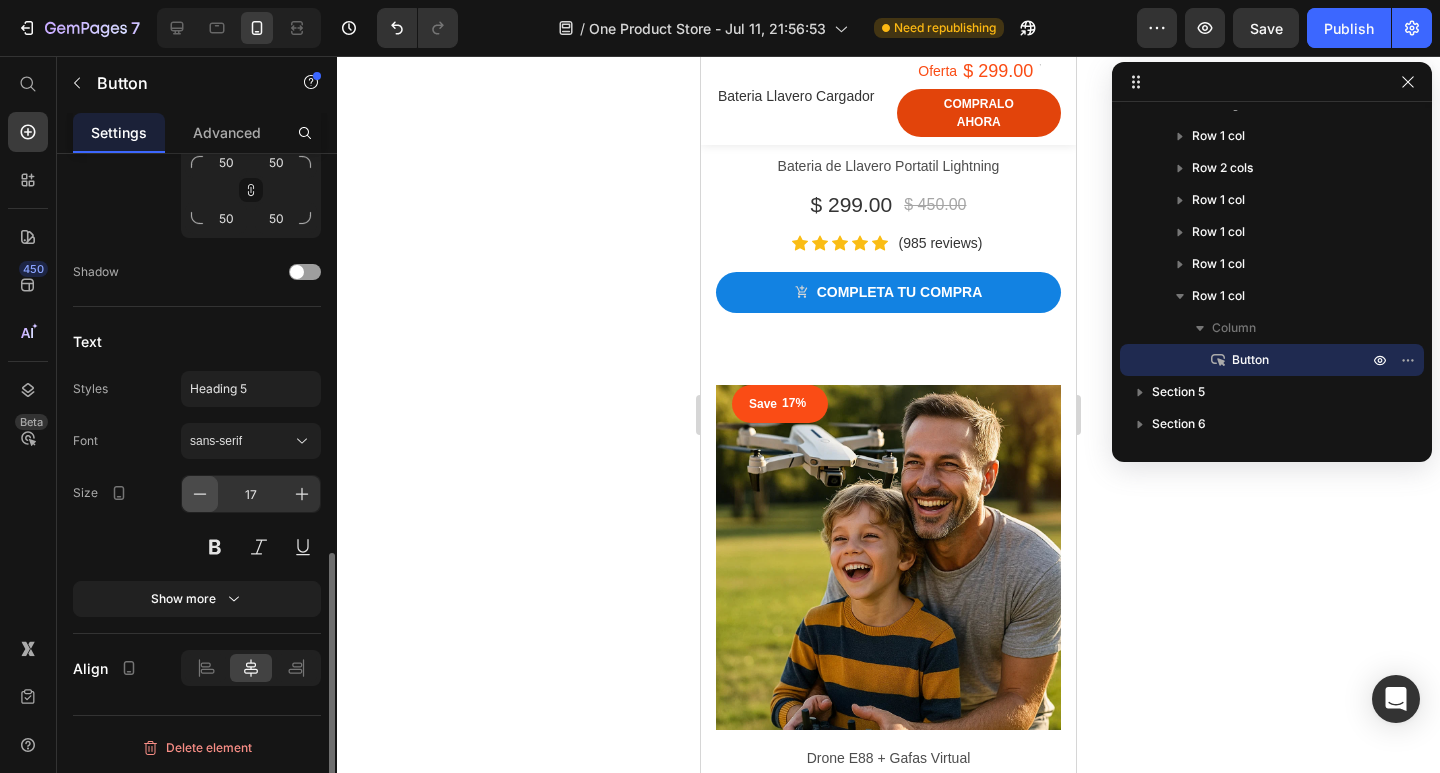 click 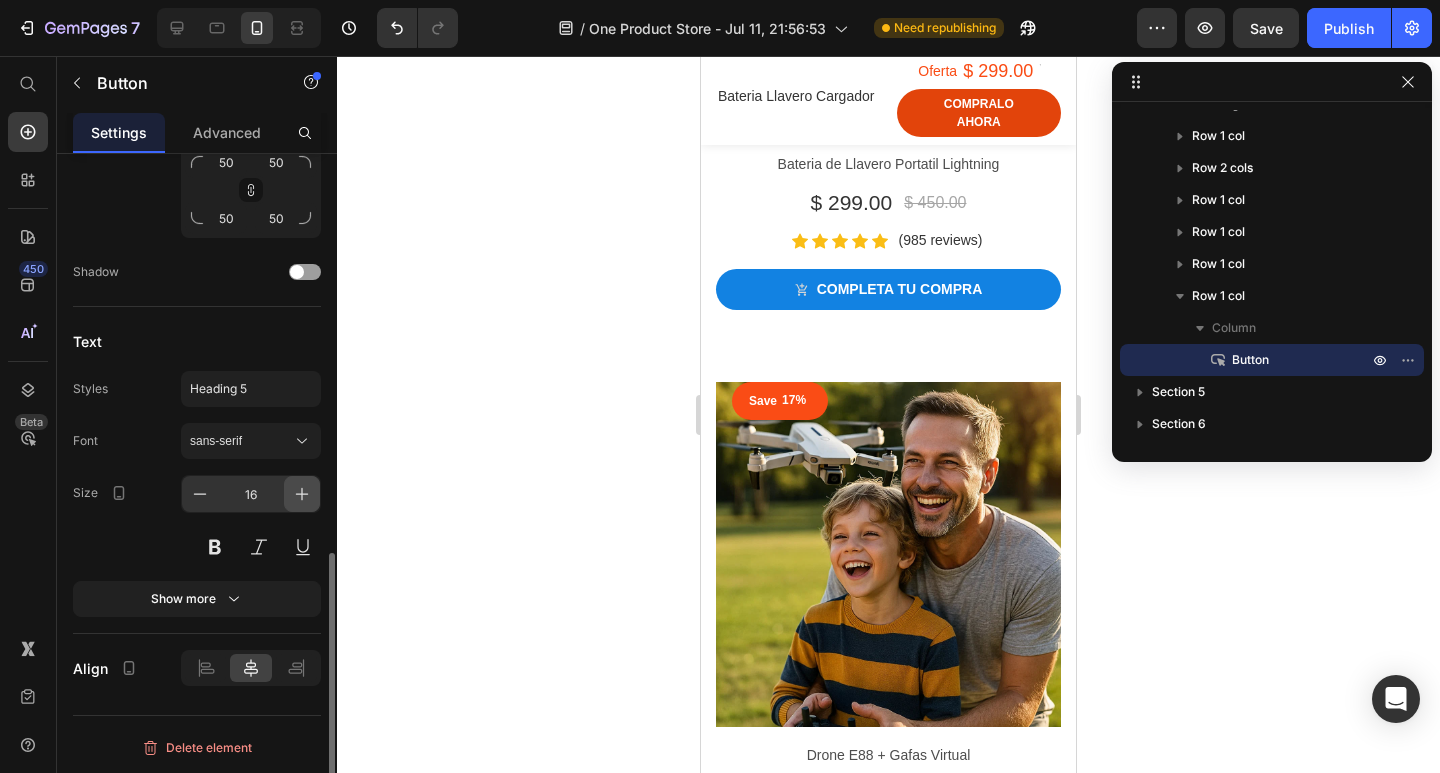 click 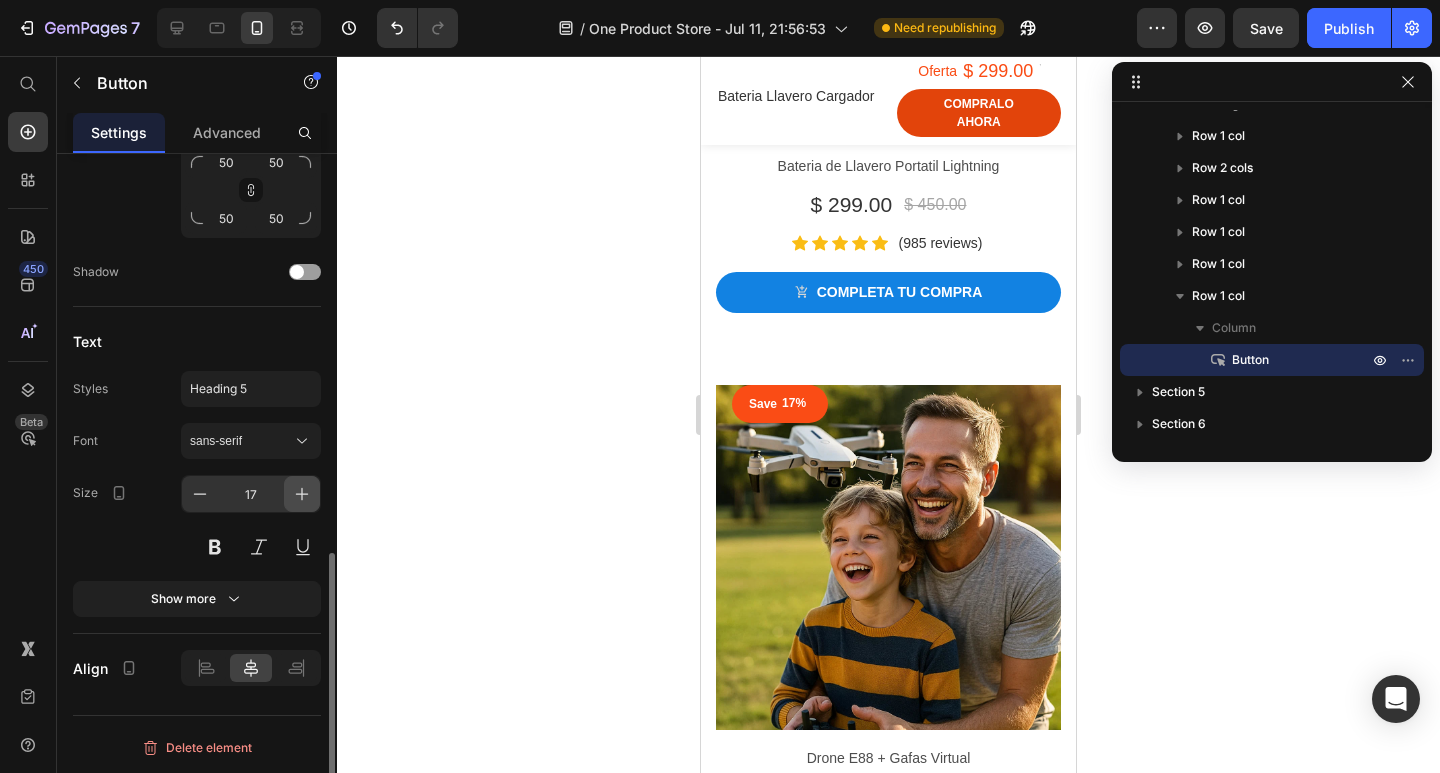 click 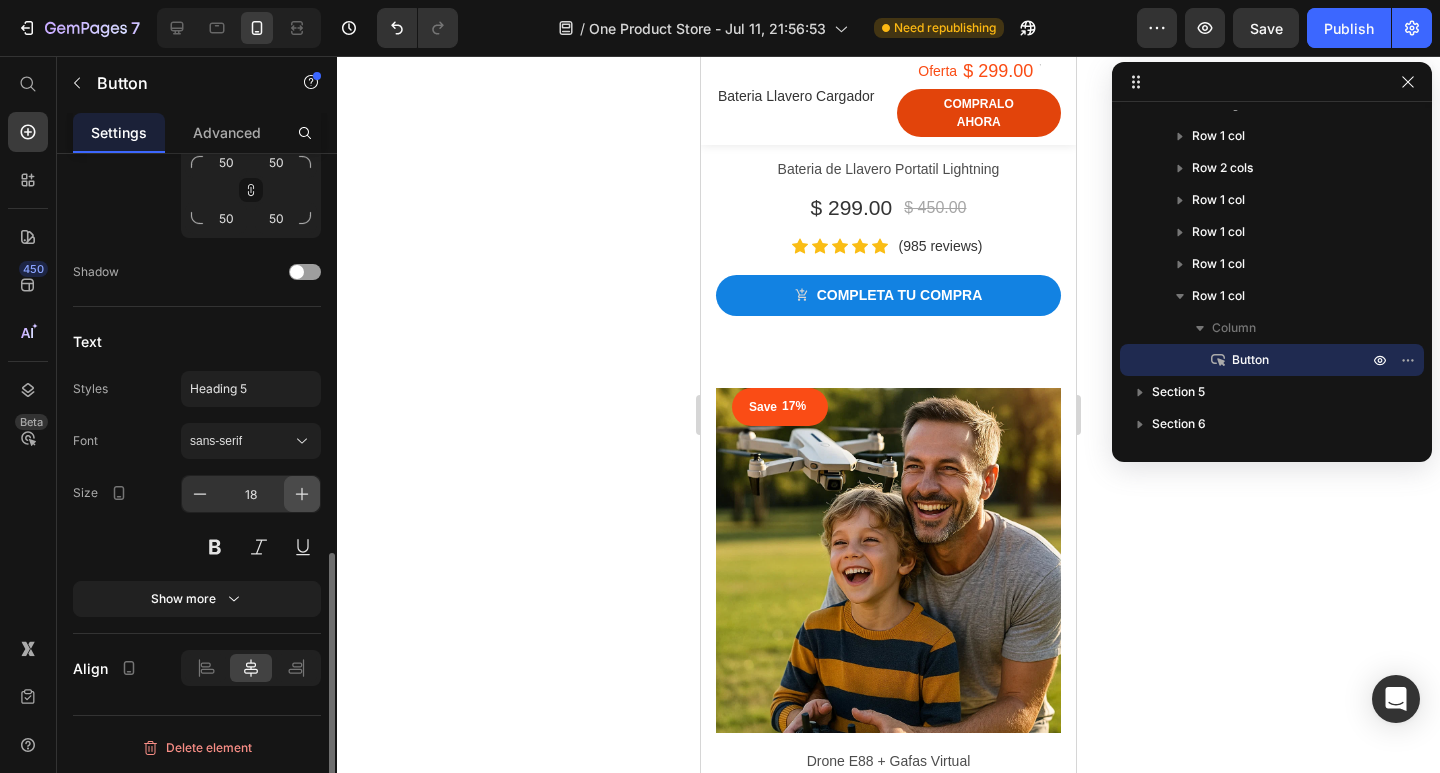 click 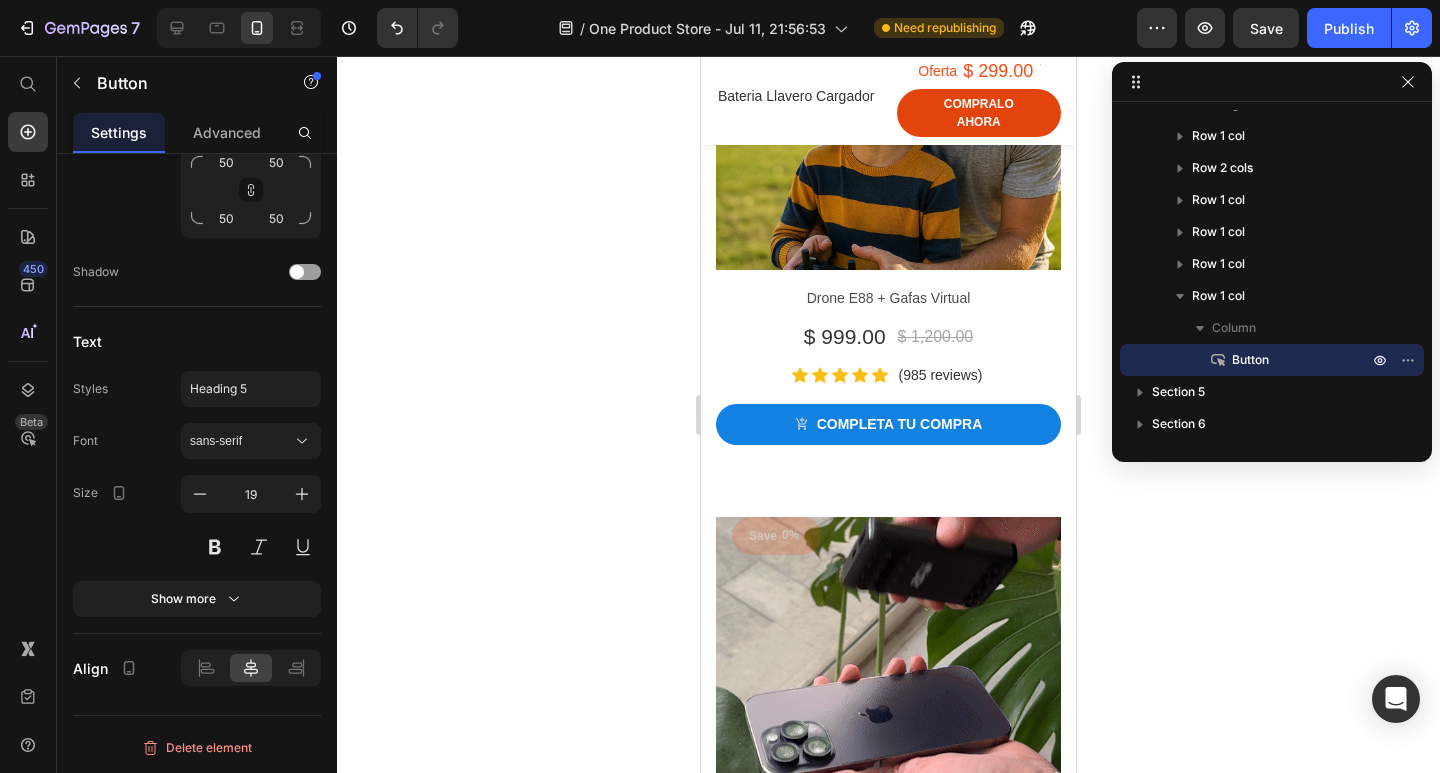 scroll, scrollTop: 5900, scrollLeft: 0, axis: vertical 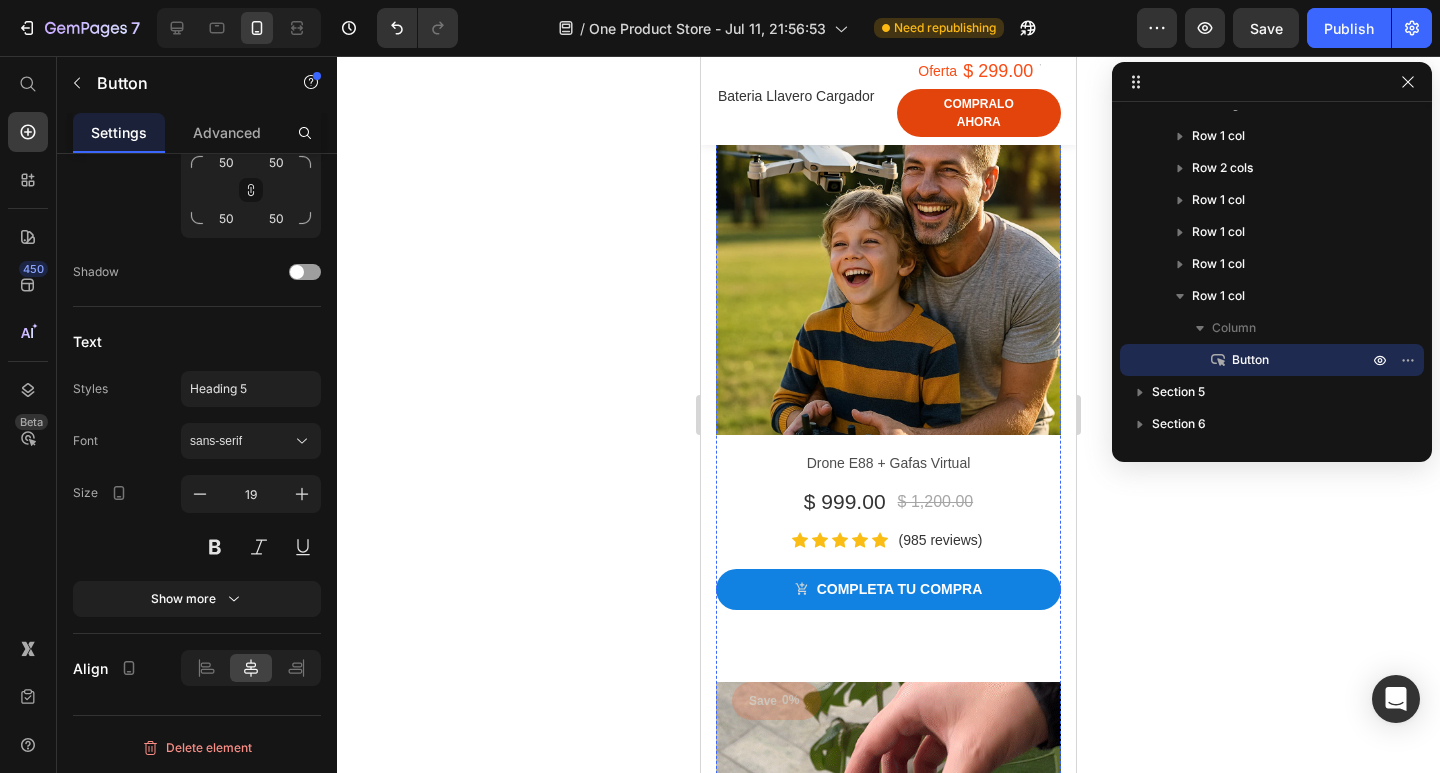 click on "For your convenience" at bounding box center (888, -568) 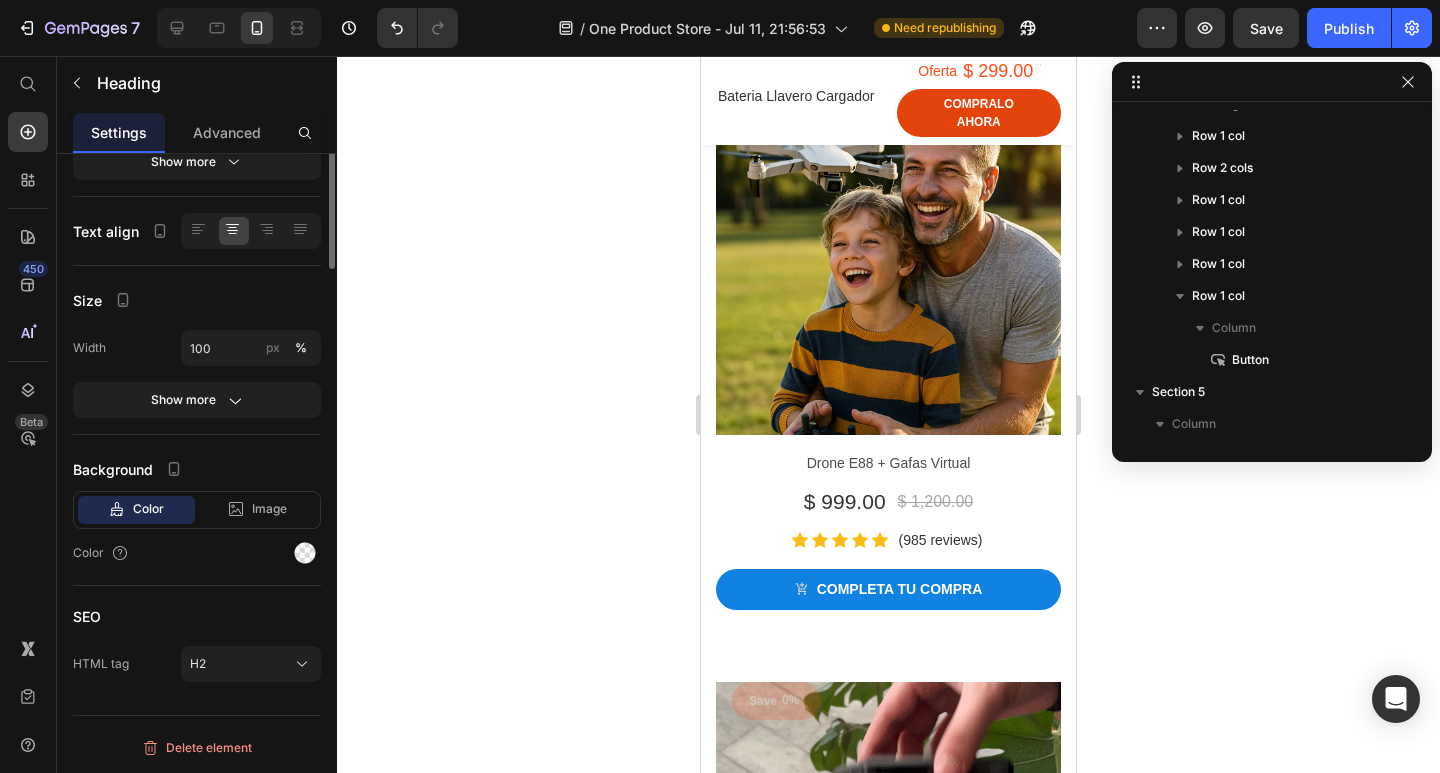 scroll, scrollTop: 590, scrollLeft: 0, axis: vertical 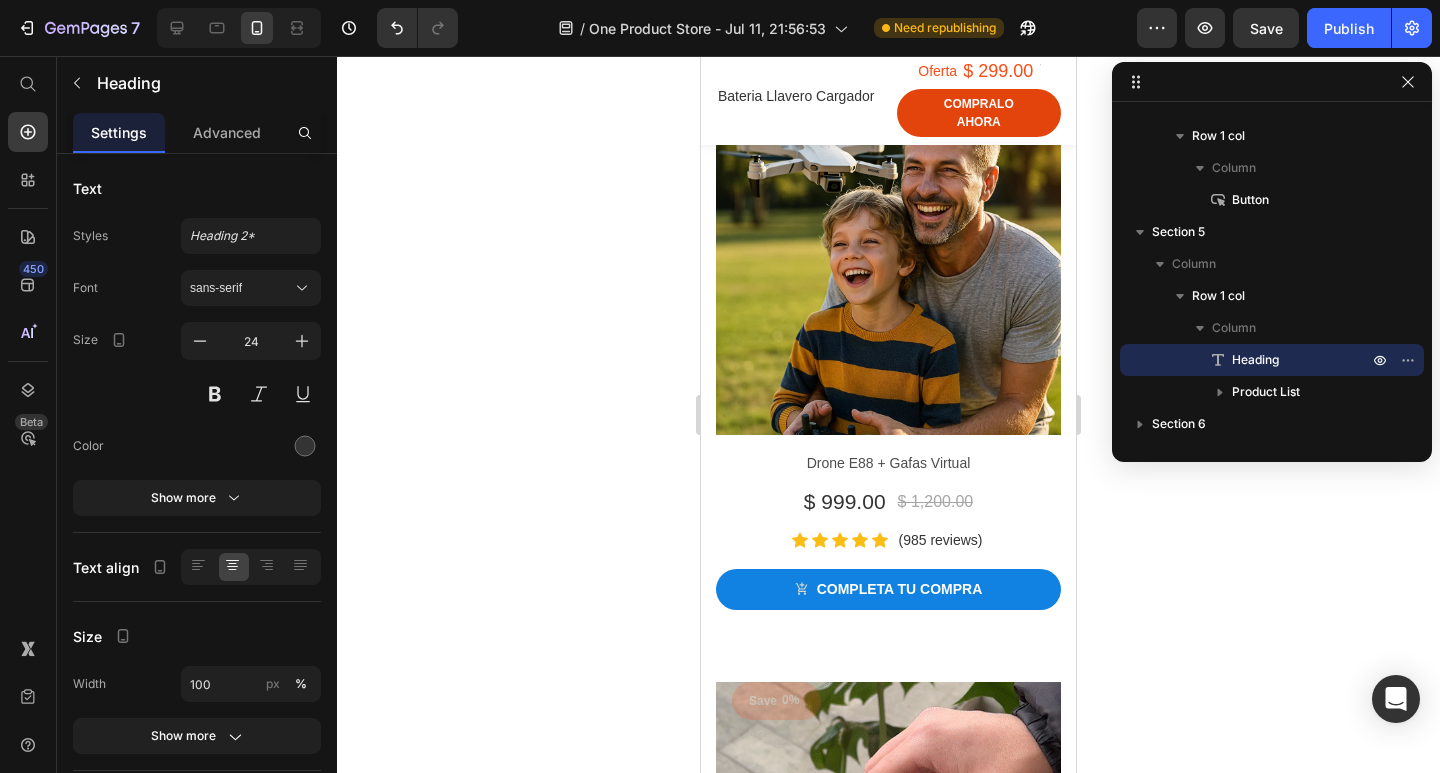 click on "For your convenience" at bounding box center (888, -568) 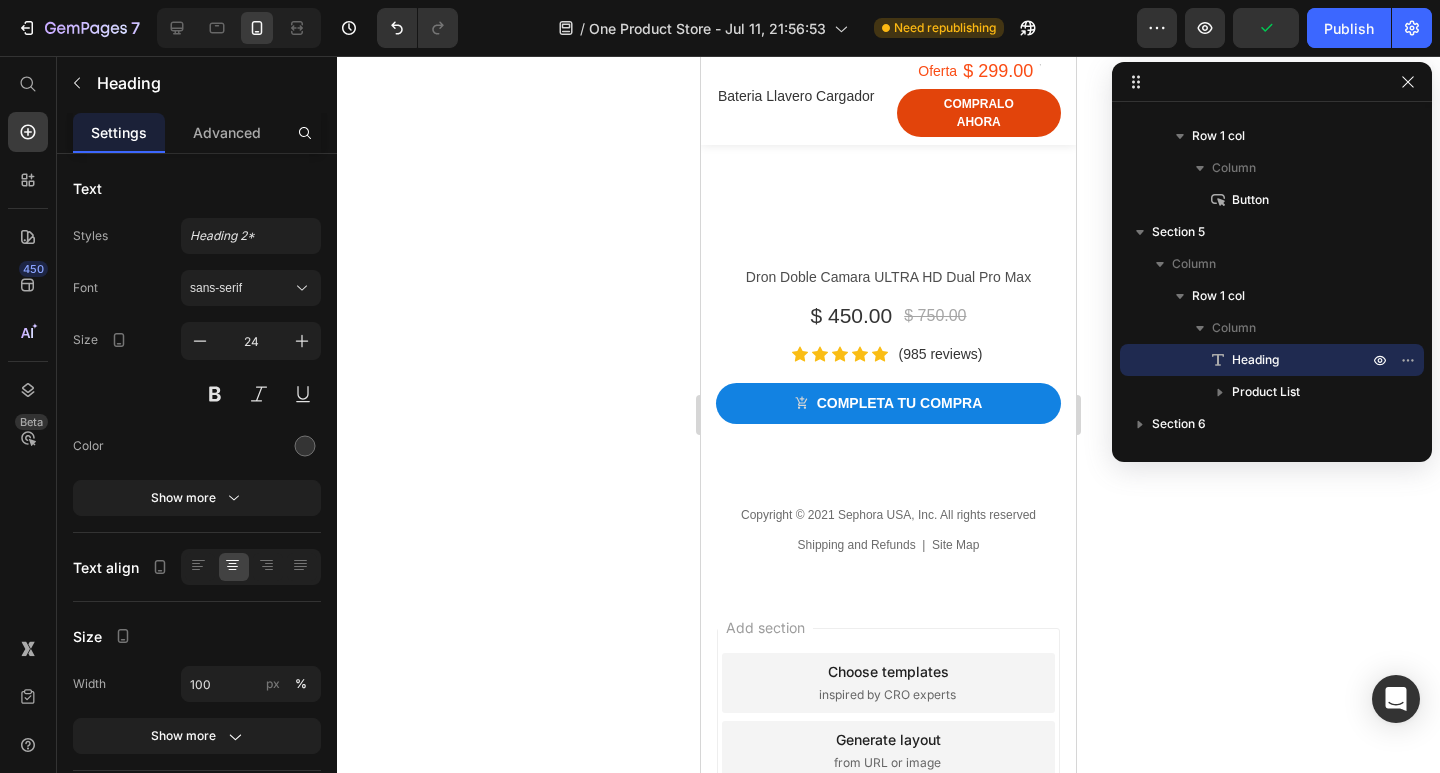 scroll, scrollTop: 8808, scrollLeft: 0, axis: vertical 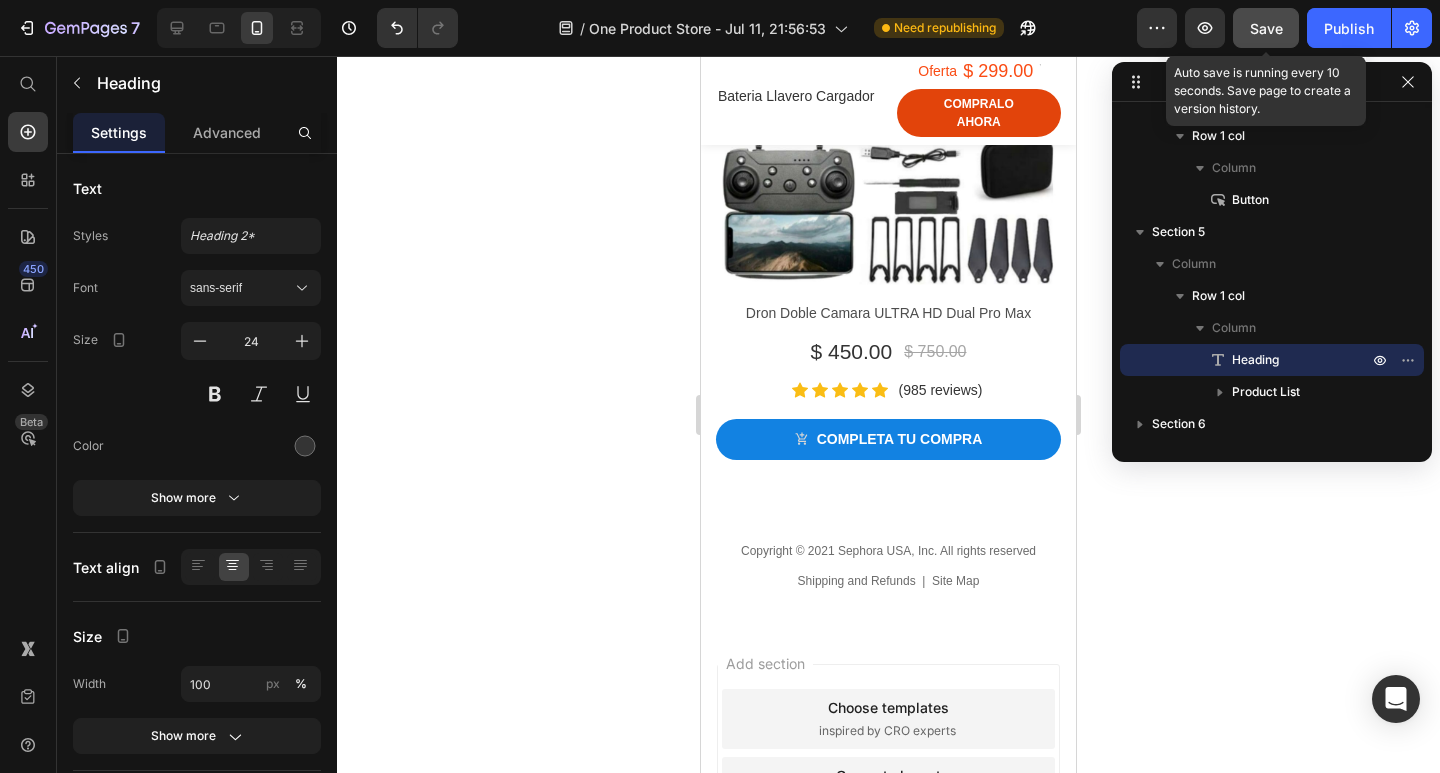 click on "Save" at bounding box center (1266, 28) 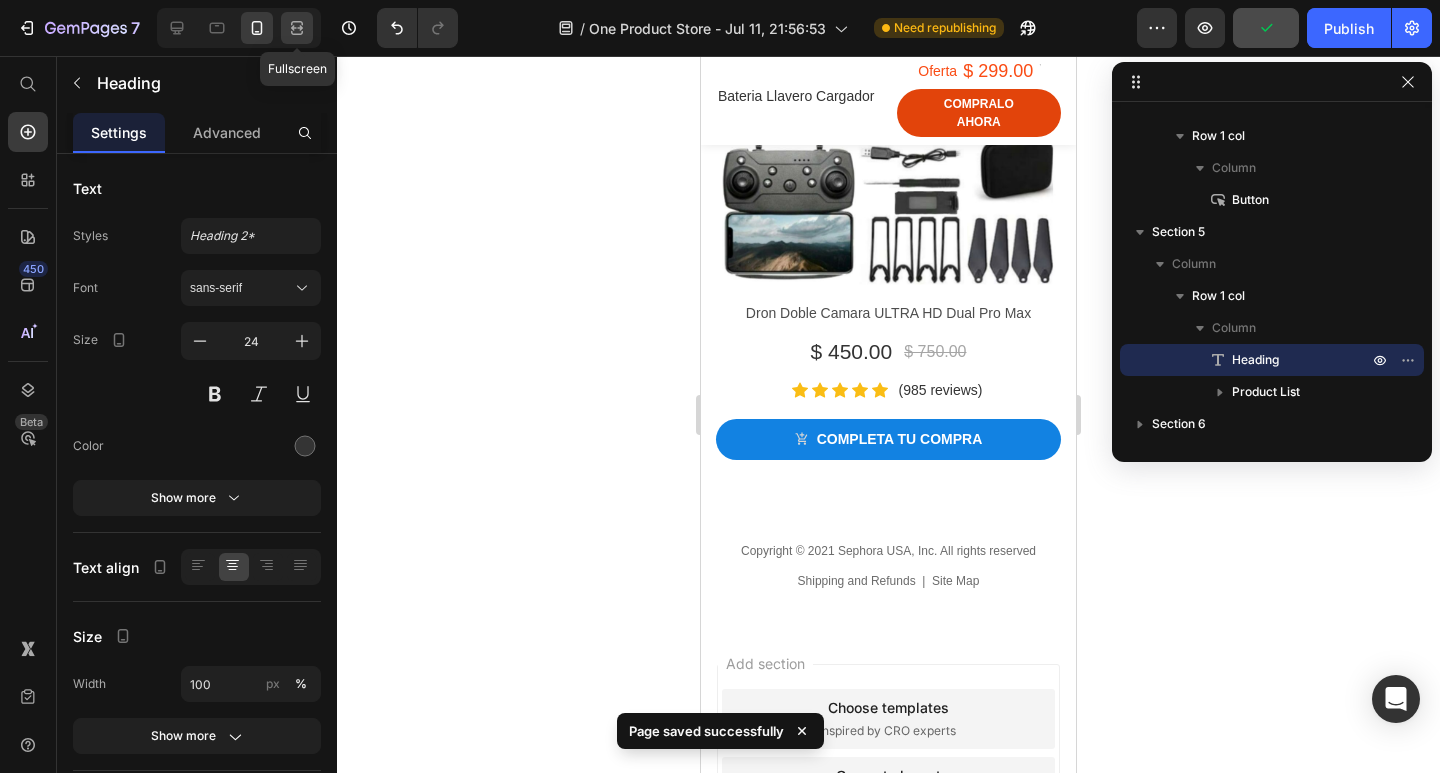click 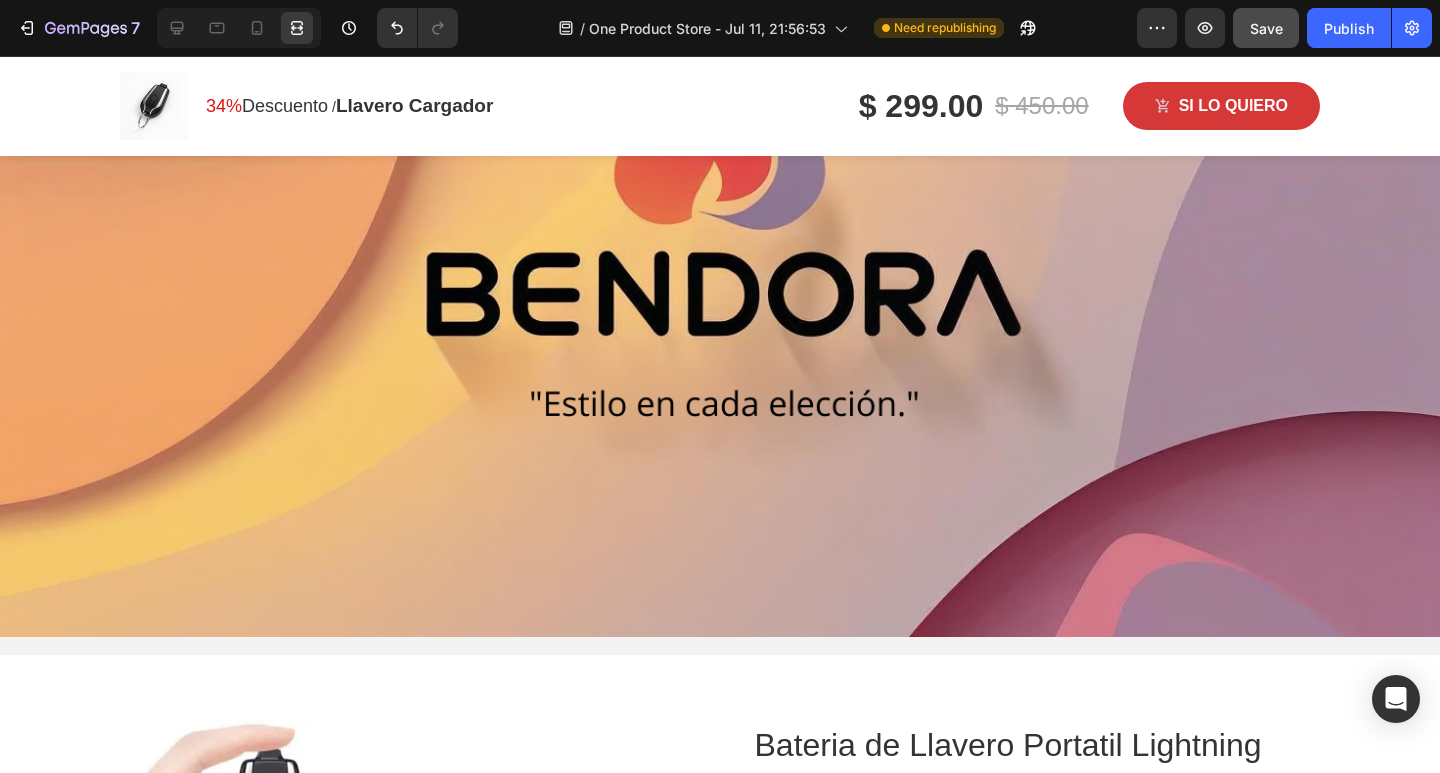 scroll, scrollTop: 0, scrollLeft: 0, axis: both 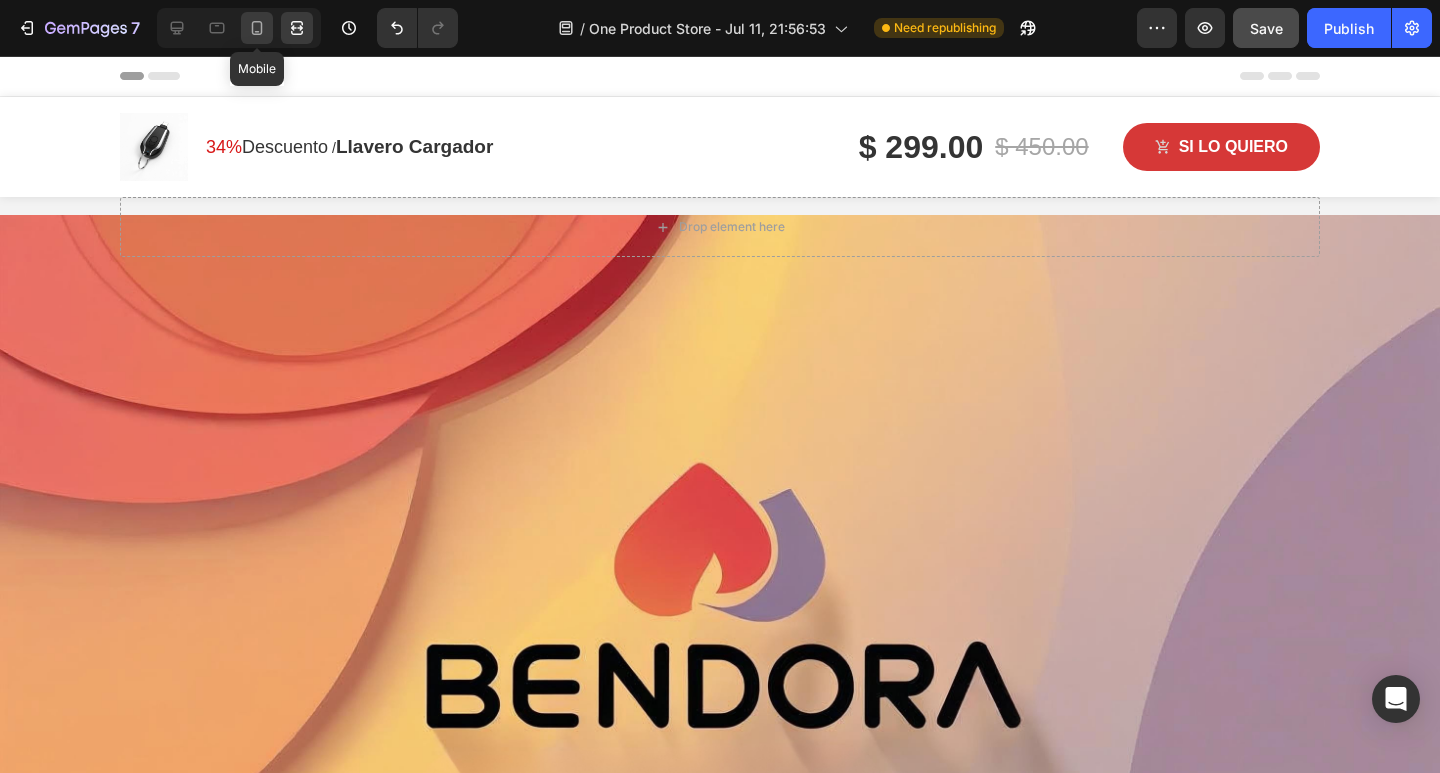 click 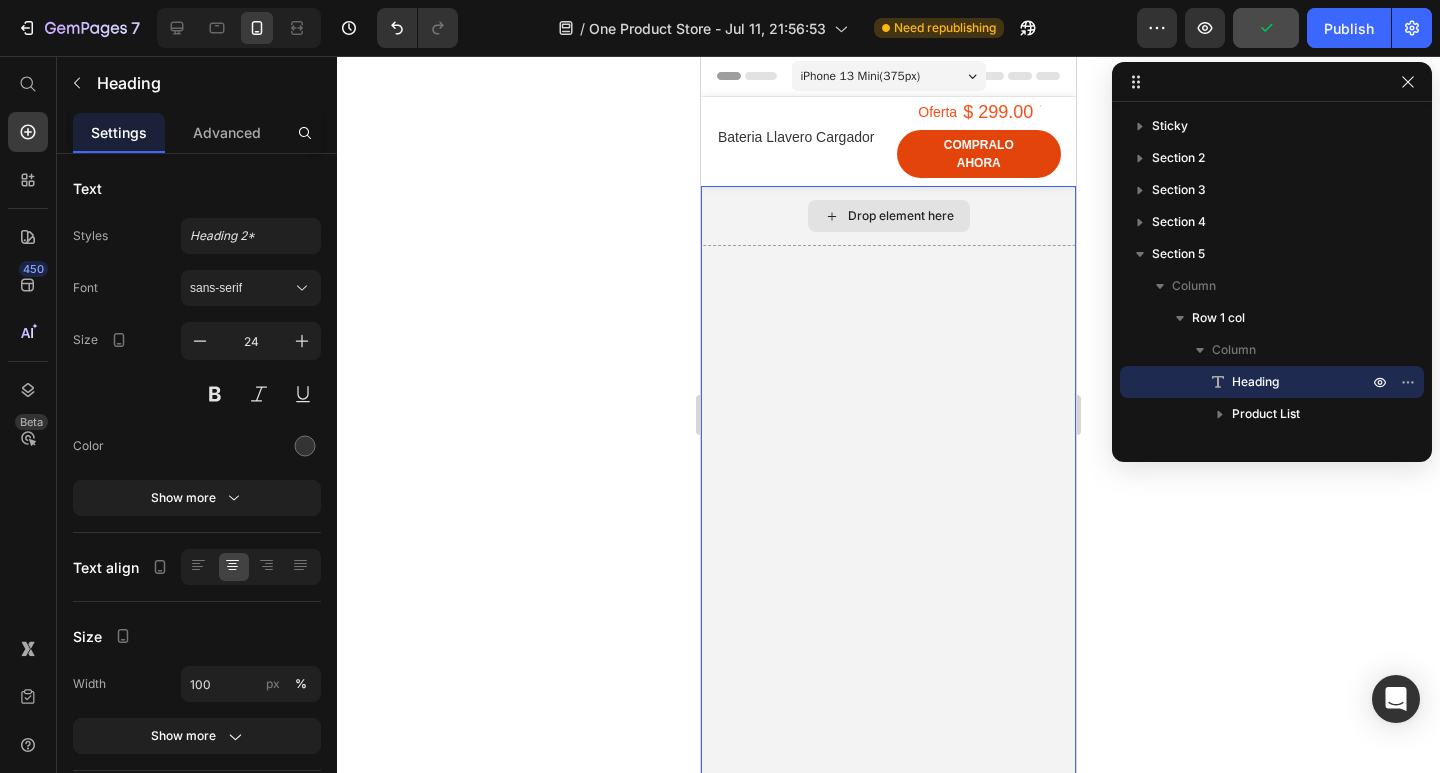 click on "Drop element here" at bounding box center (888, 216) 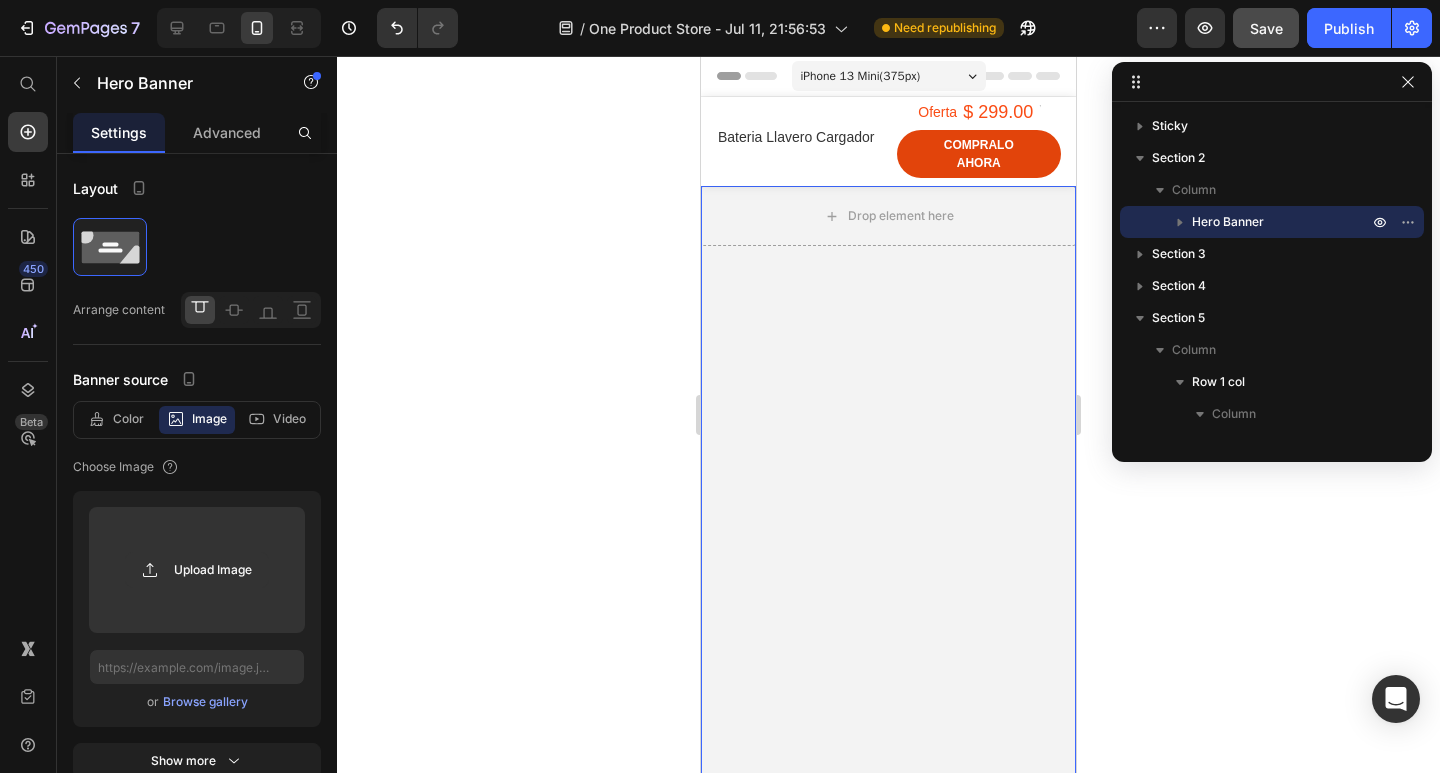 click at bounding box center [888, 611] 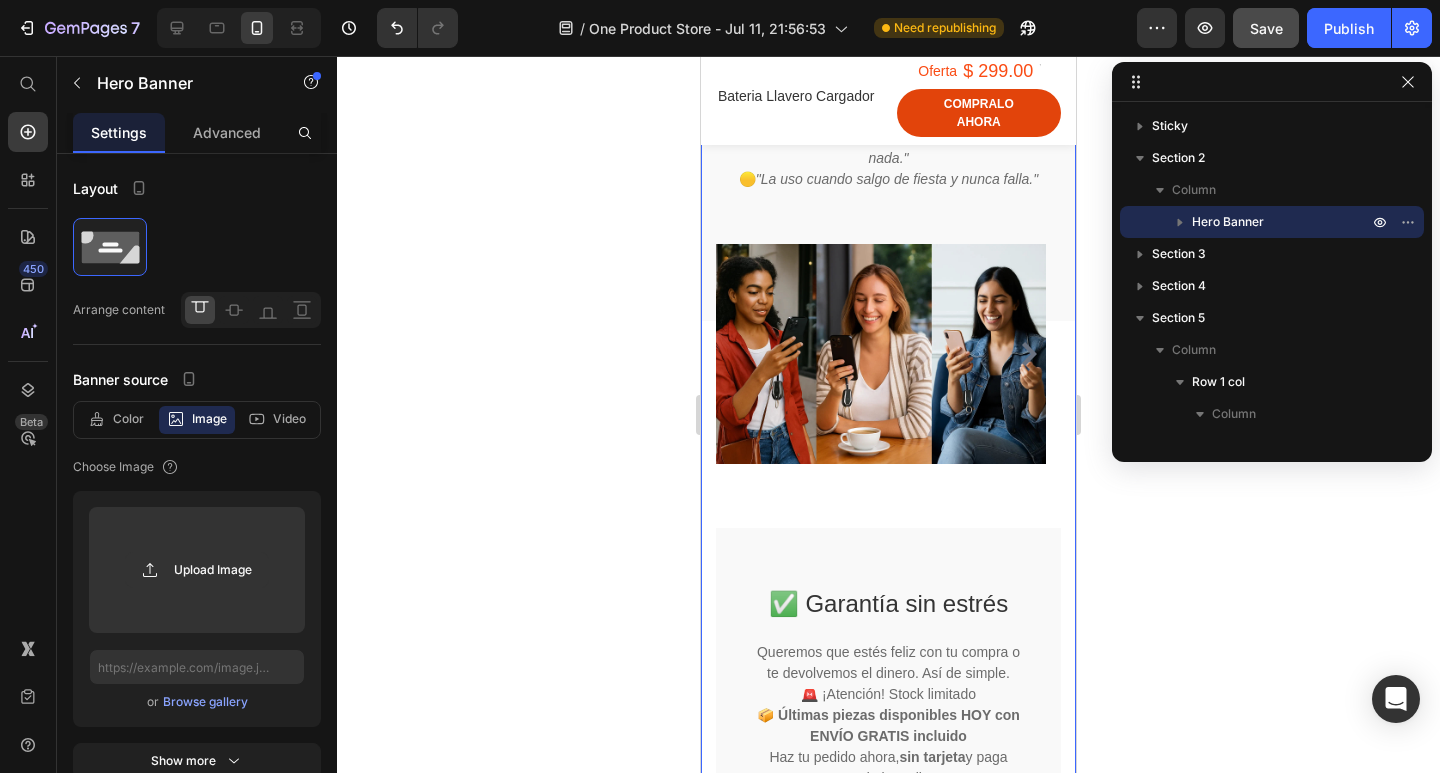 scroll, scrollTop: 4300, scrollLeft: 0, axis: vertical 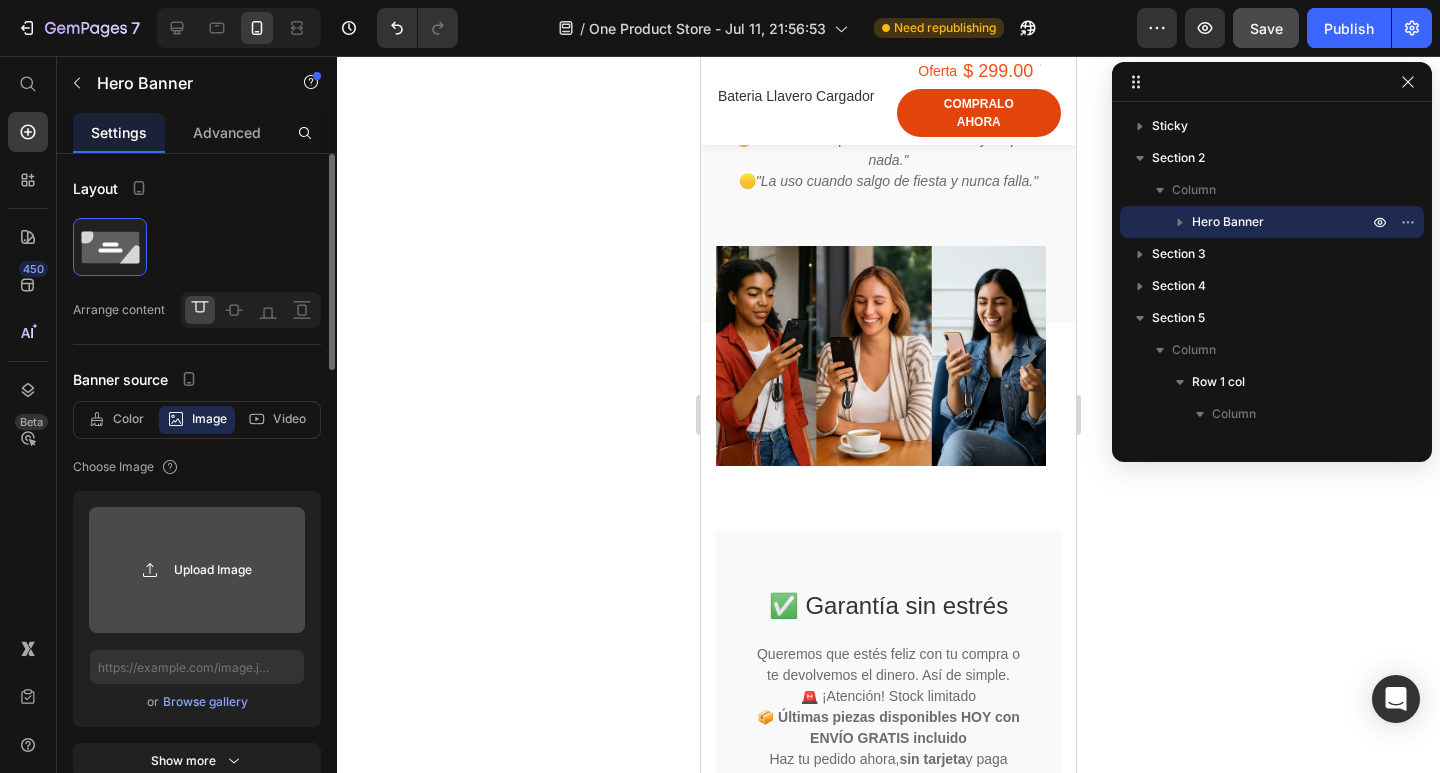 click 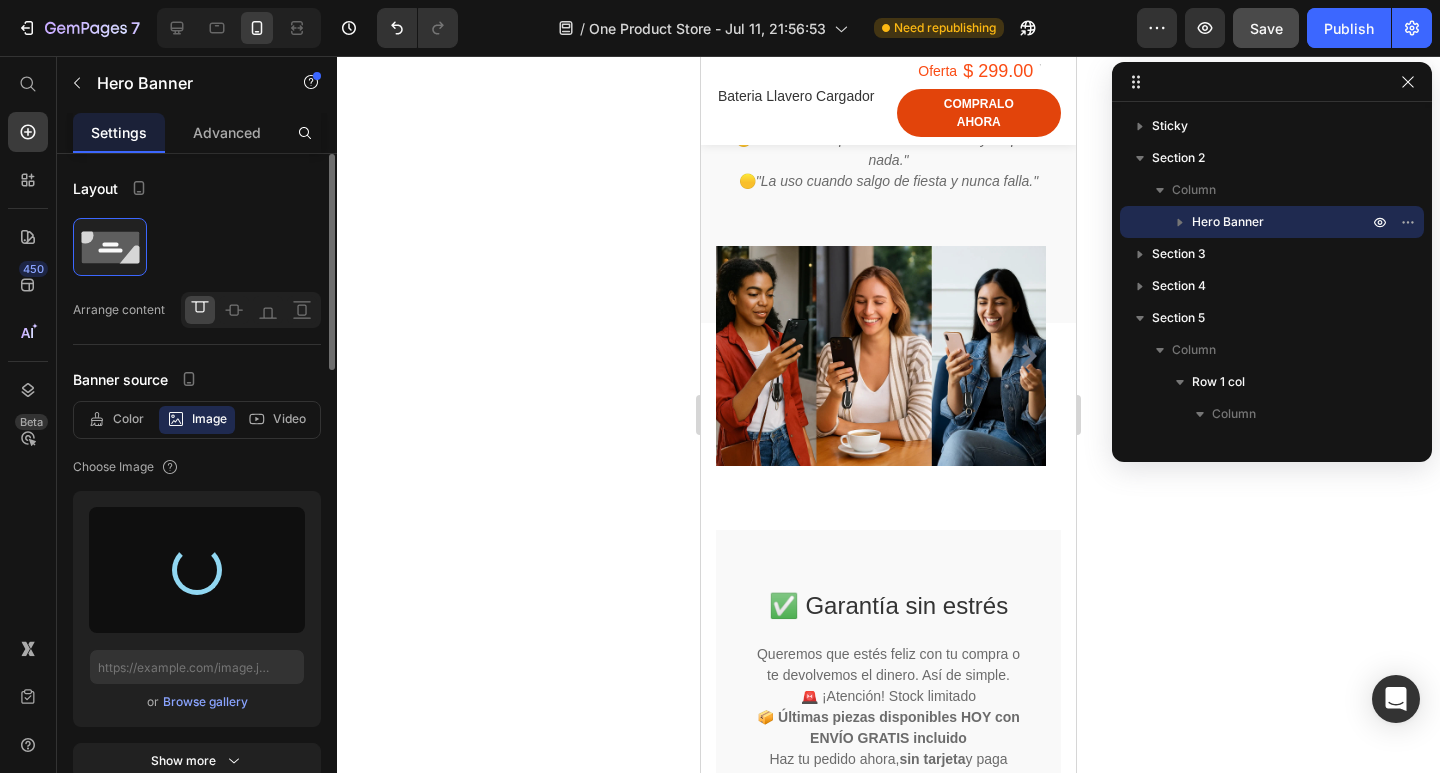 type on "https://cdn.shopify.com/s/files/1/0633/8645/2064/files/gempages_575039798226453348-0760a278-f35a-42ee-853a-4cd3f874b0de.webp" 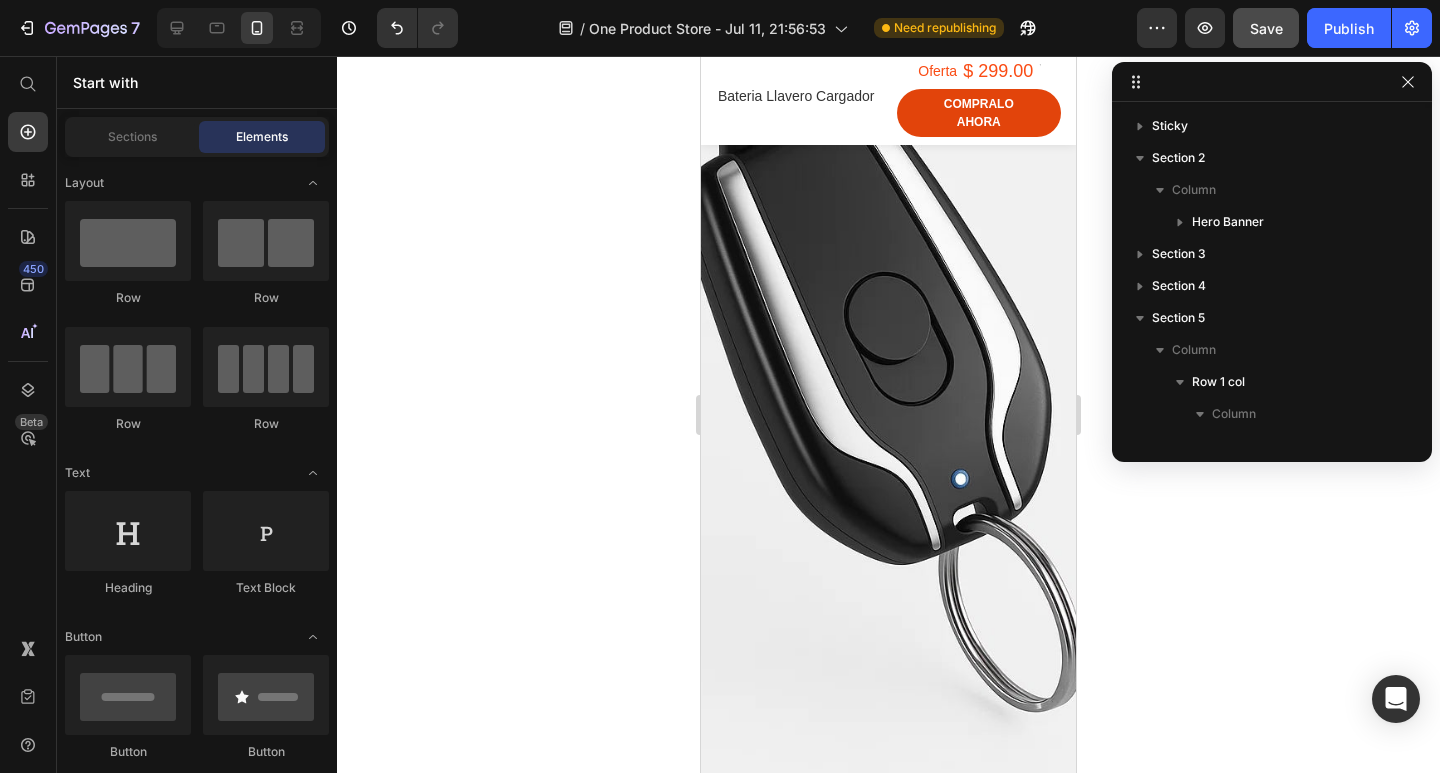 scroll, scrollTop: 266, scrollLeft: 0, axis: vertical 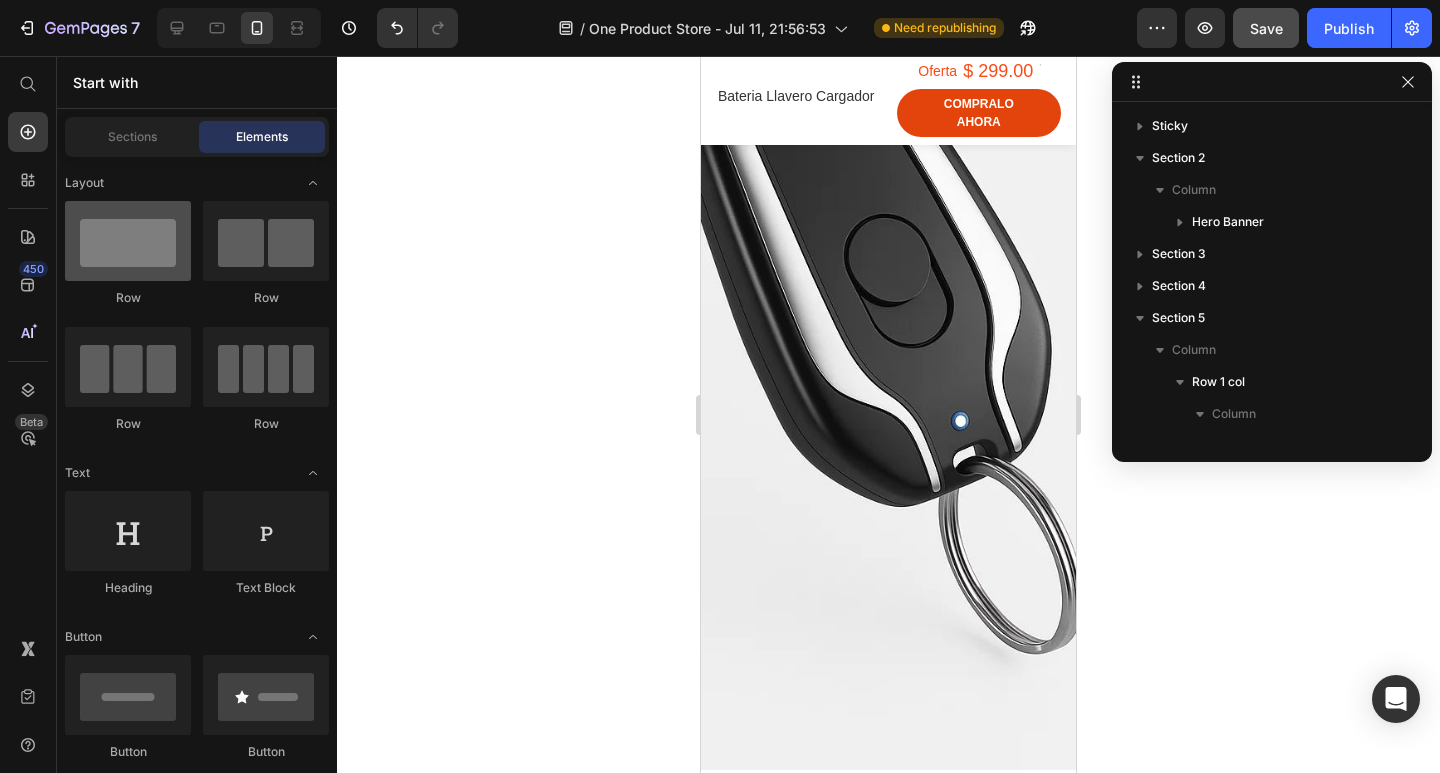 click at bounding box center [128, 241] 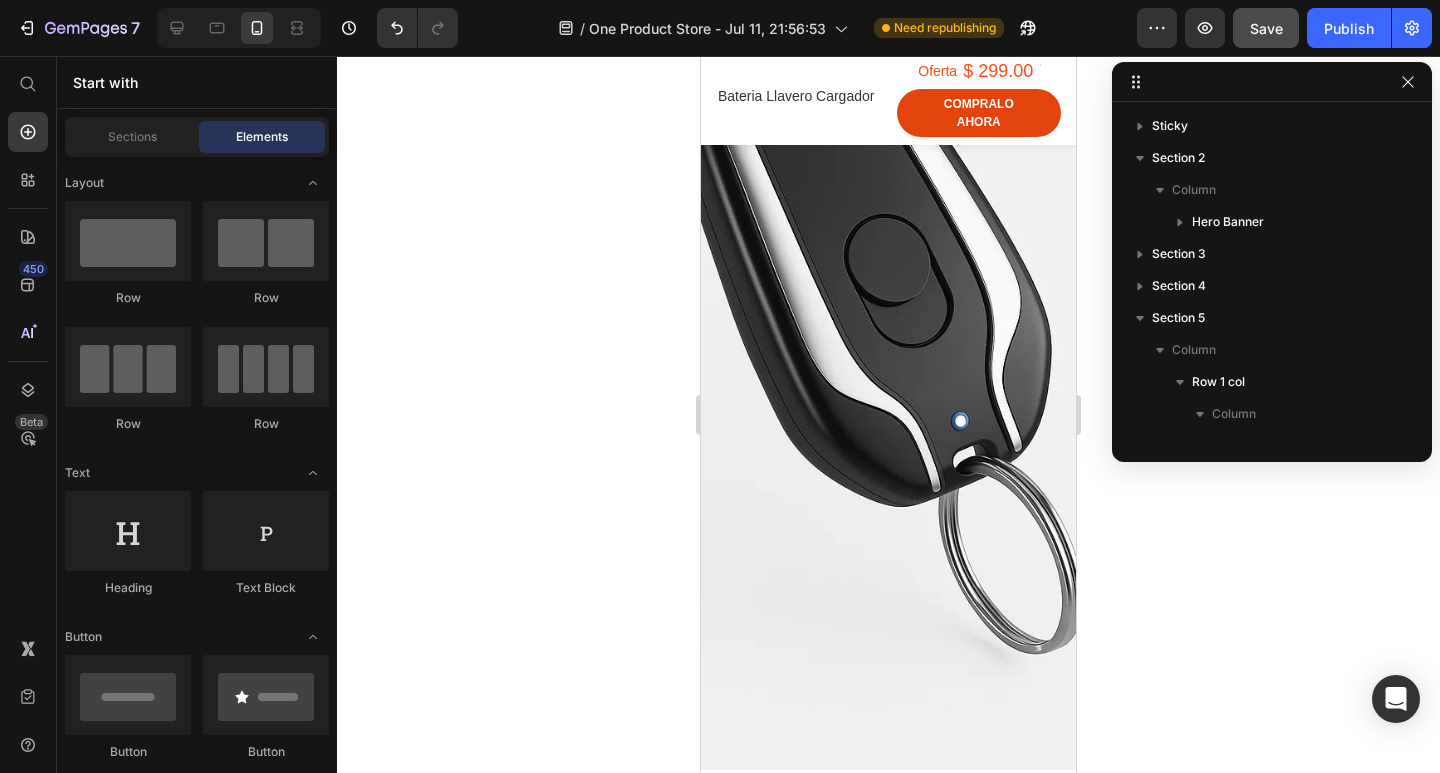 click 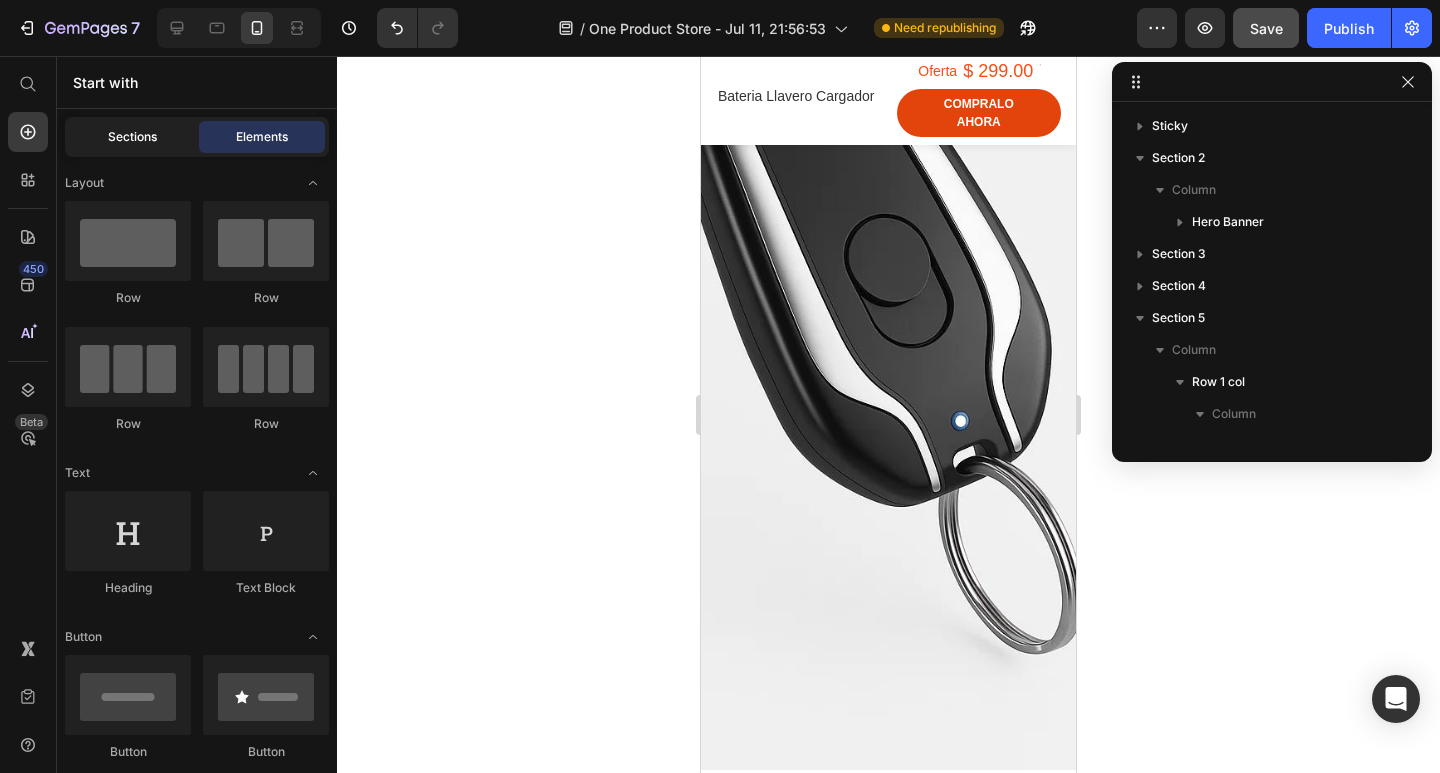 click on "Sections" at bounding box center [132, 137] 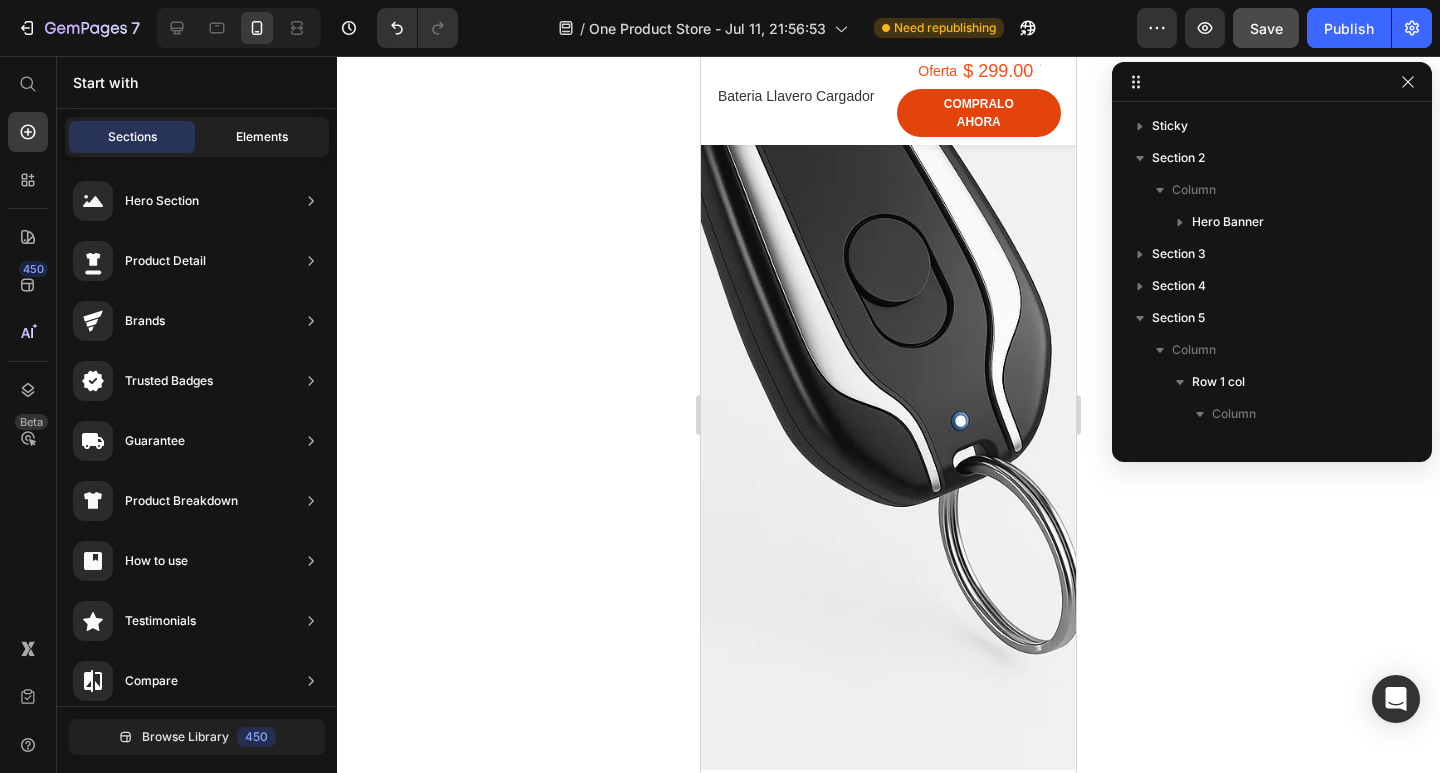 click on "Elements" 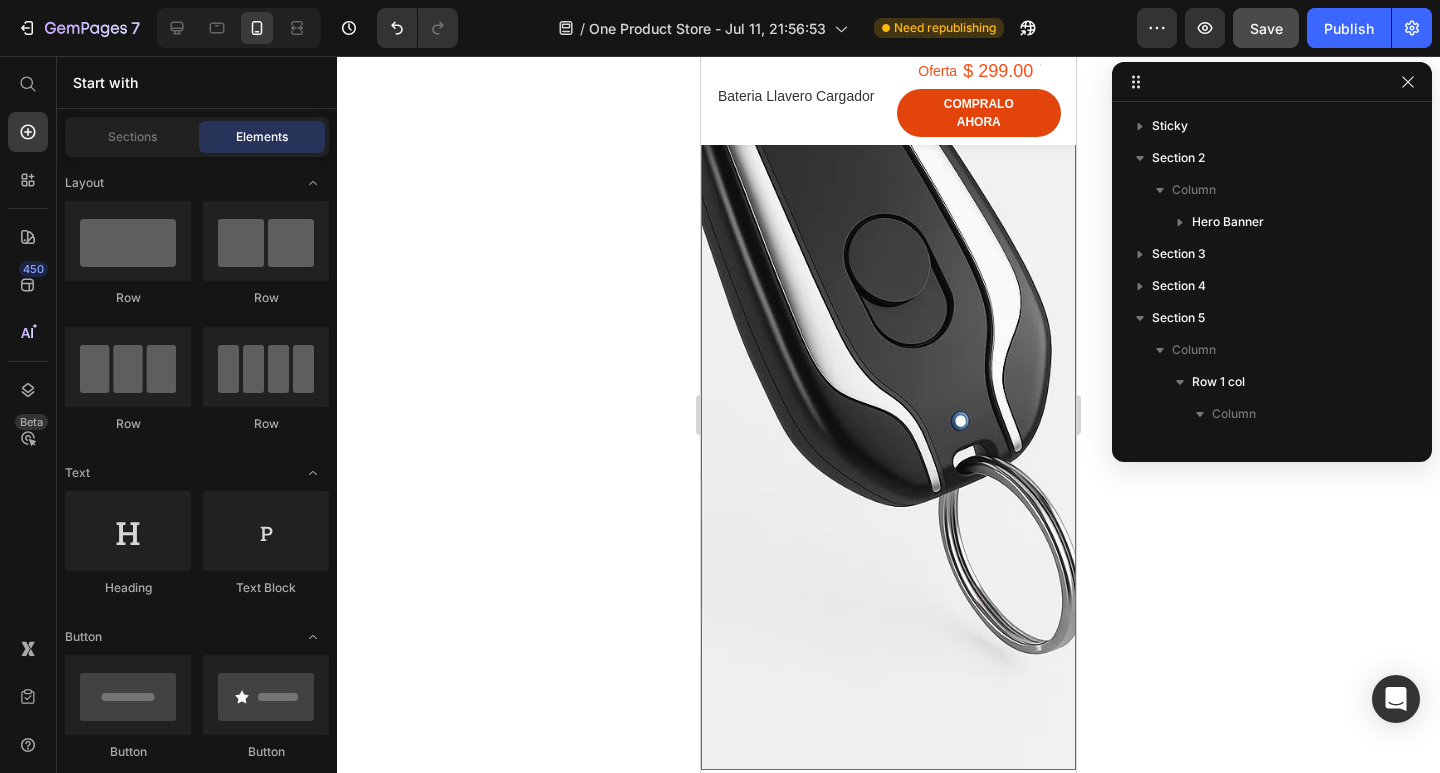 click at bounding box center [888, 345] 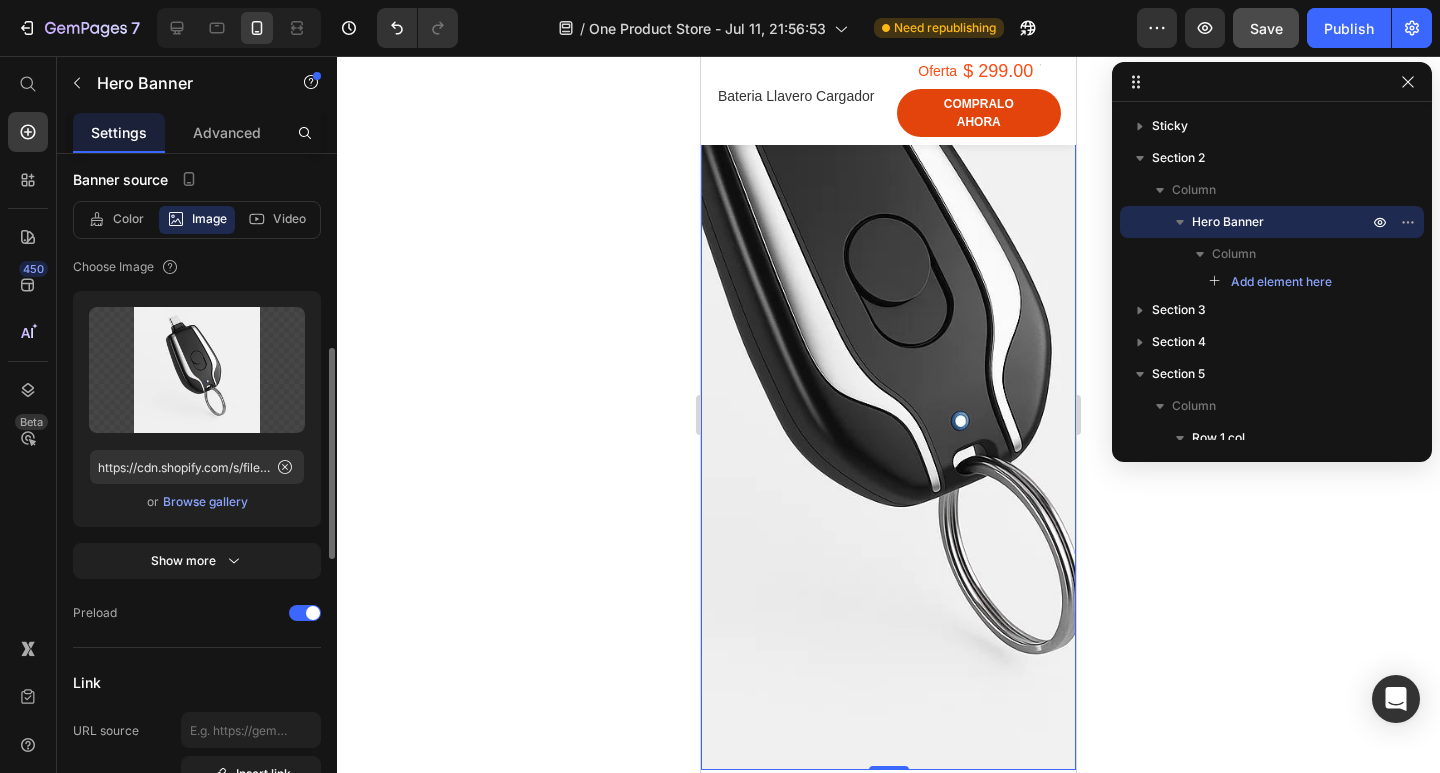 scroll, scrollTop: 300, scrollLeft: 0, axis: vertical 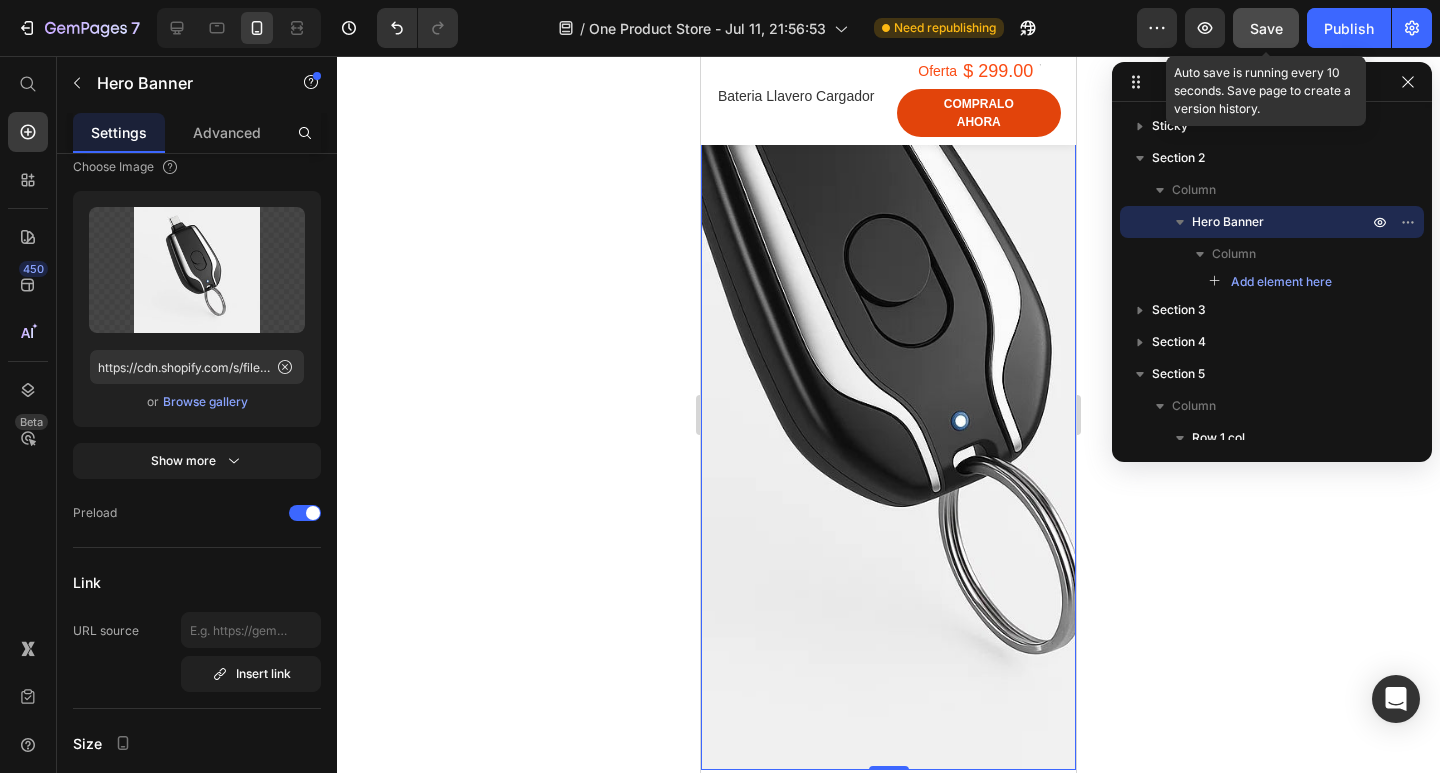 click on "Save" at bounding box center (1266, 28) 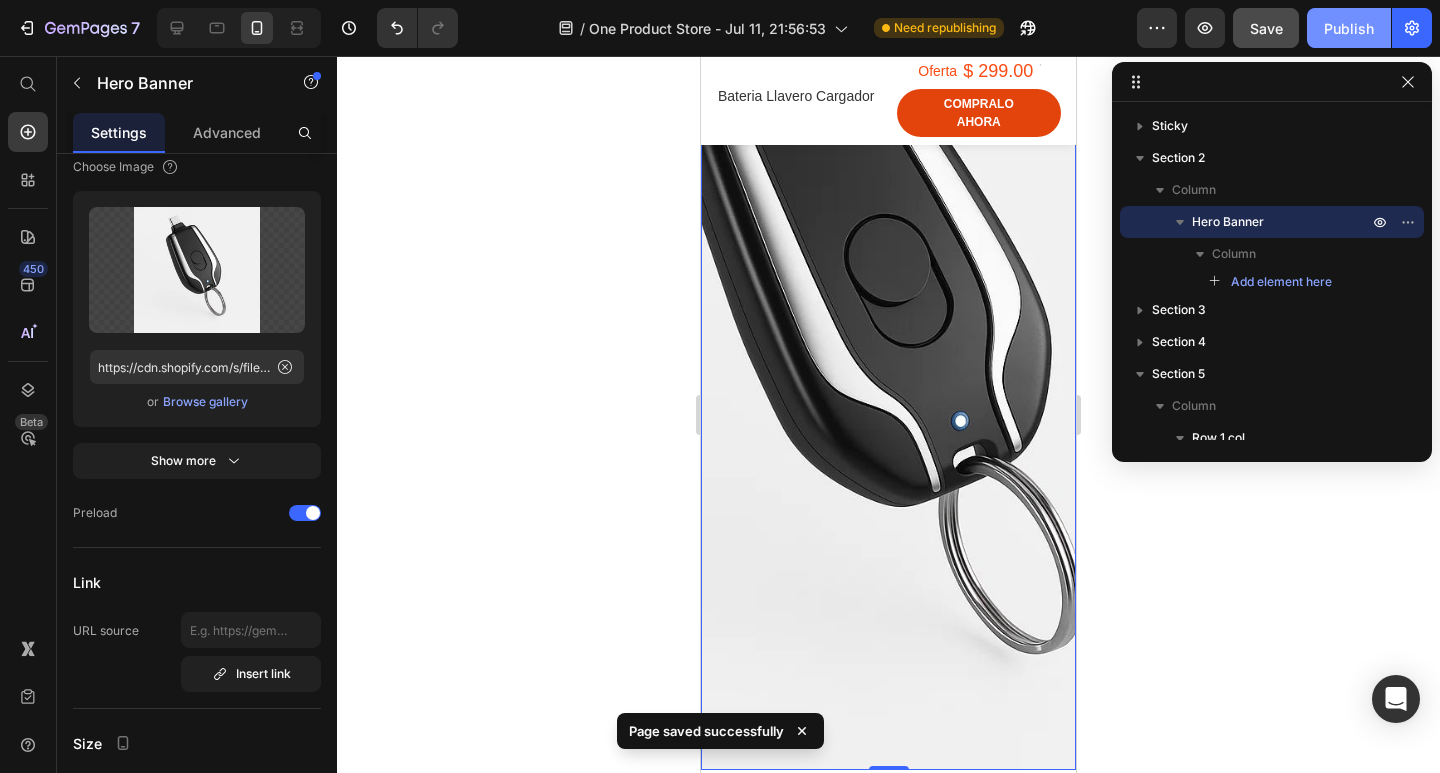 click on "Publish" at bounding box center [1349, 28] 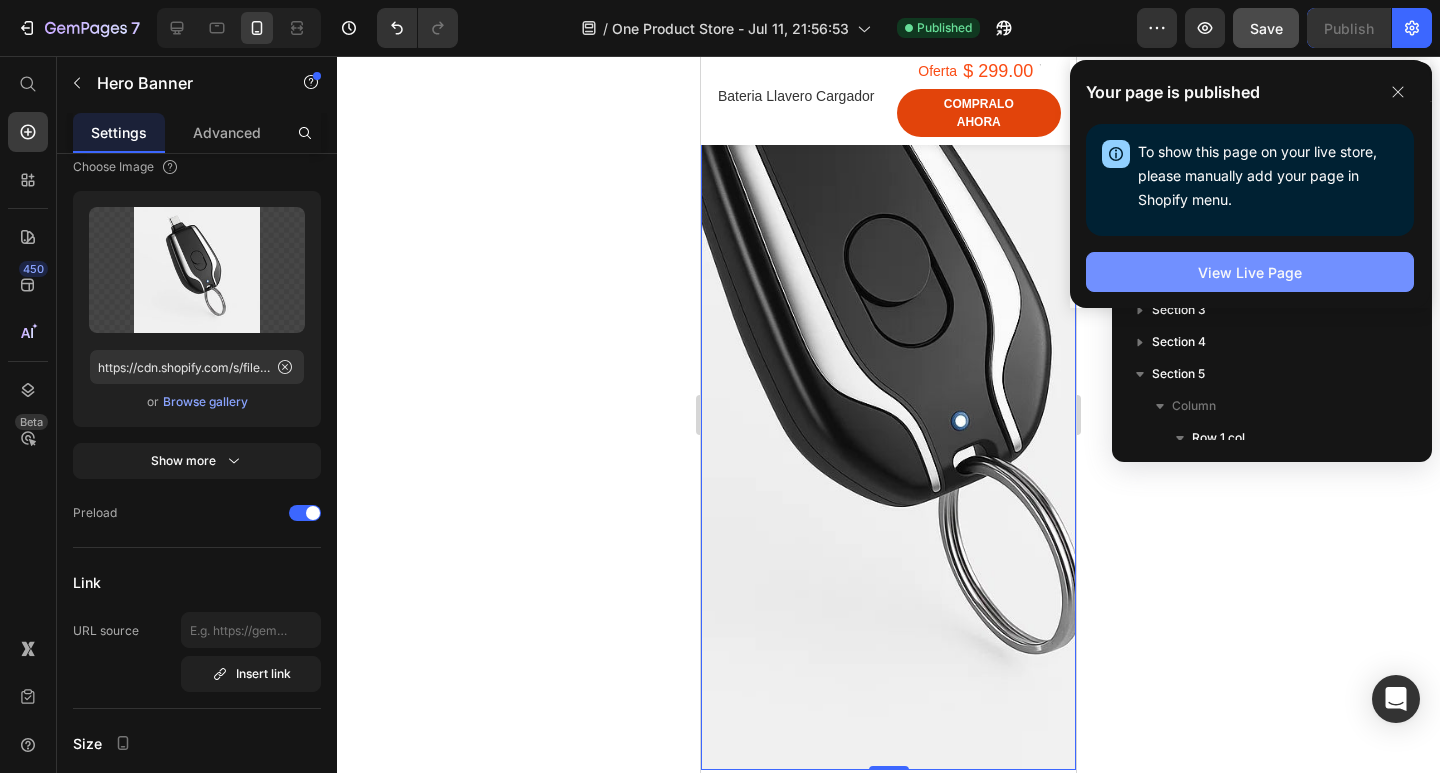 click on "View Live Page" at bounding box center [1250, 272] 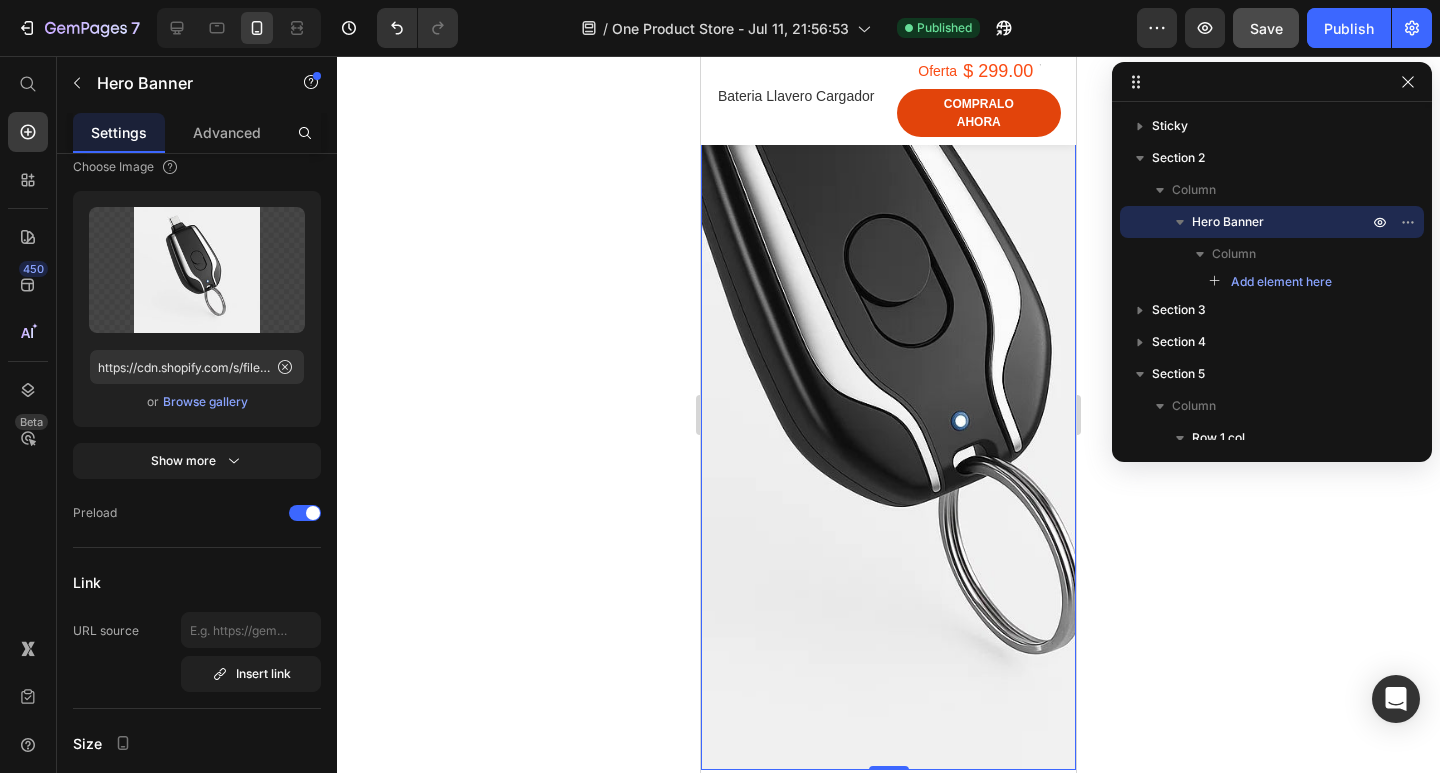 click 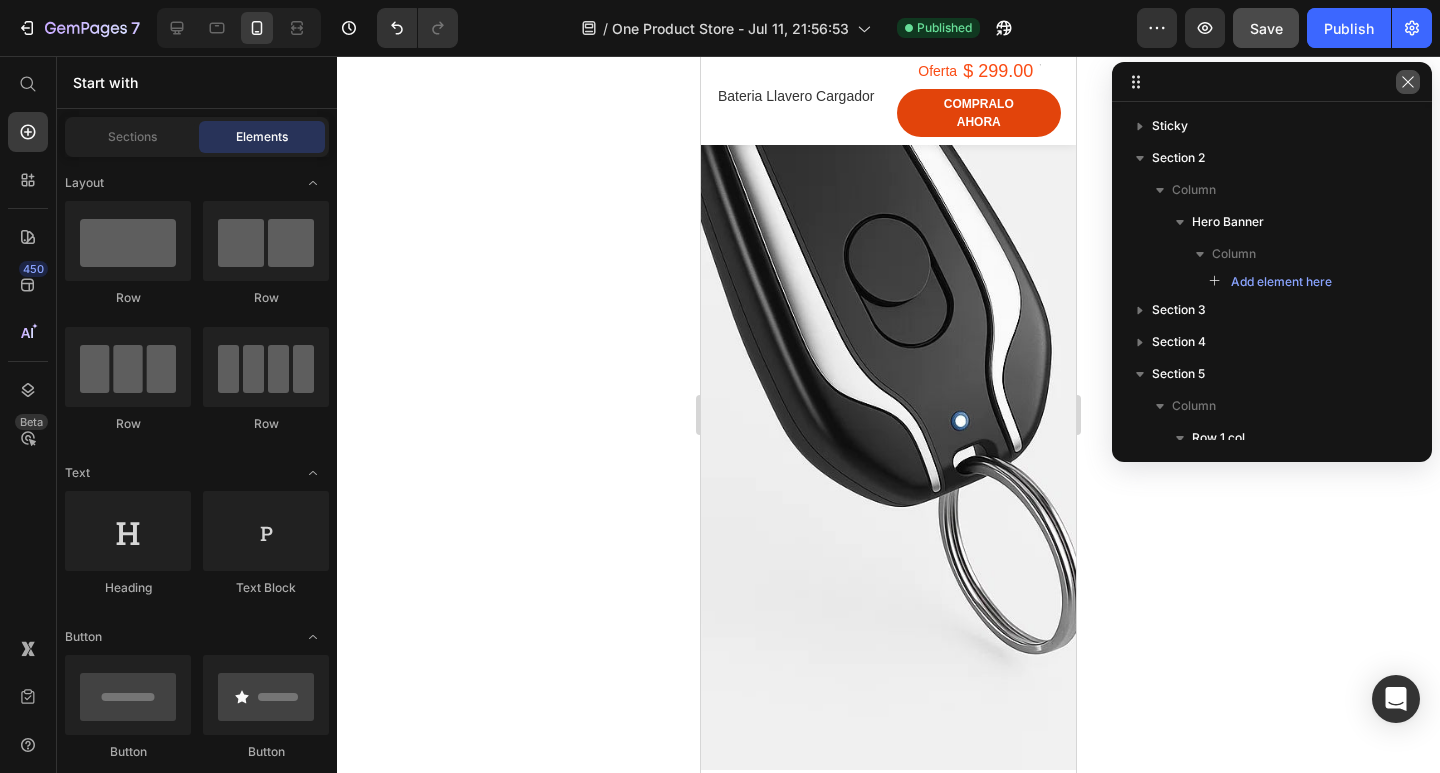 click 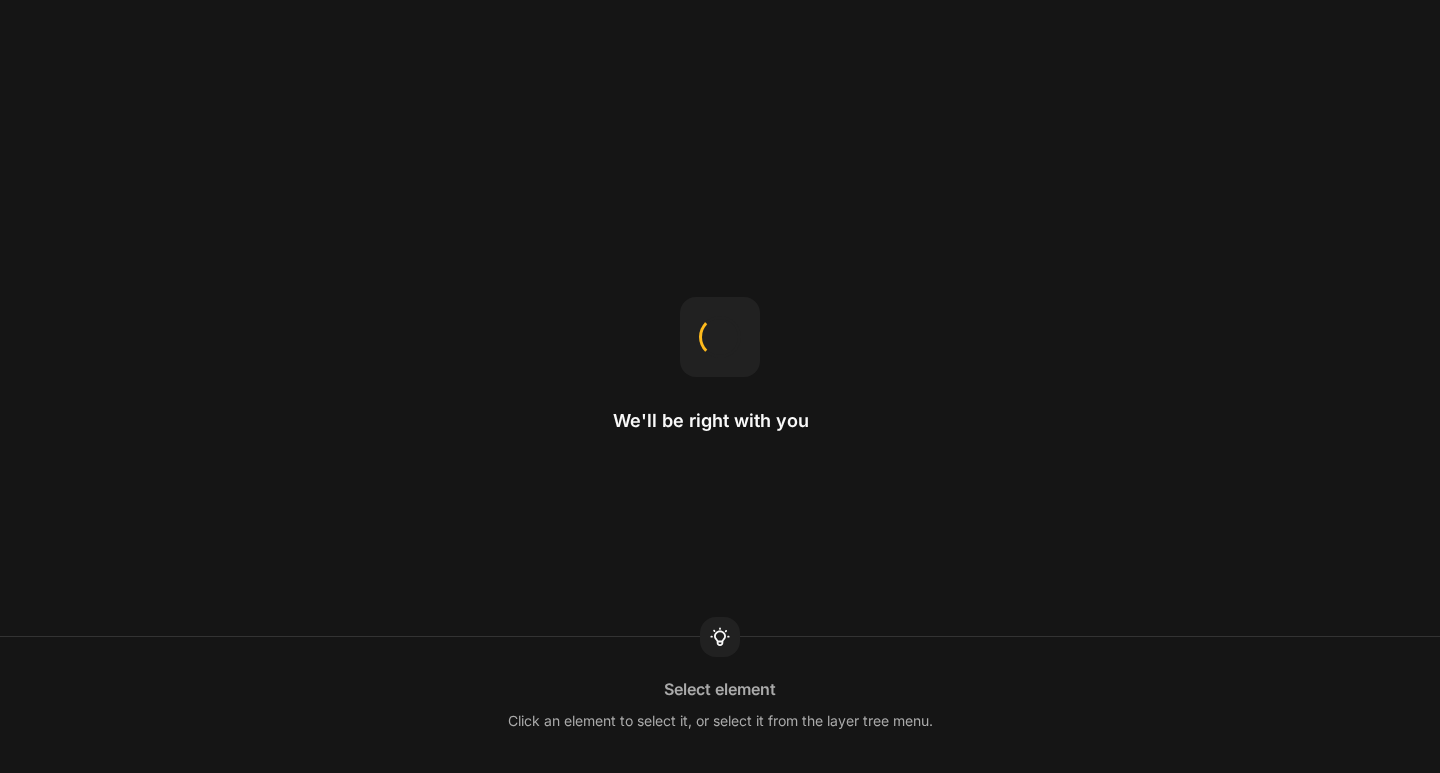 scroll, scrollTop: 0, scrollLeft: 0, axis: both 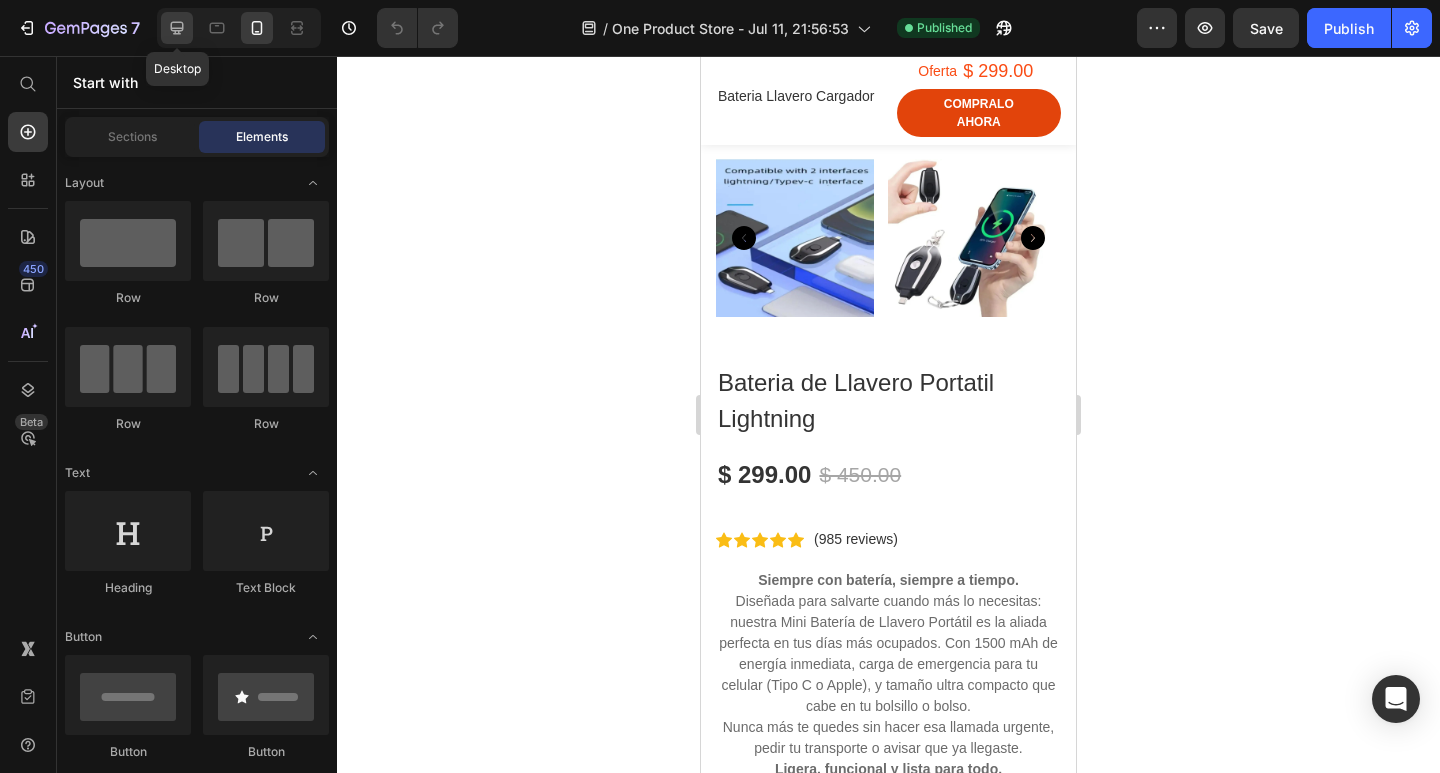 click 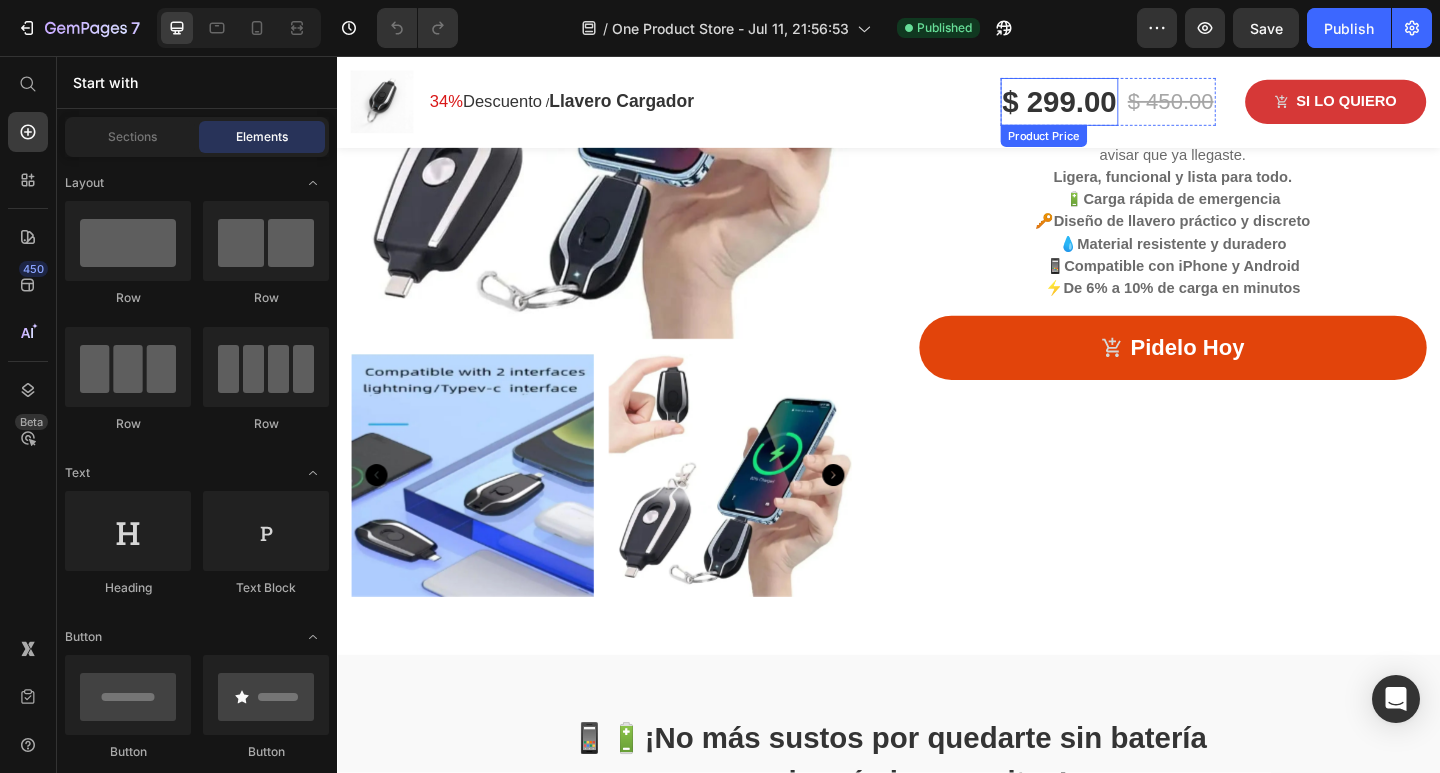 click on "$ 299.00" at bounding box center (1123, 106) 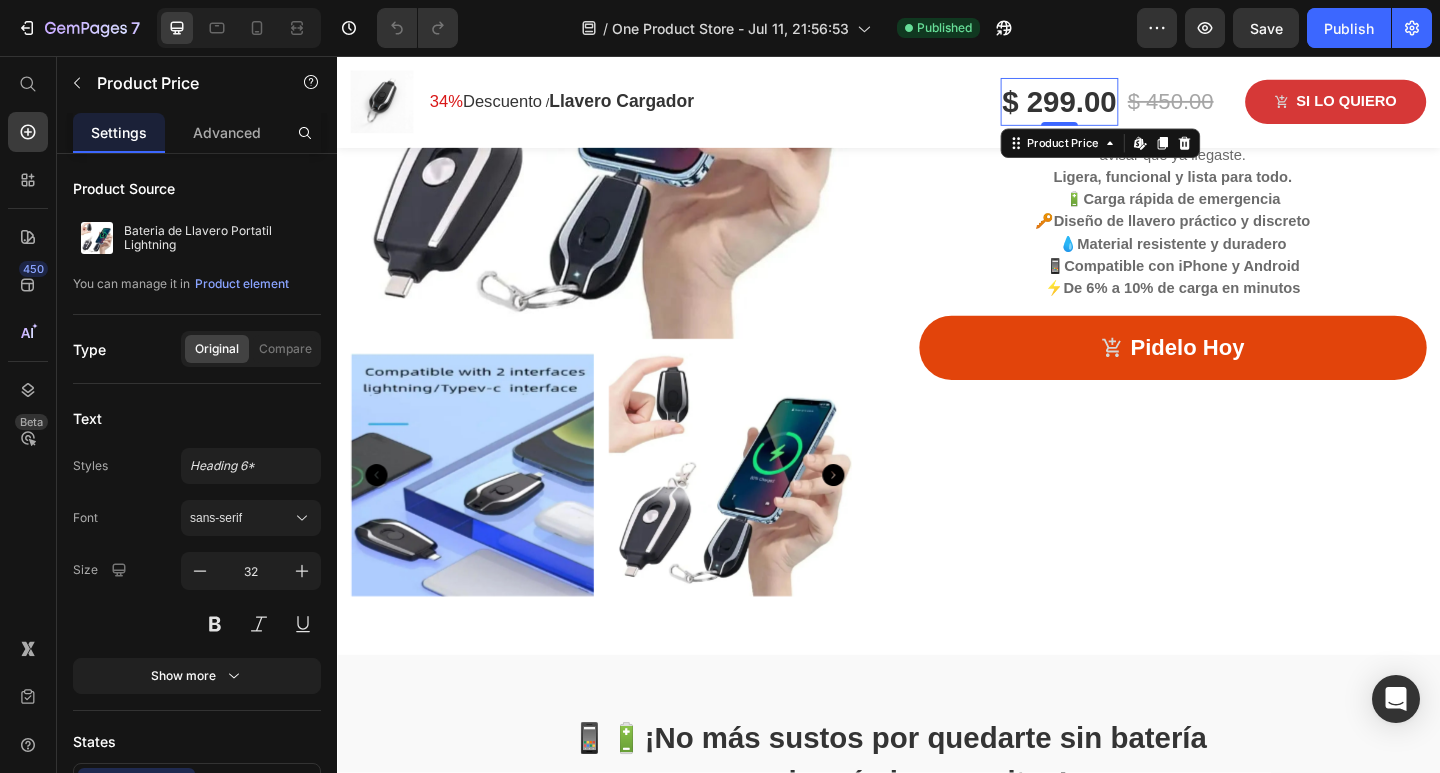 click on "$ 299.00" at bounding box center (1123, 106) 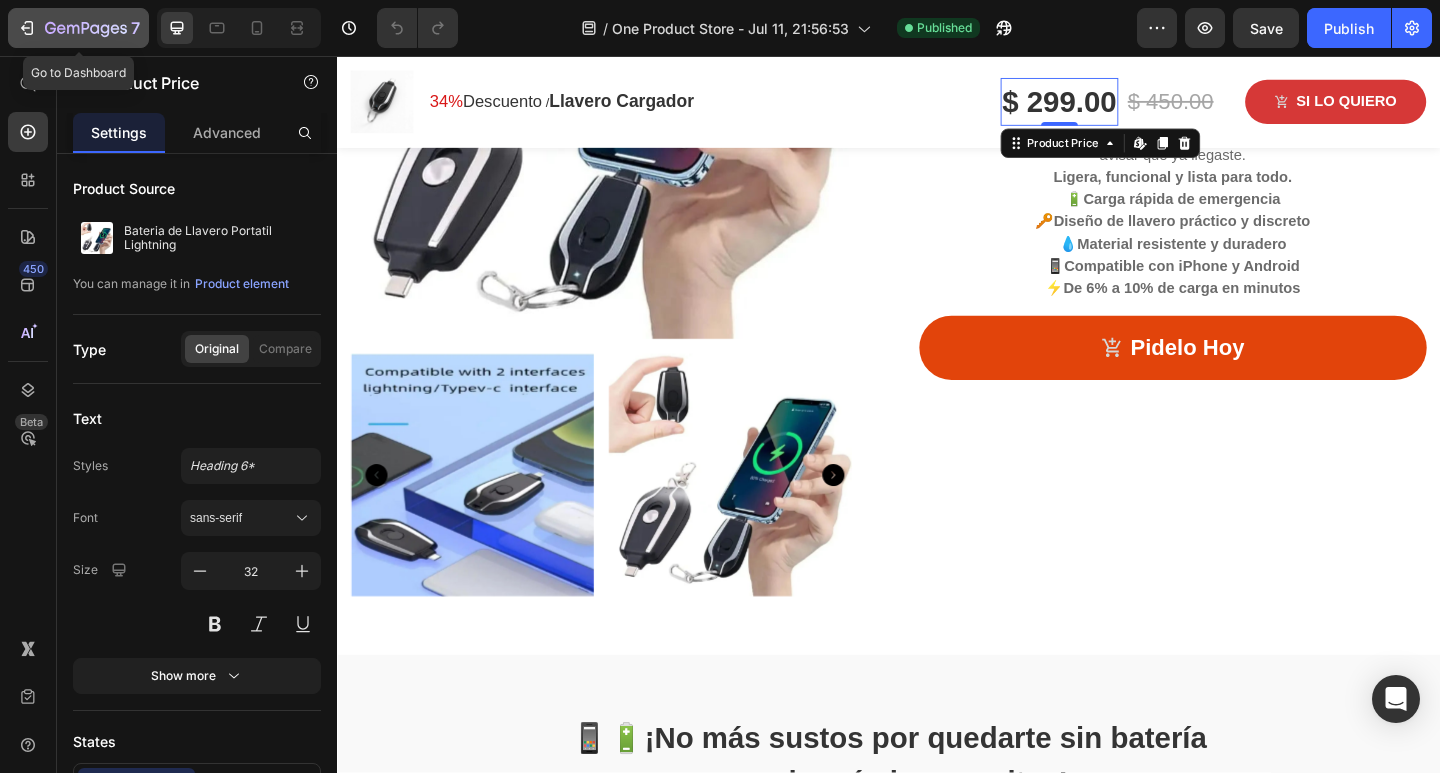 click 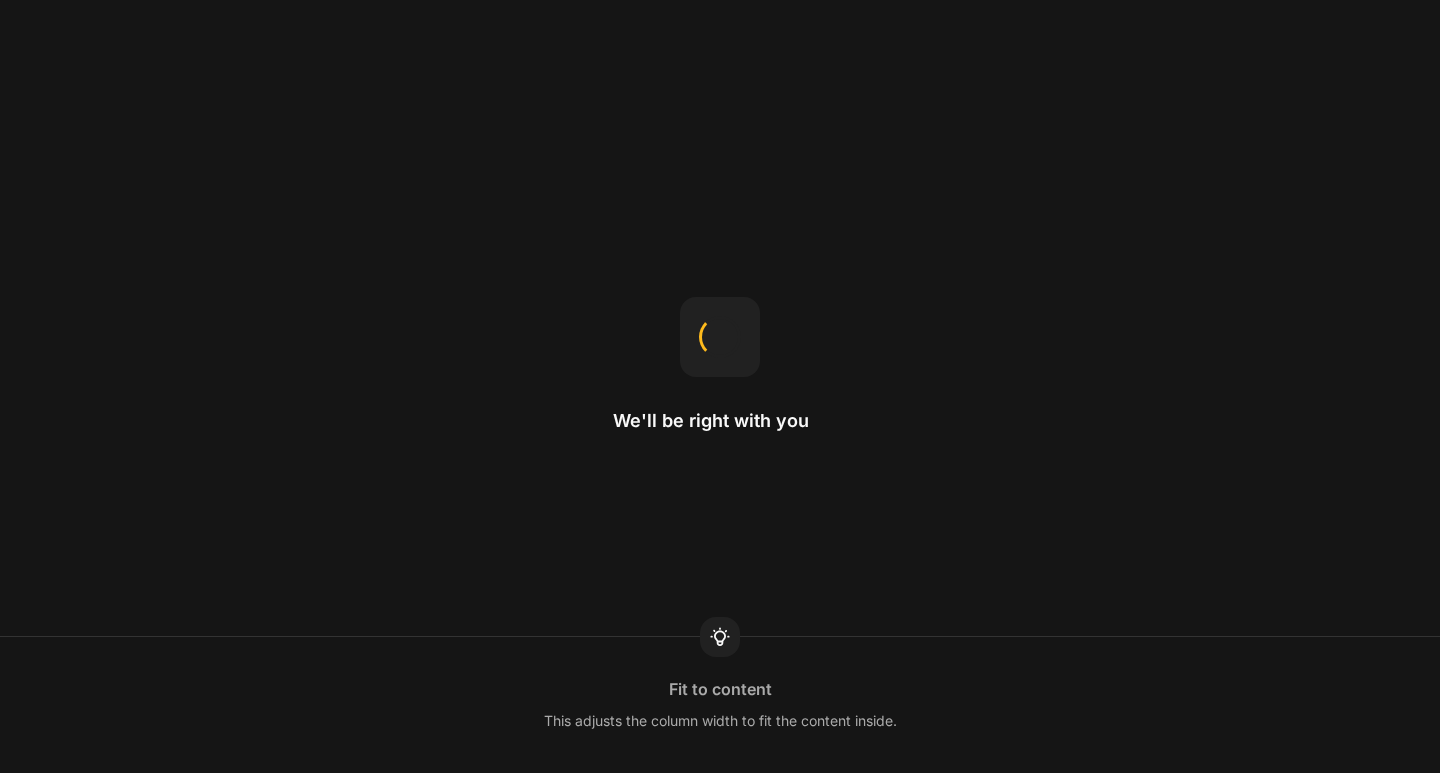 scroll, scrollTop: 0, scrollLeft: 0, axis: both 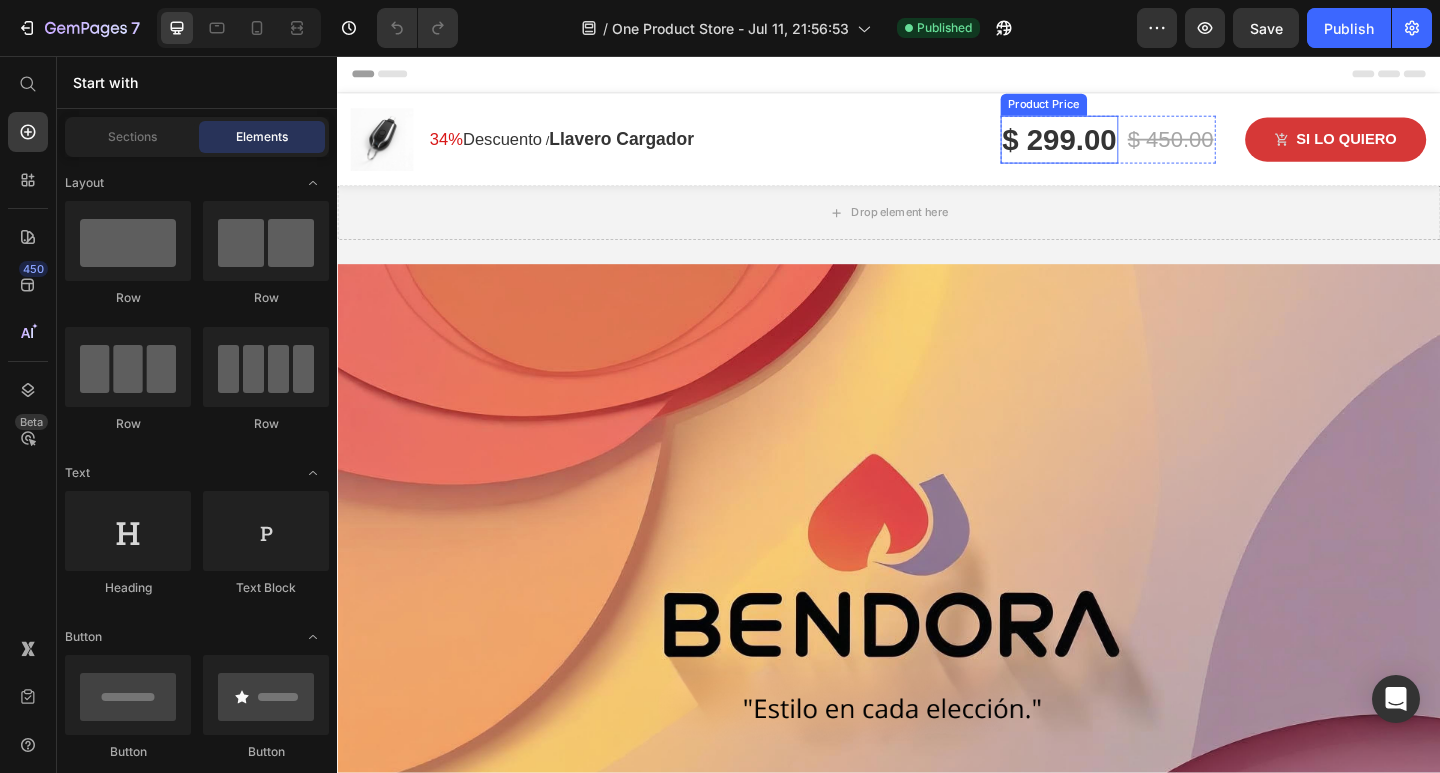 click on "$ 299.00" at bounding box center [1123, 147] 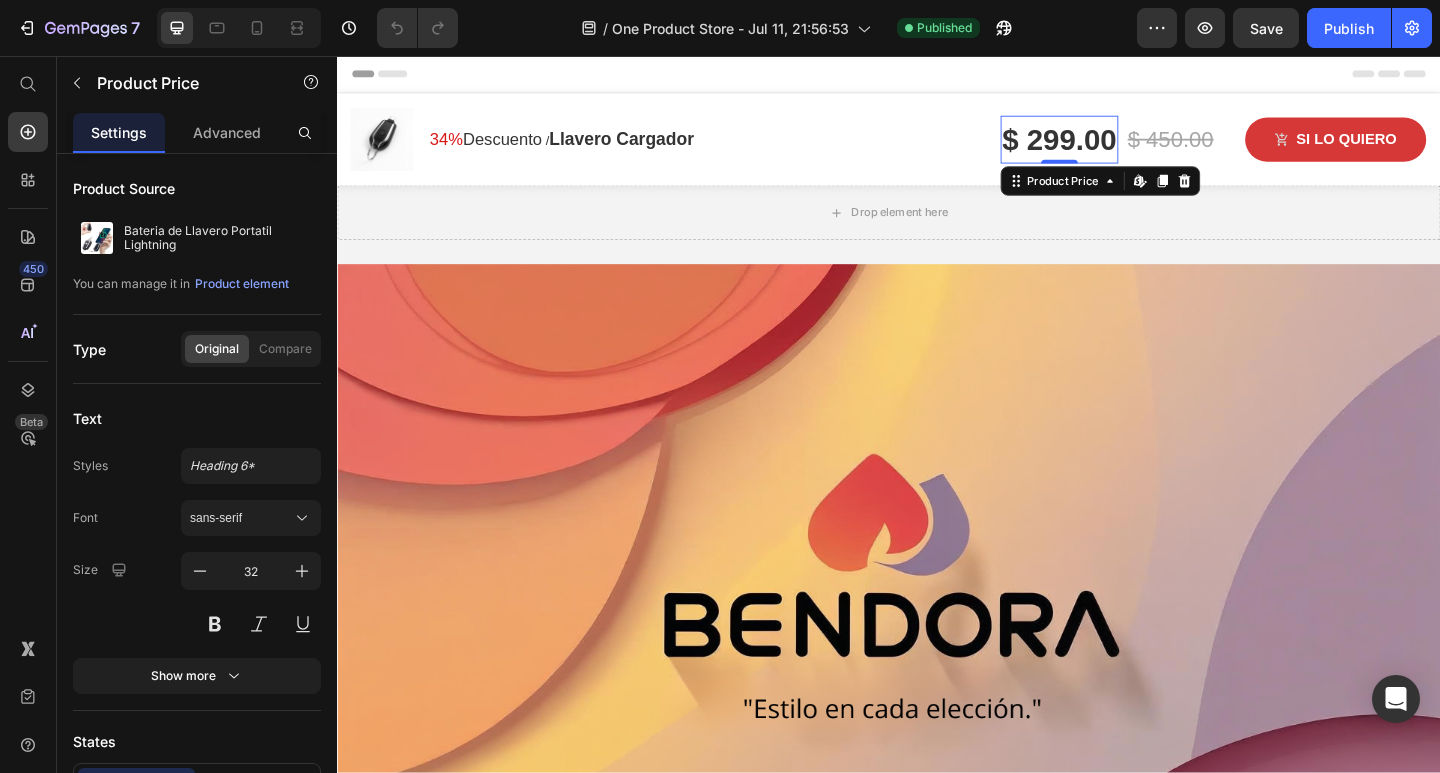click on "$ 299.00" at bounding box center (1123, 147) 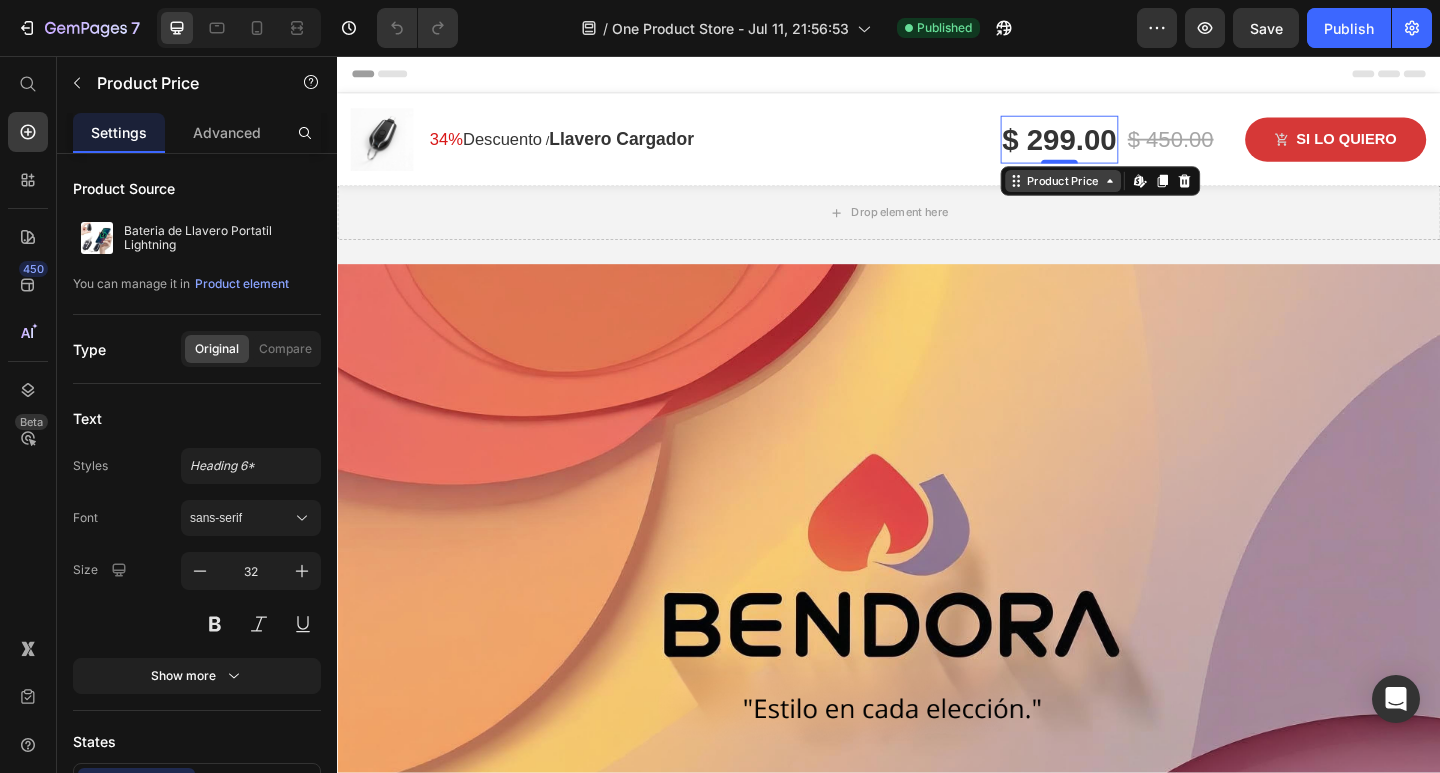 click on "Product Price   Edit content in Shopify" at bounding box center [1167, 192] 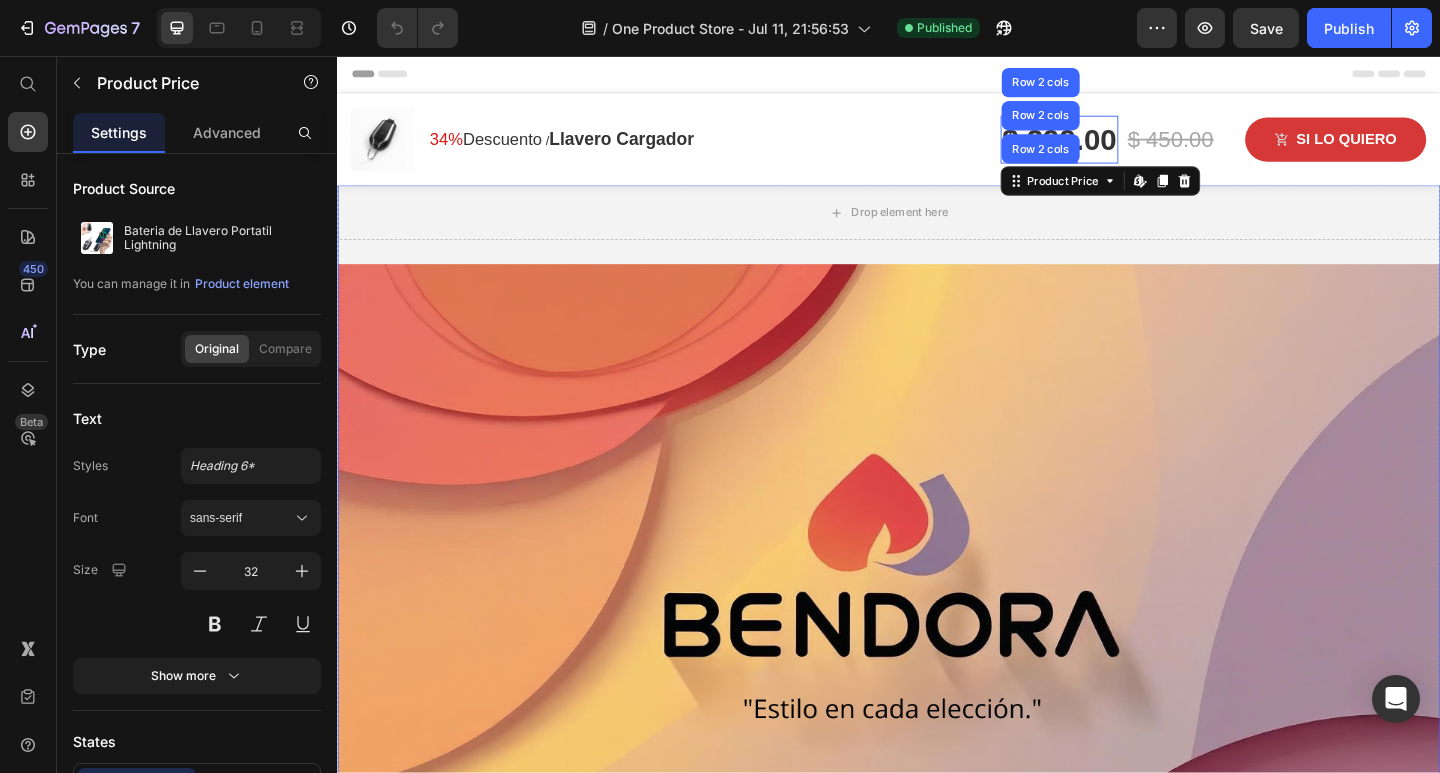 click at bounding box center (937, 622) 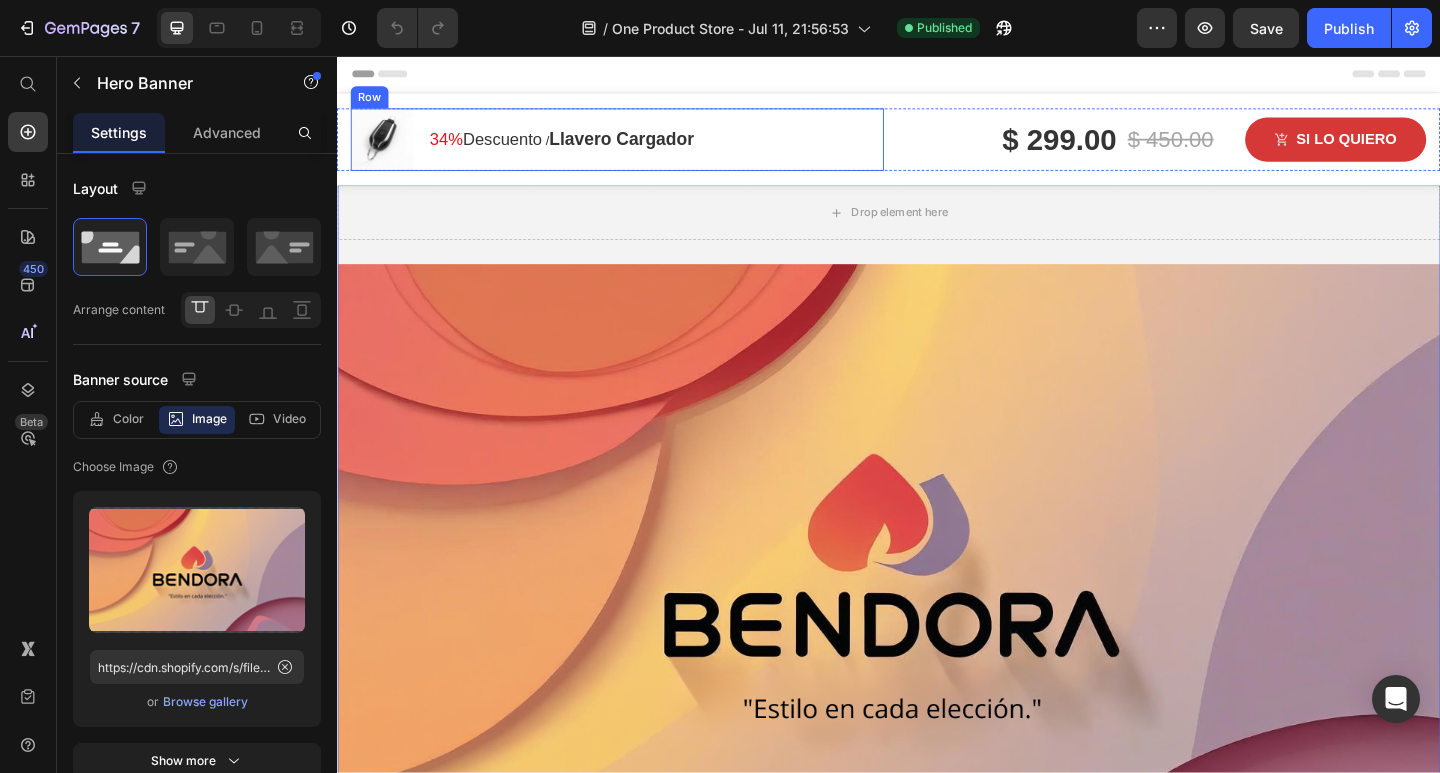 click on "Image  34%     Descuento Text block /   Llavero Cargador Text block Row Row" at bounding box center (642, 147) 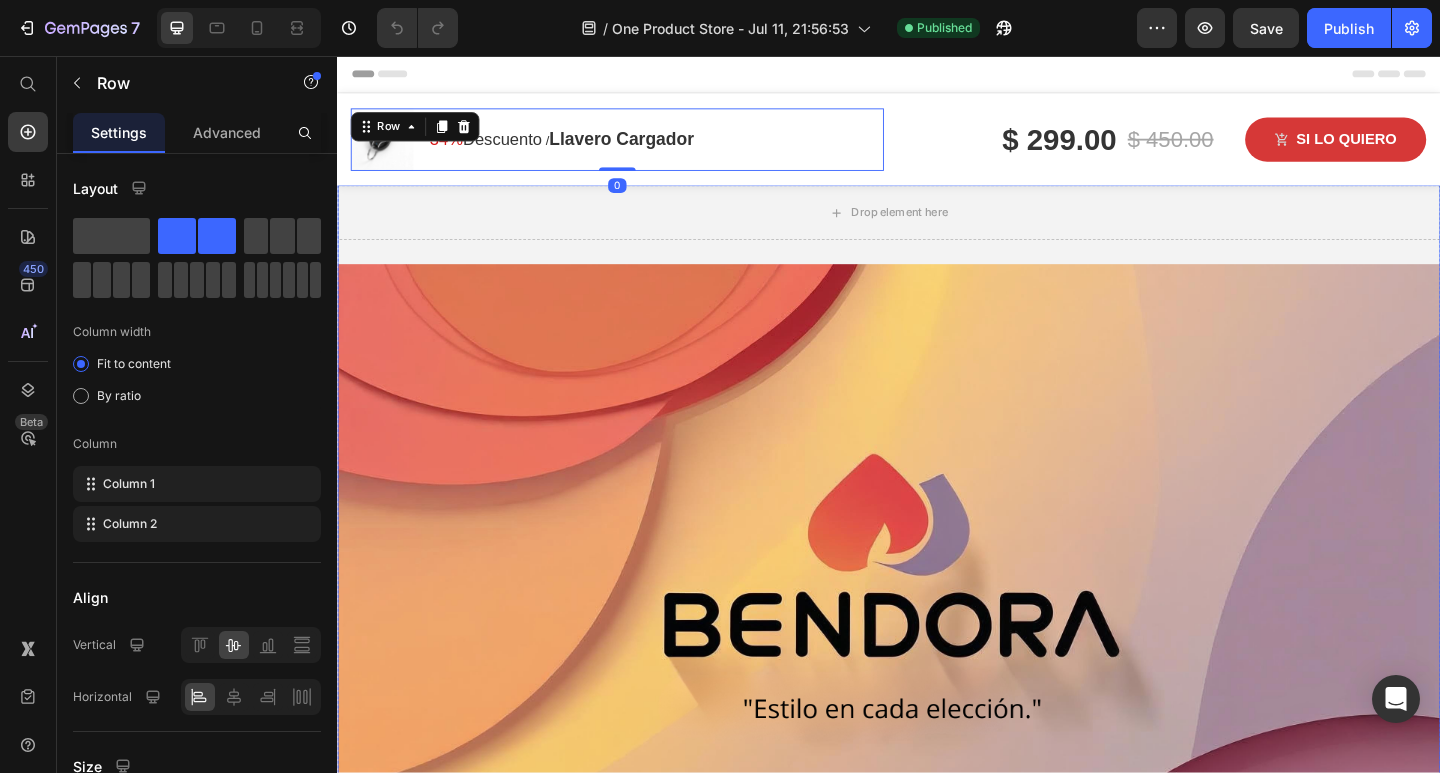 click at bounding box center [937, 622] 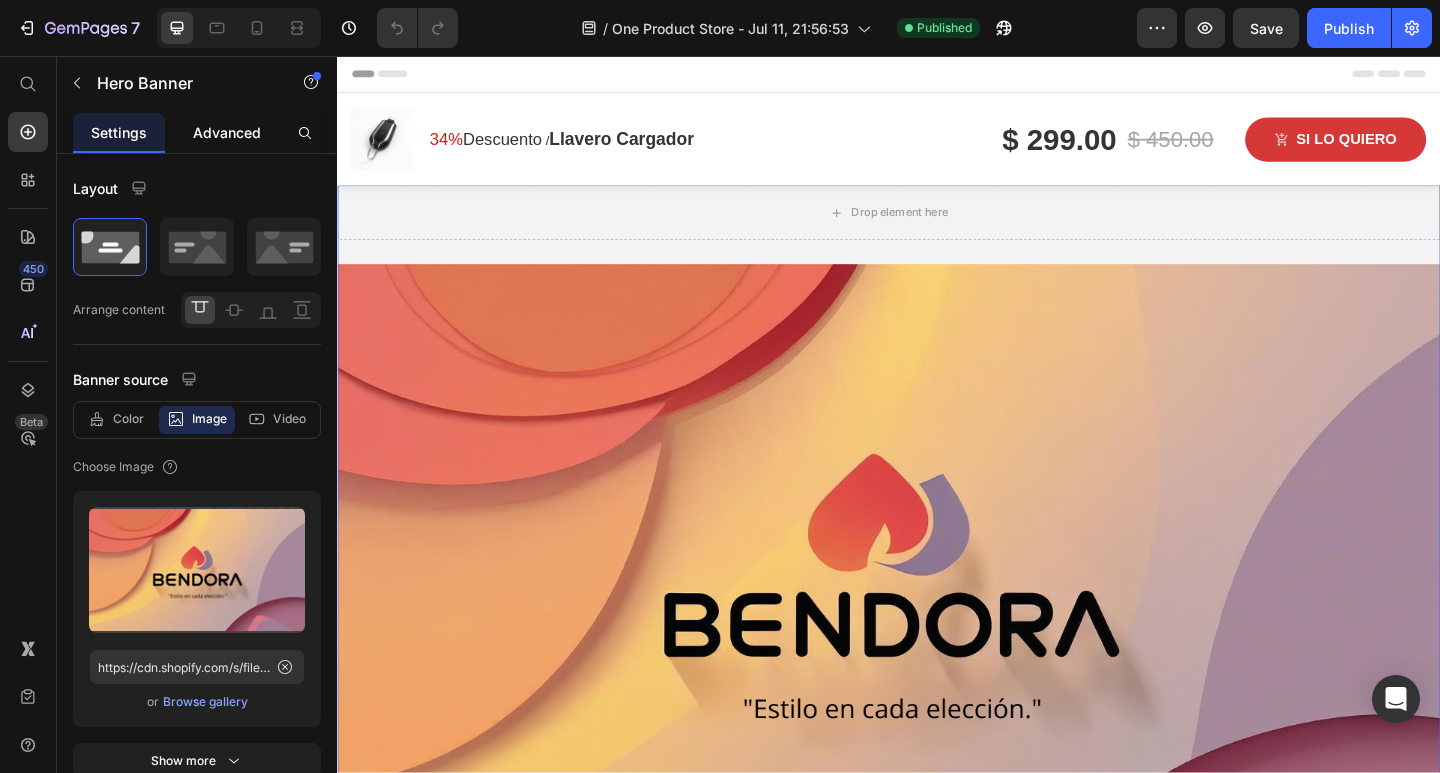 click on "Advanced" at bounding box center [227, 132] 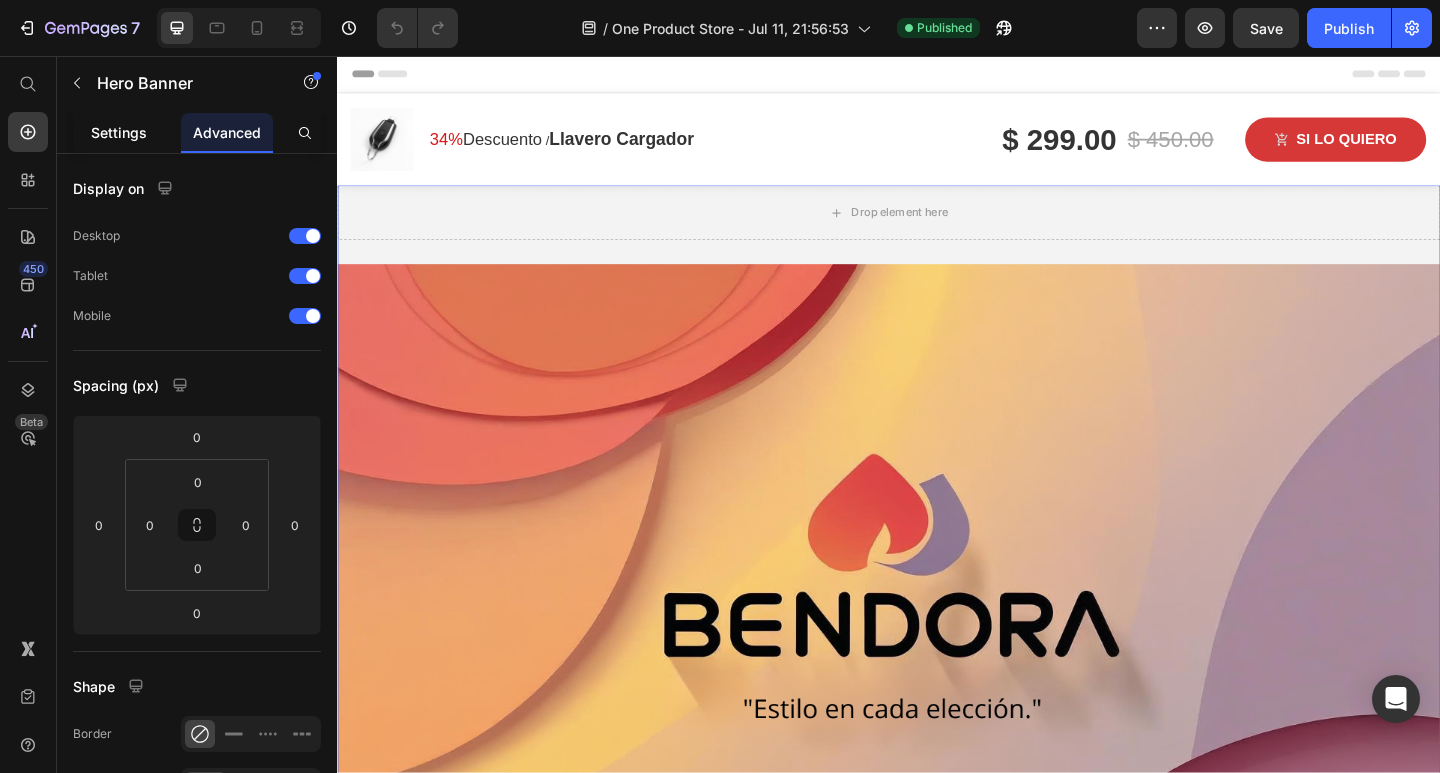 click on "Settings" at bounding box center [119, 132] 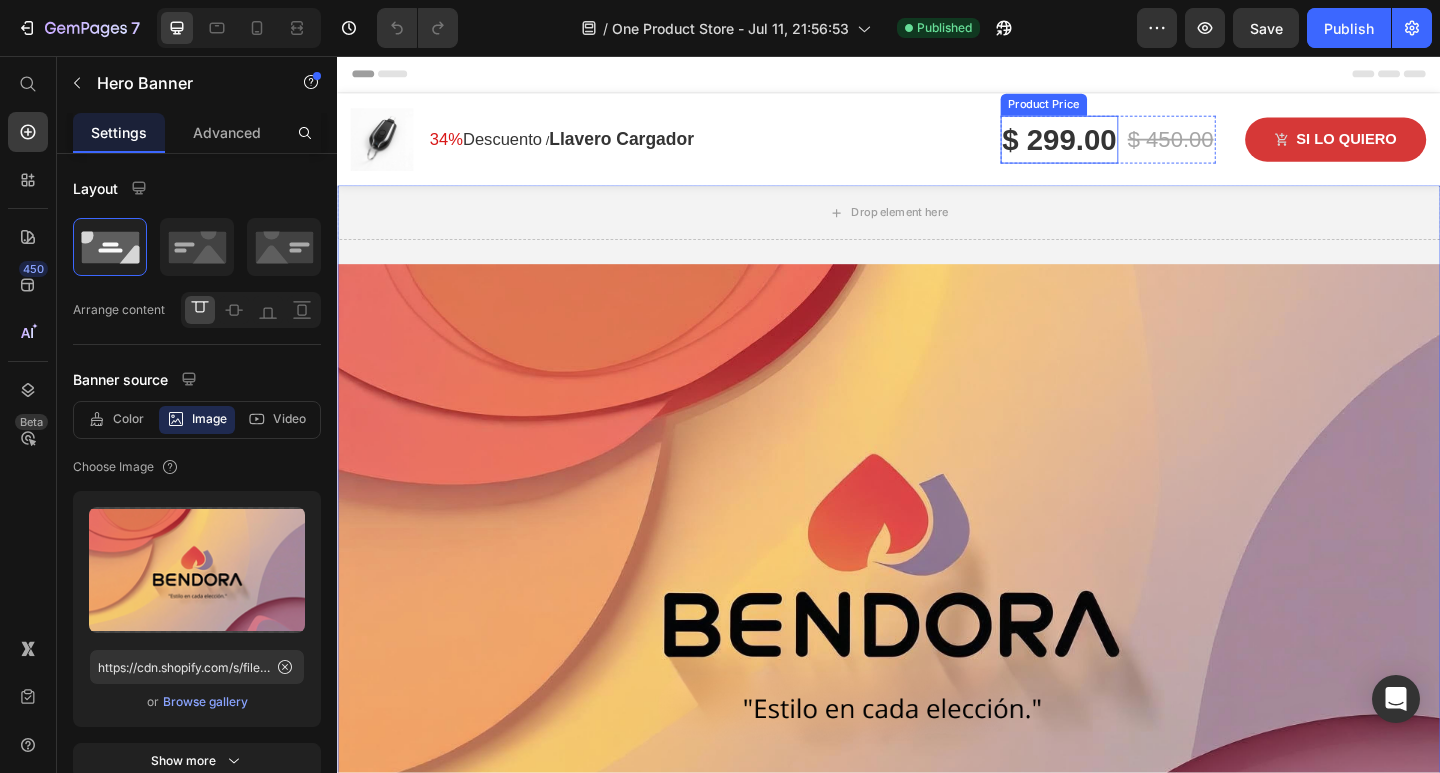 click on "$ 299.00" at bounding box center [1123, 147] 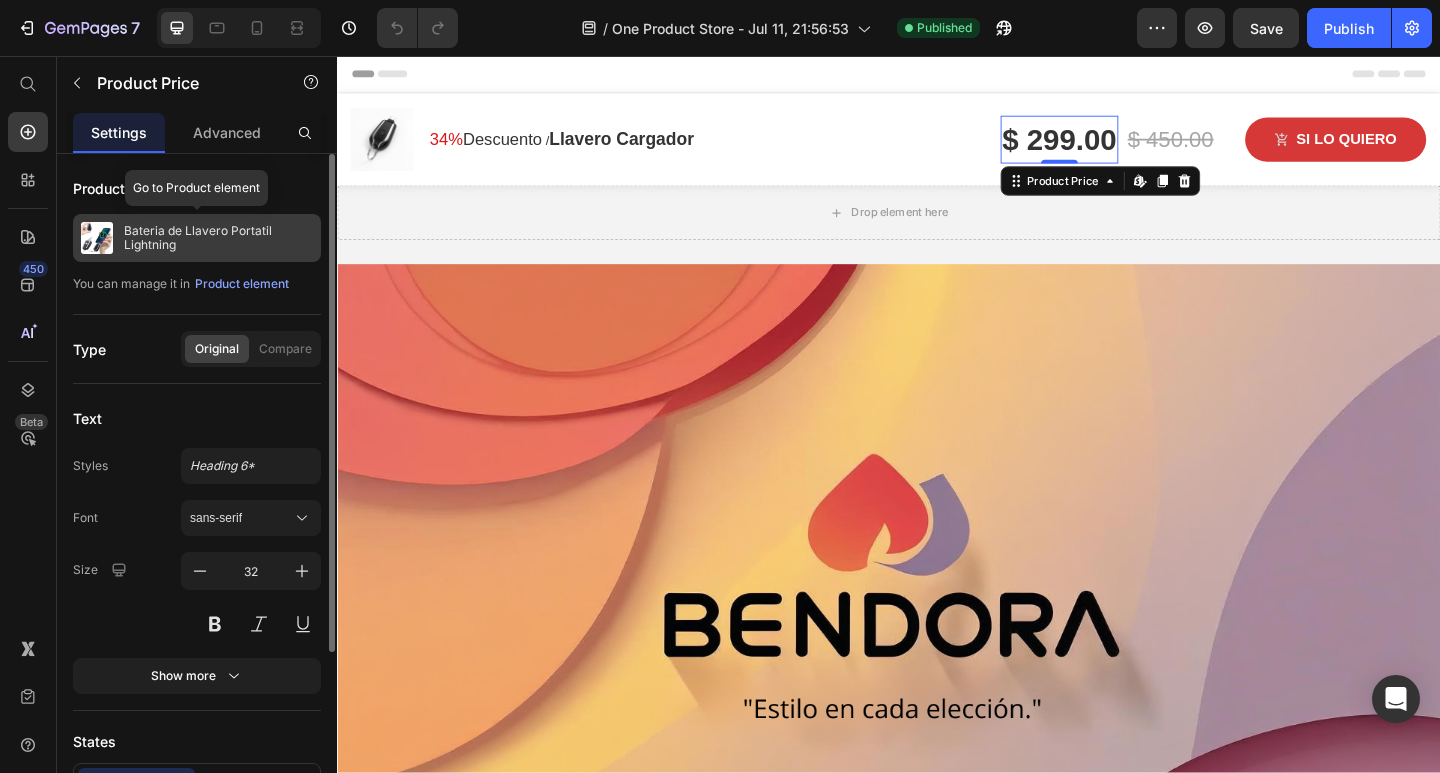 click on "Bateria de Llavero Portatil Lightning" at bounding box center (218, 238) 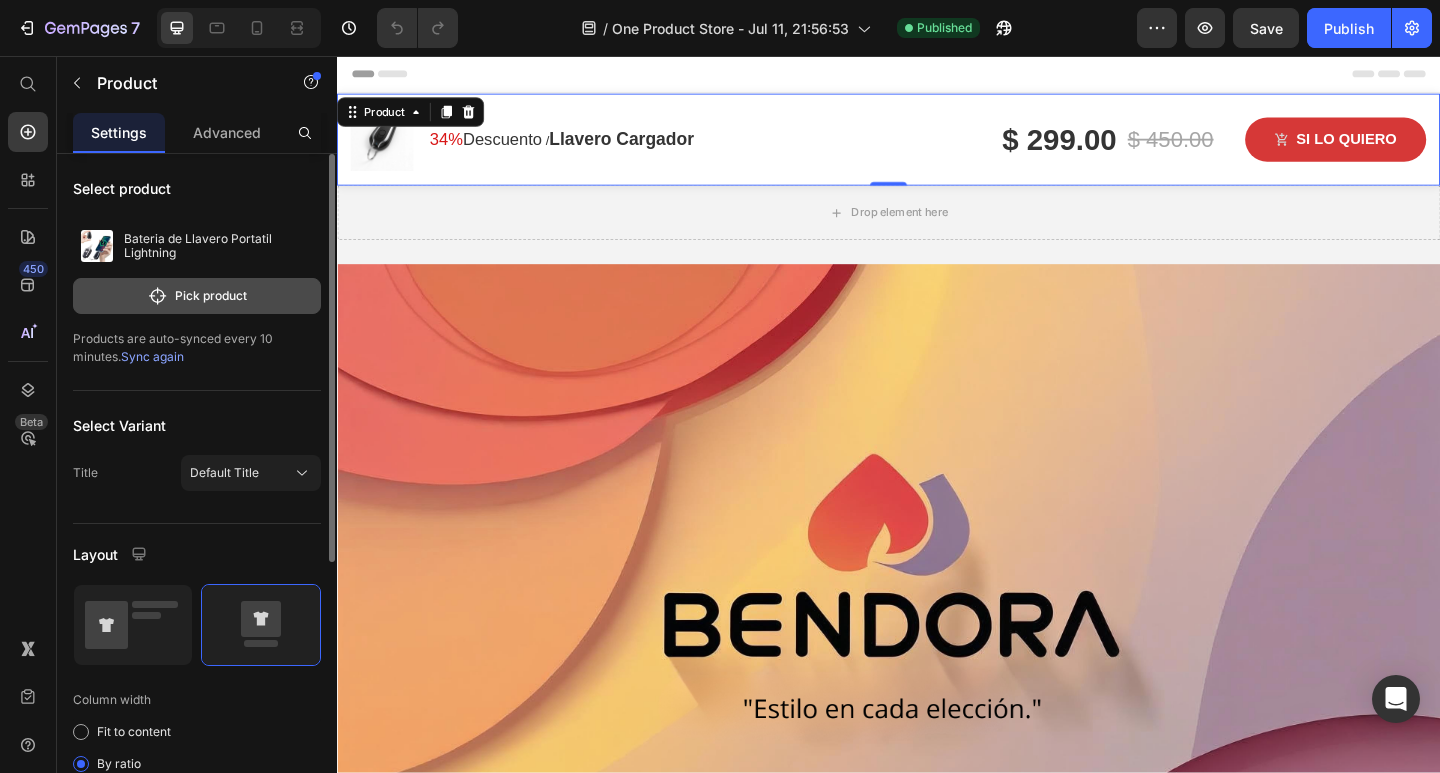 click on "Pick product" at bounding box center (197, 296) 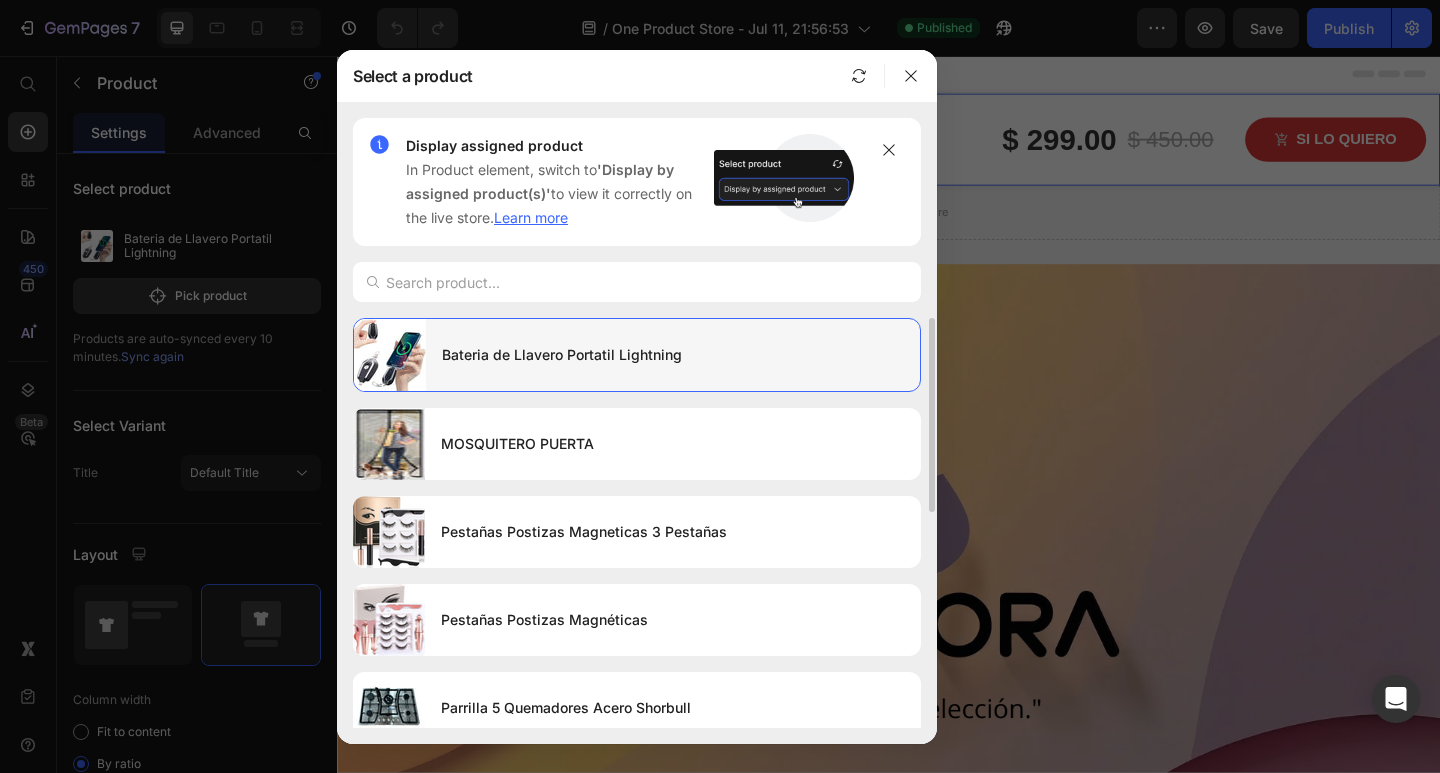 click on "Bateria de Llavero Portatil Lightning" at bounding box center [673, 355] 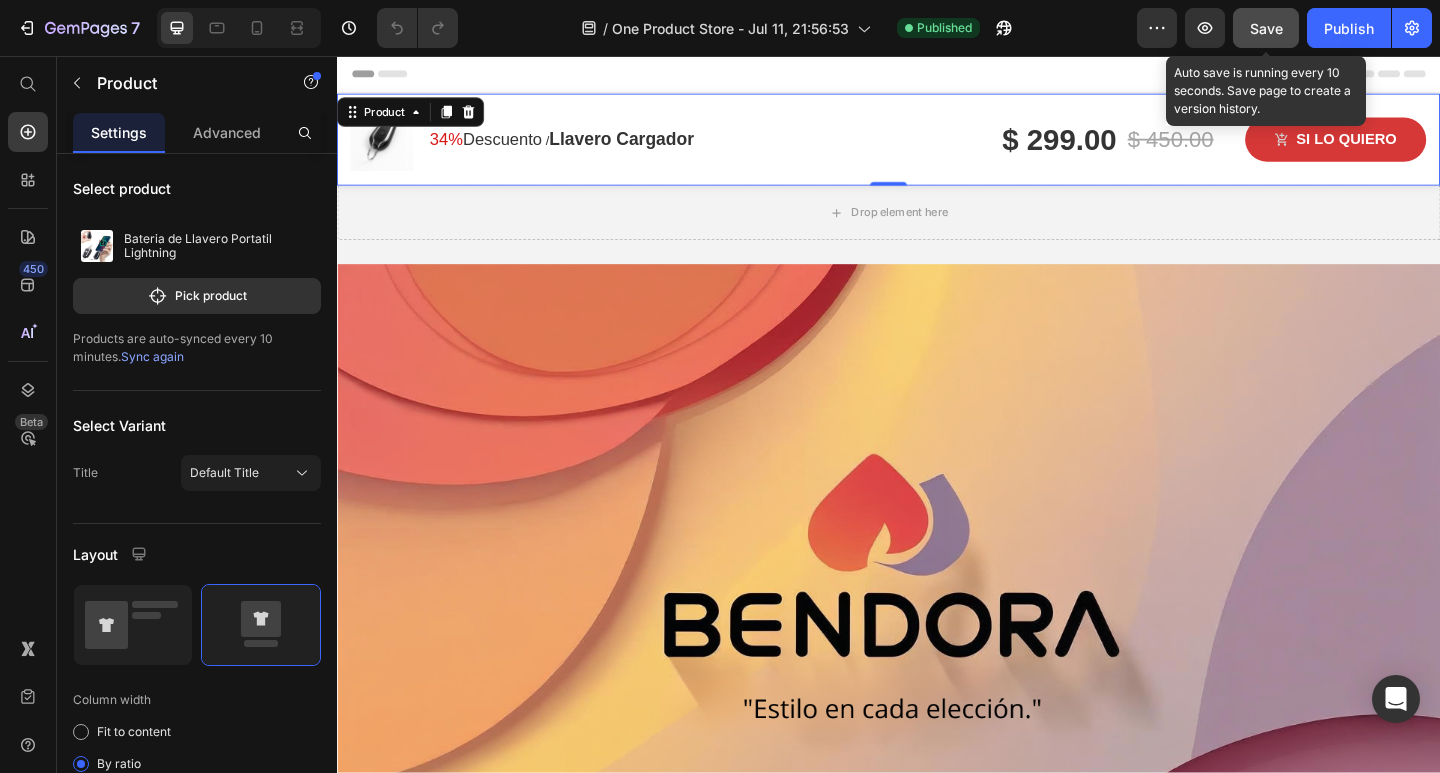 click on "Save" at bounding box center [1266, 28] 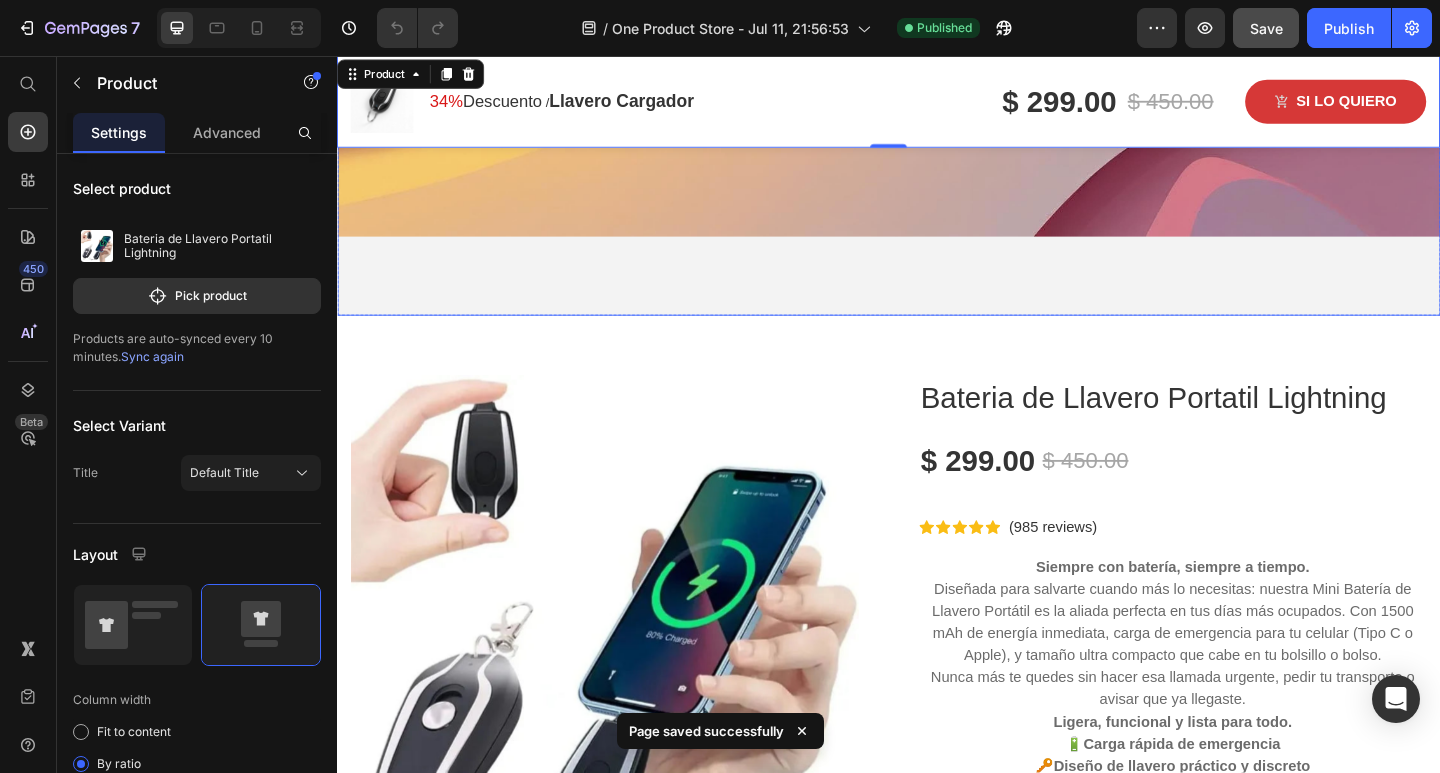 scroll, scrollTop: 700, scrollLeft: 0, axis: vertical 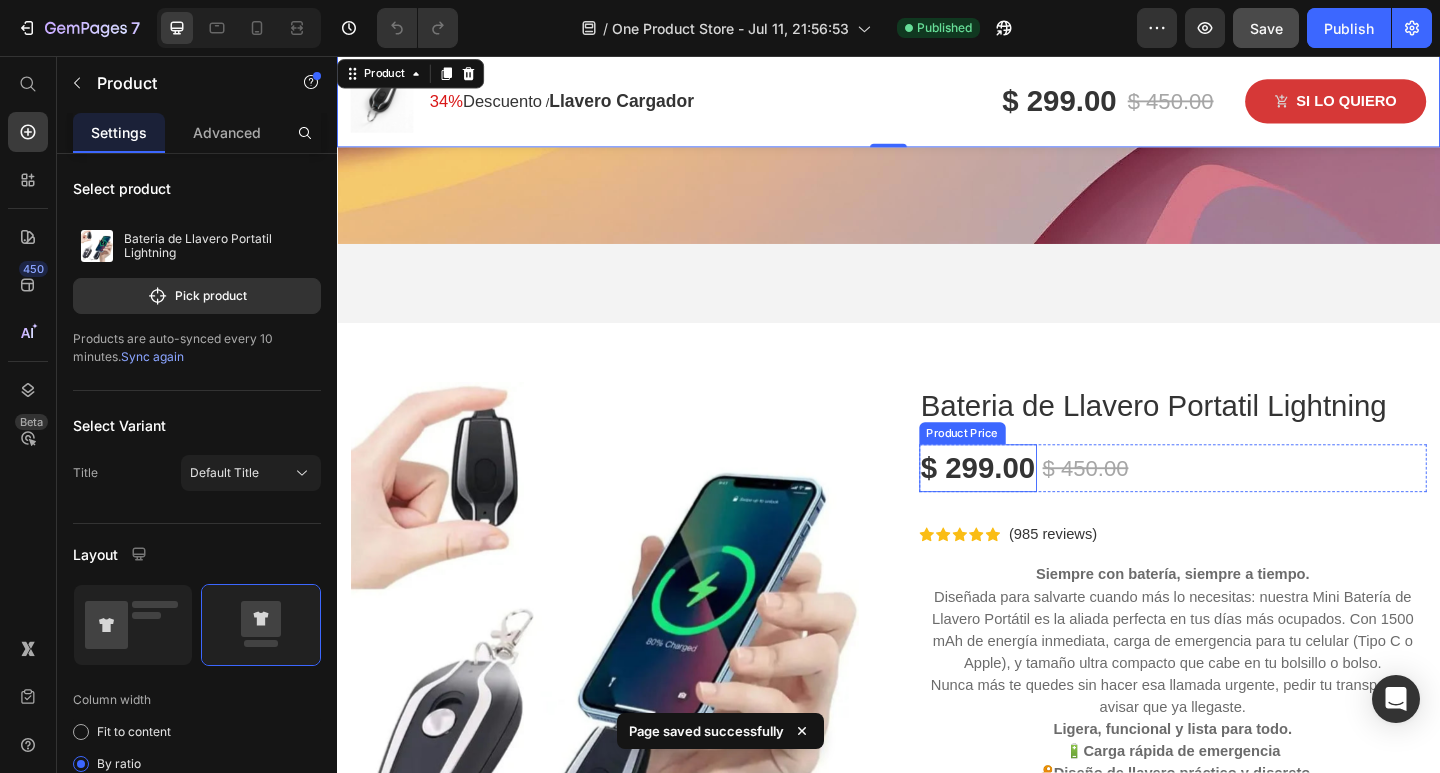 click on "$ 299.00" at bounding box center (1034, 505) 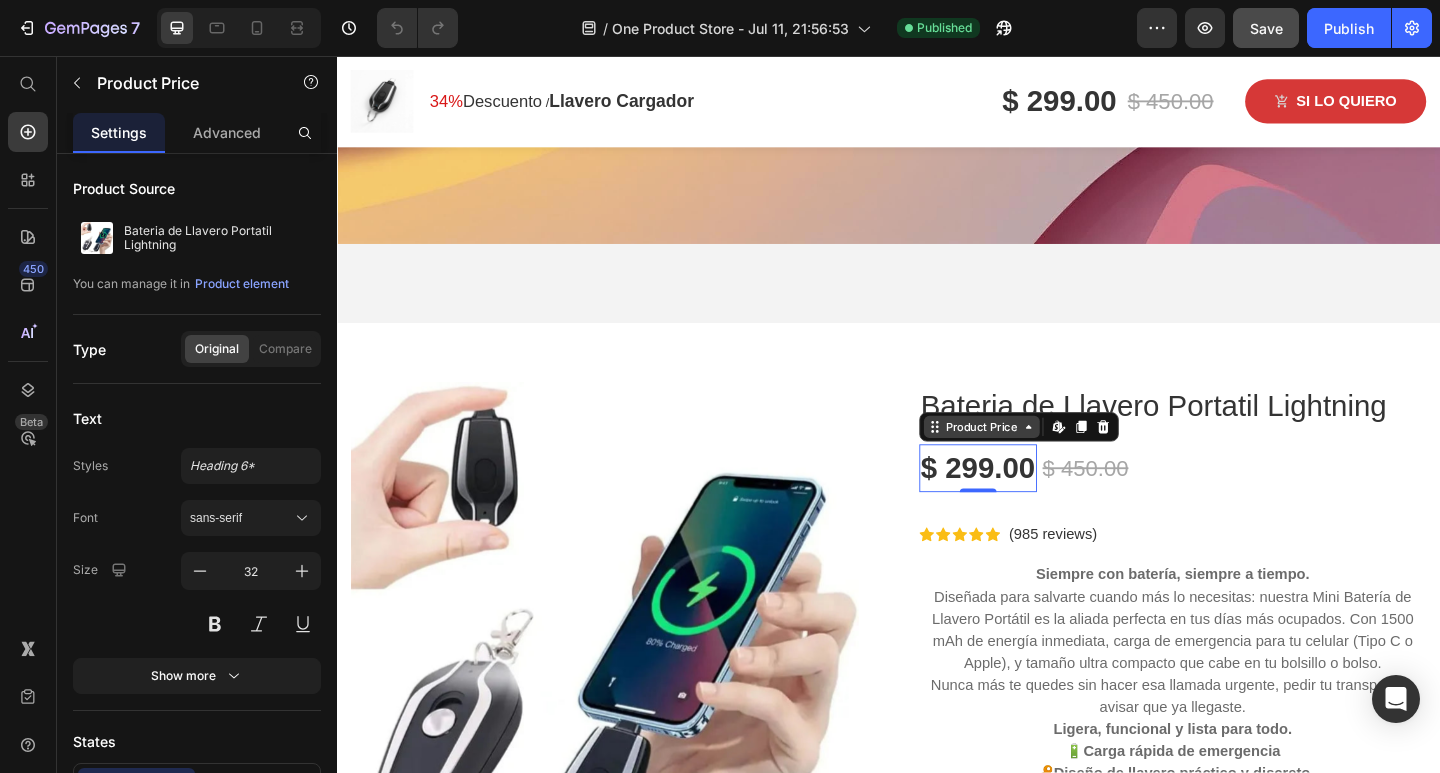 click on "Product Price" at bounding box center (1038, 460) 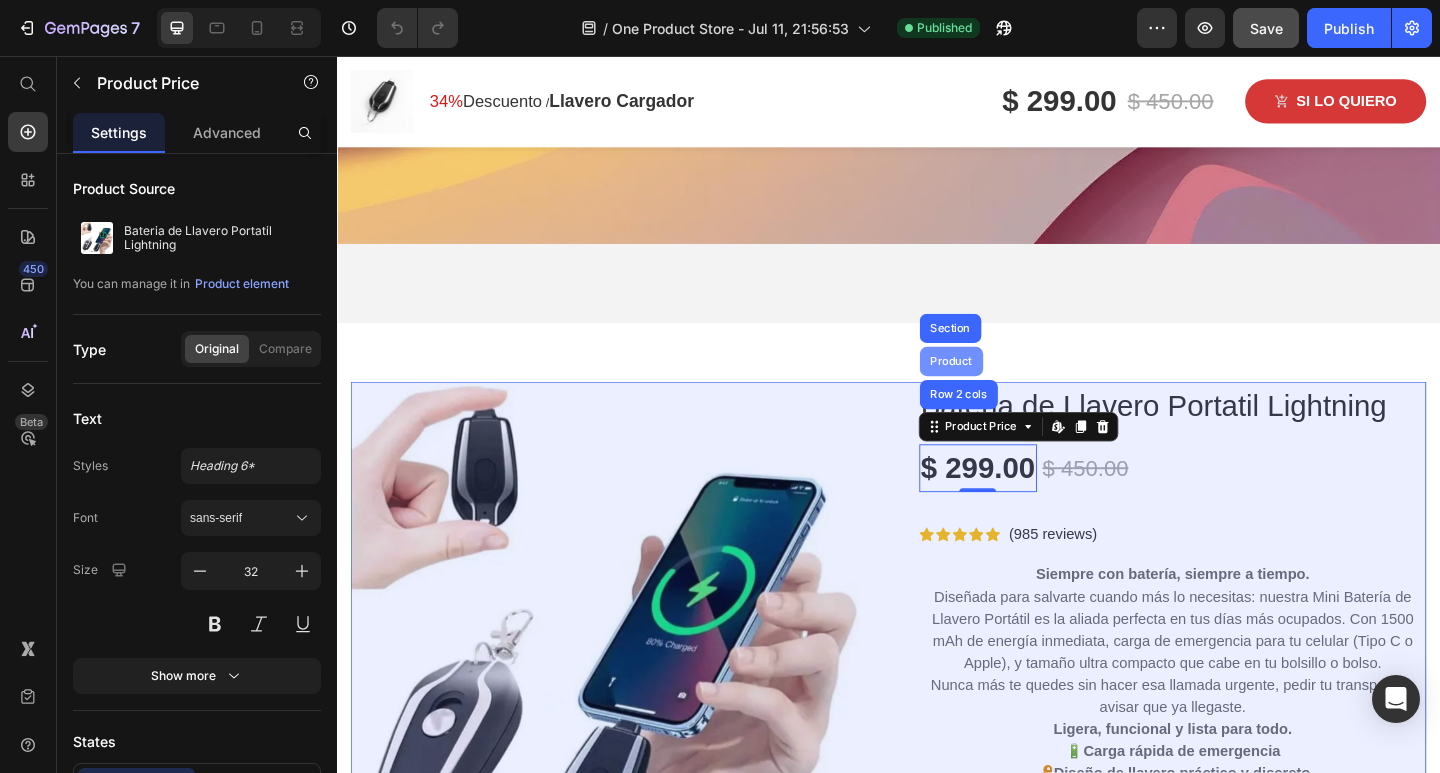 click on "Product" at bounding box center (1005, 389) 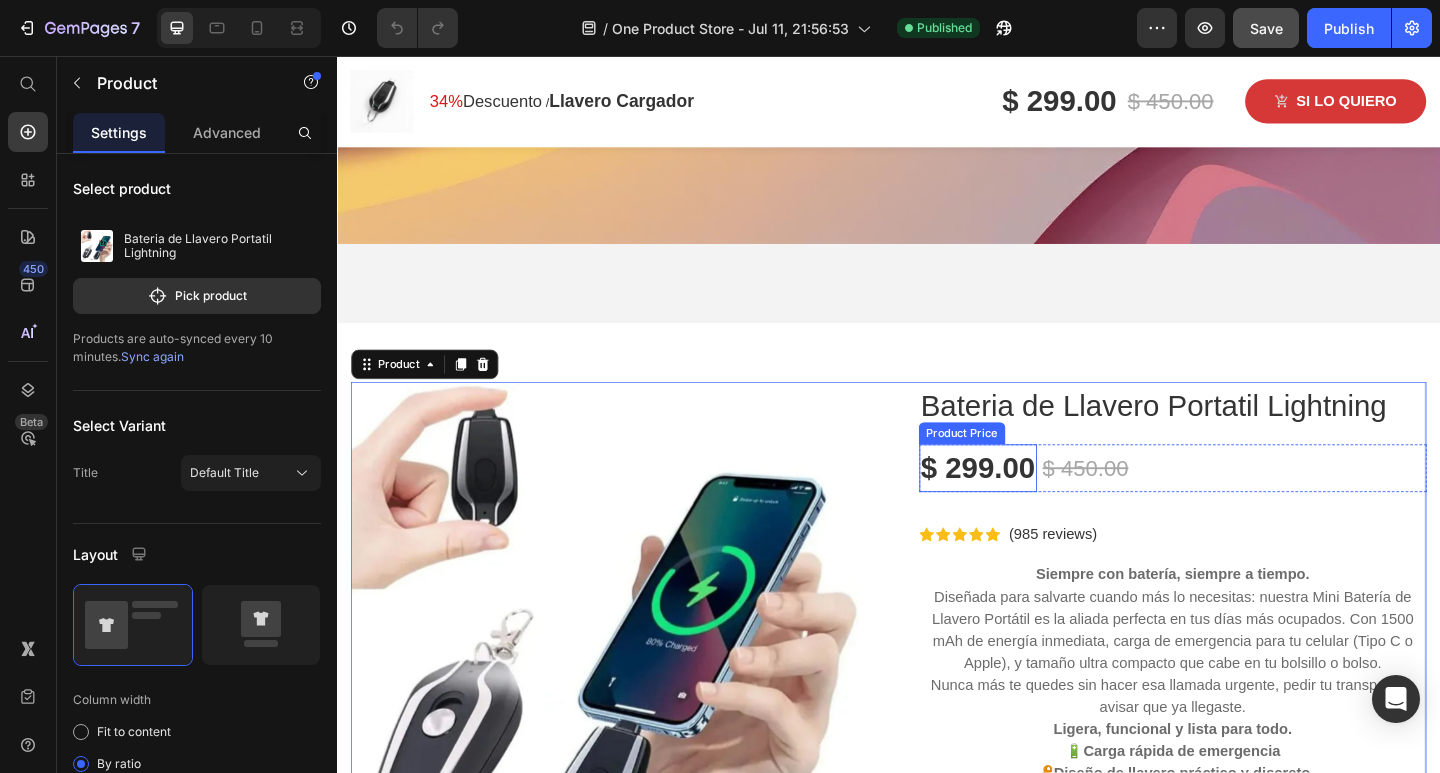 click on "$ 299.00" at bounding box center [1034, 505] 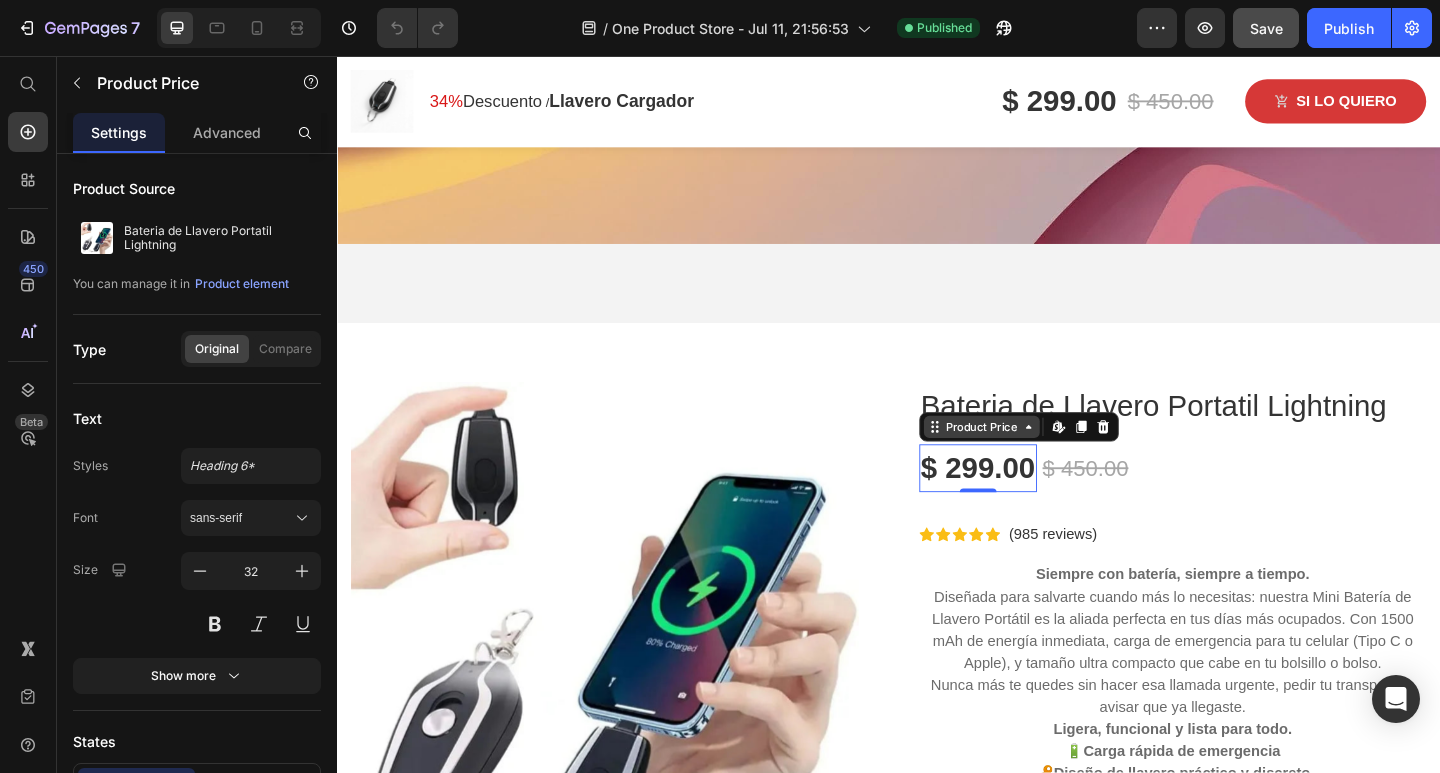 click on "Product Price" at bounding box center (1038, 460) 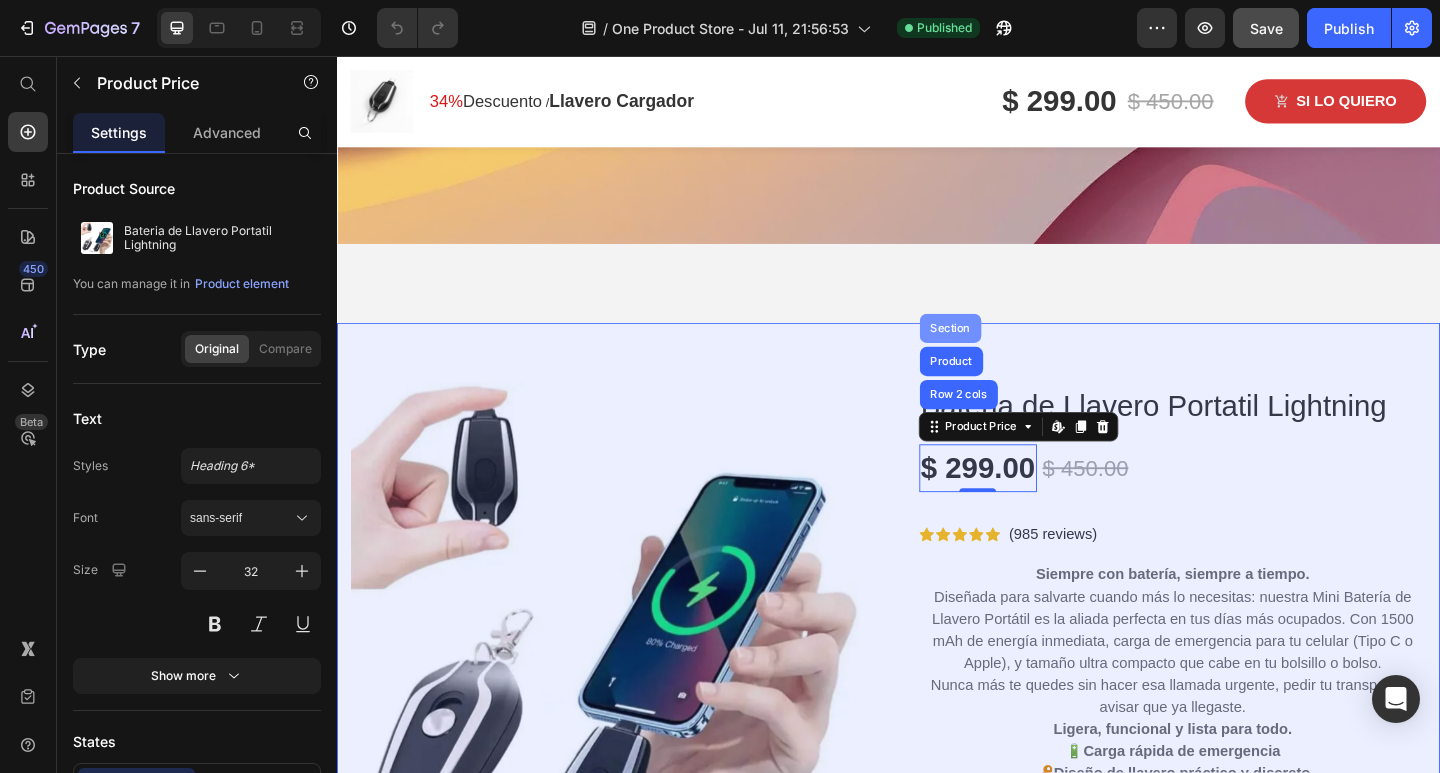 click on "Section" at bounding box center (1004, 353) 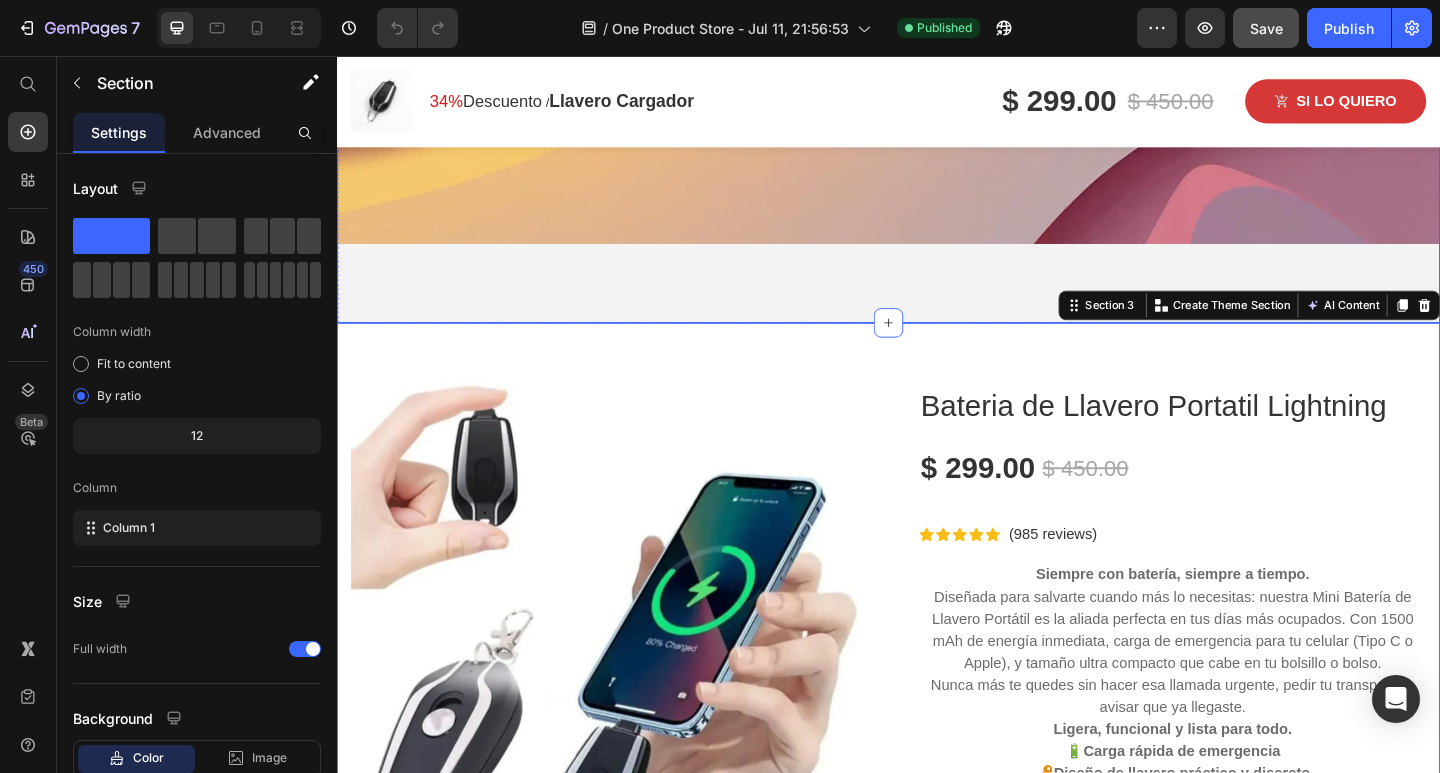 click at bounding box center (937, -78) 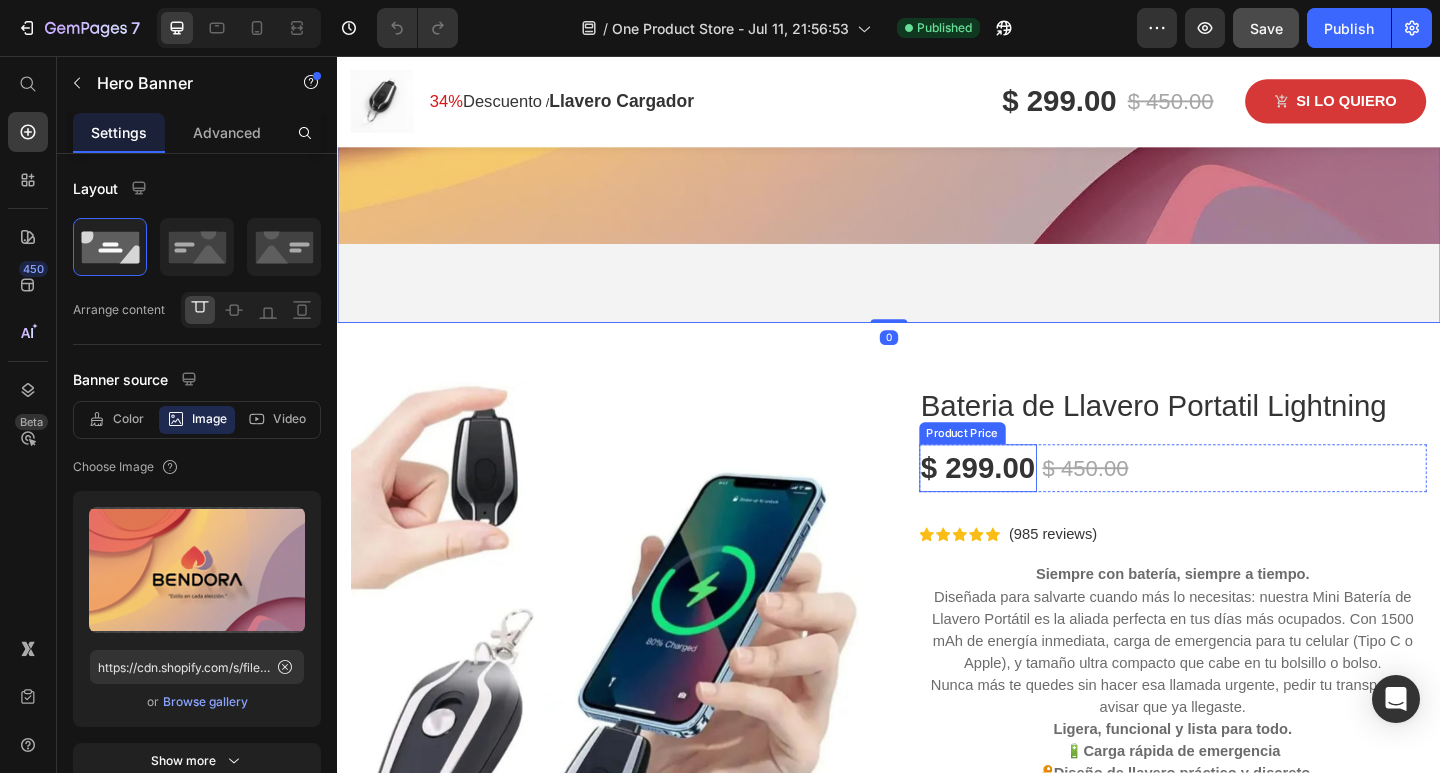 click on "$ 299.00" at bounding box center (1034, 505) 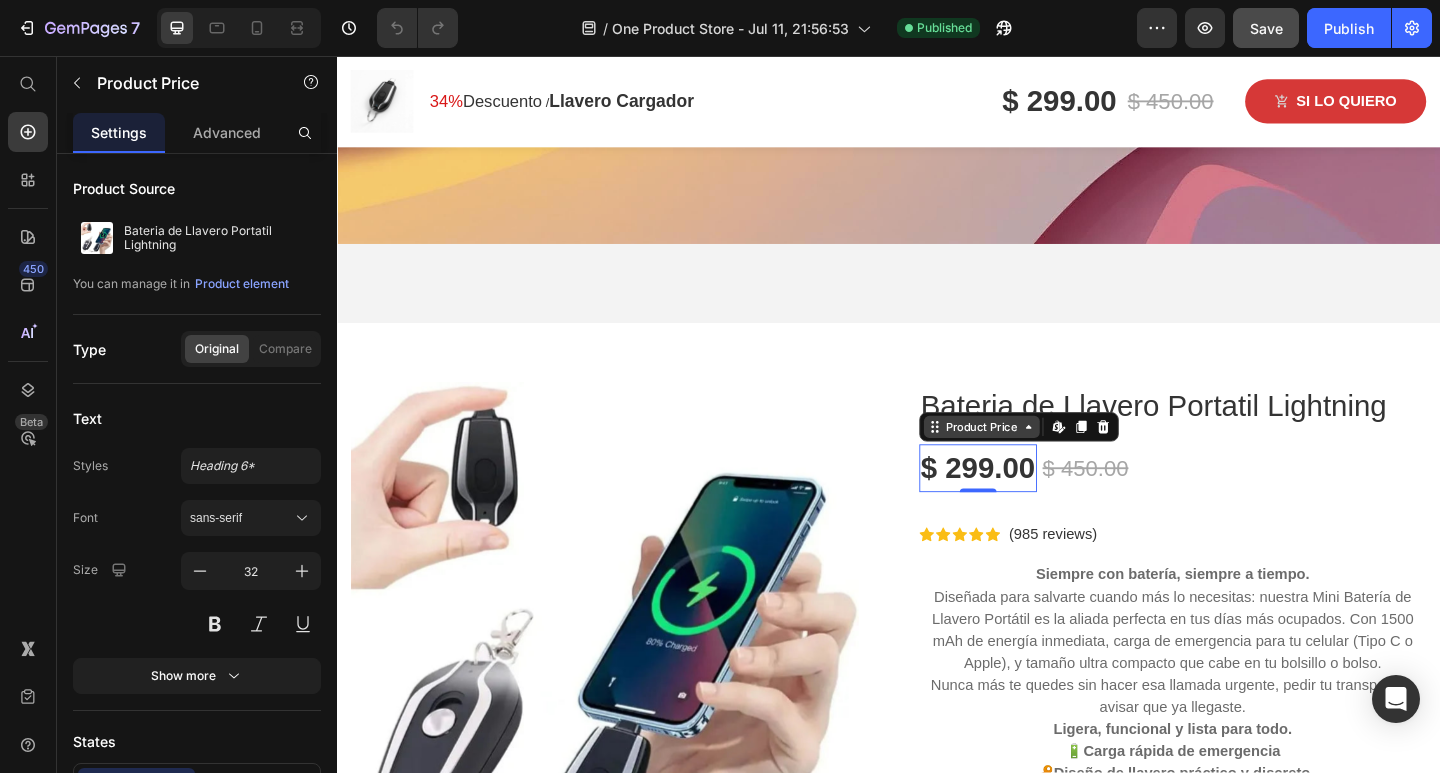 click on "Product Price" at bounding box center [1038, 460] 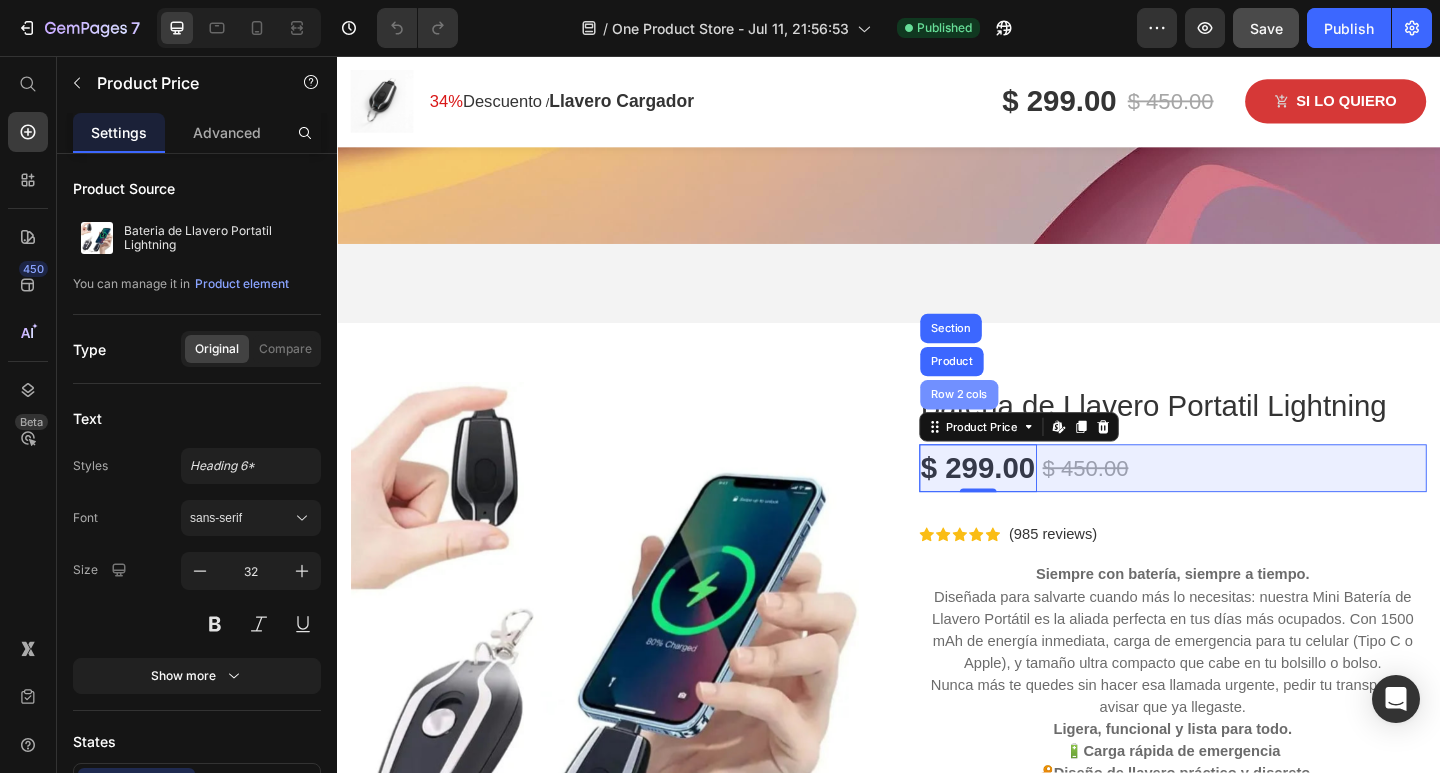 click on "Row 2 cols" at bounding box center (1013, 425) 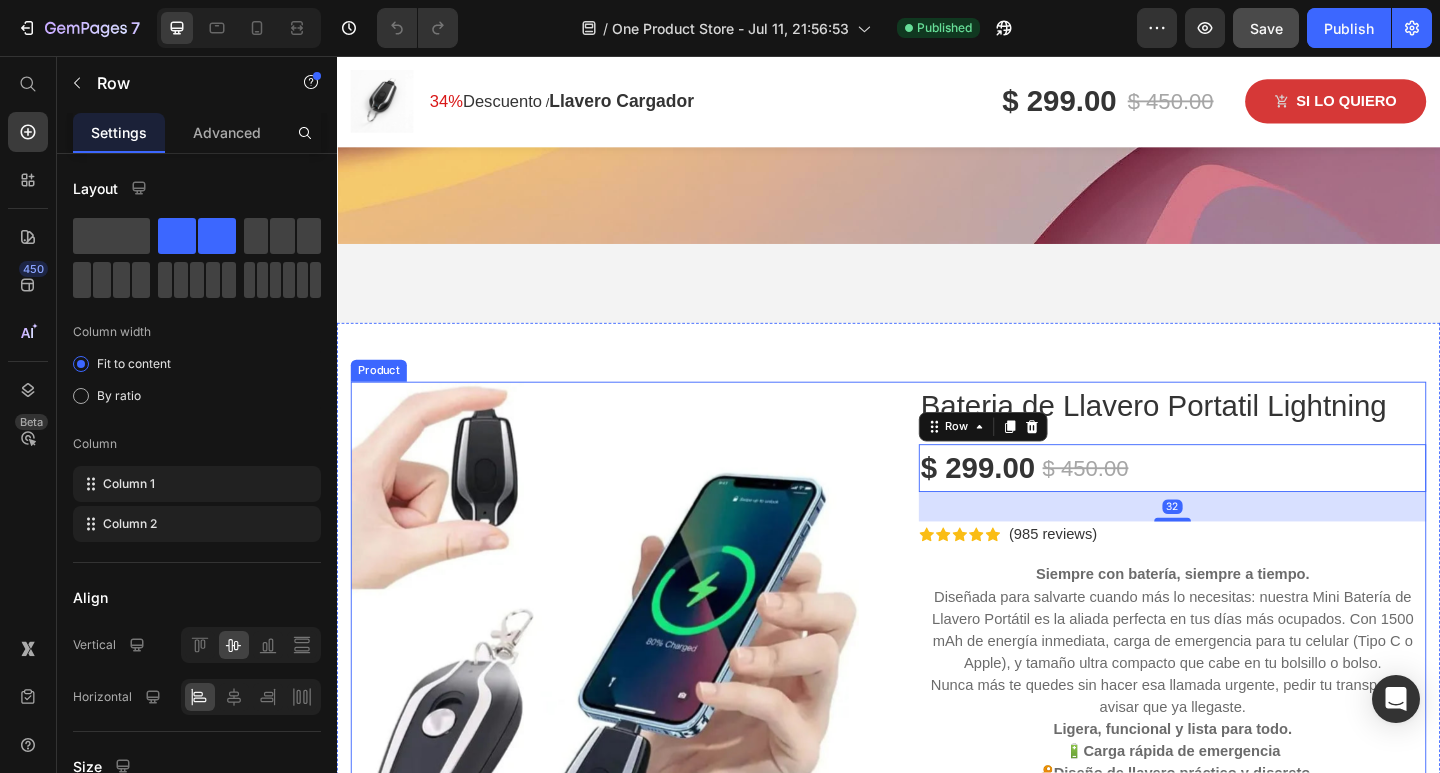 click on "Product Images Bateria de Llavero Portatil Lightning Product Title $ 299.00 Product Price $ 450.00 Product Price Row   32                Icon                Icon                Icon                Icon                Icon Icon List Hoz (985 reviews) Text block Row Siempre con batería, siempre a tiempo. Diseñada para salvarte cuando más lo necesitas: nuestra Mini Batería de Llavero Portátil es la aliada perfecta en tus días más ocupados. Con 1500 mAh de energía inmediata, carga de emergencia para tu celular (Tipo C o Apple), y tamaño ultra compacto que cabe en tu bolsillo o bolso. Nunca más te quedes sin hacer esa llamada urgente, pedir tu transporte o avisar que ya llegaste. Ligera, funcional y lista para todo. 🔋  Carga rápida de emergencia 🔑  Diseño de llavero práctico y discreto 💧  Material resistente y duradero 📱  Compatible con iPhone y Android ⚡  De 6% a 10% de carga en minutos Text block Pidelo Hoy Product Cart Button Product" at bounding box center (937, 835) 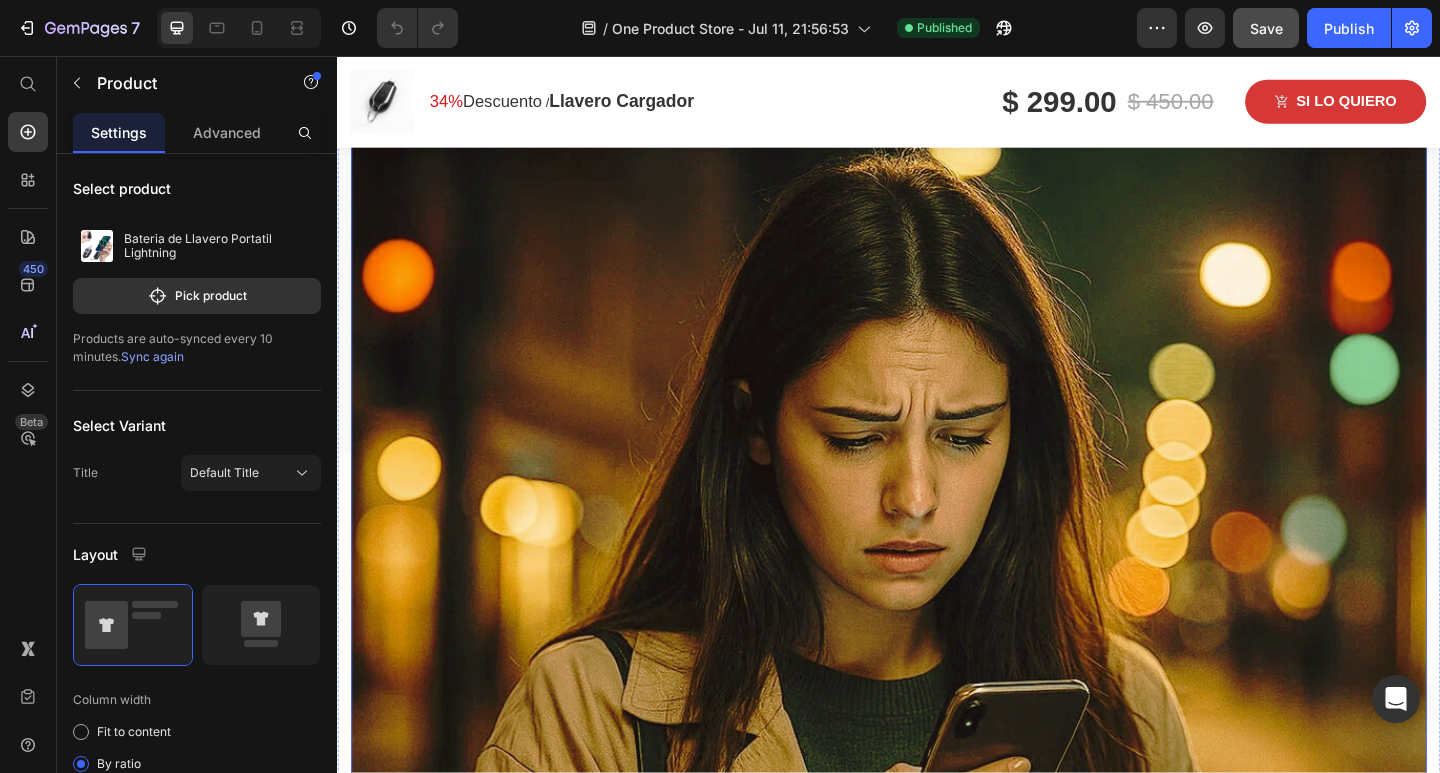 scroll, scrollTop: 1800, scrollLeft: 0, axis: vertical 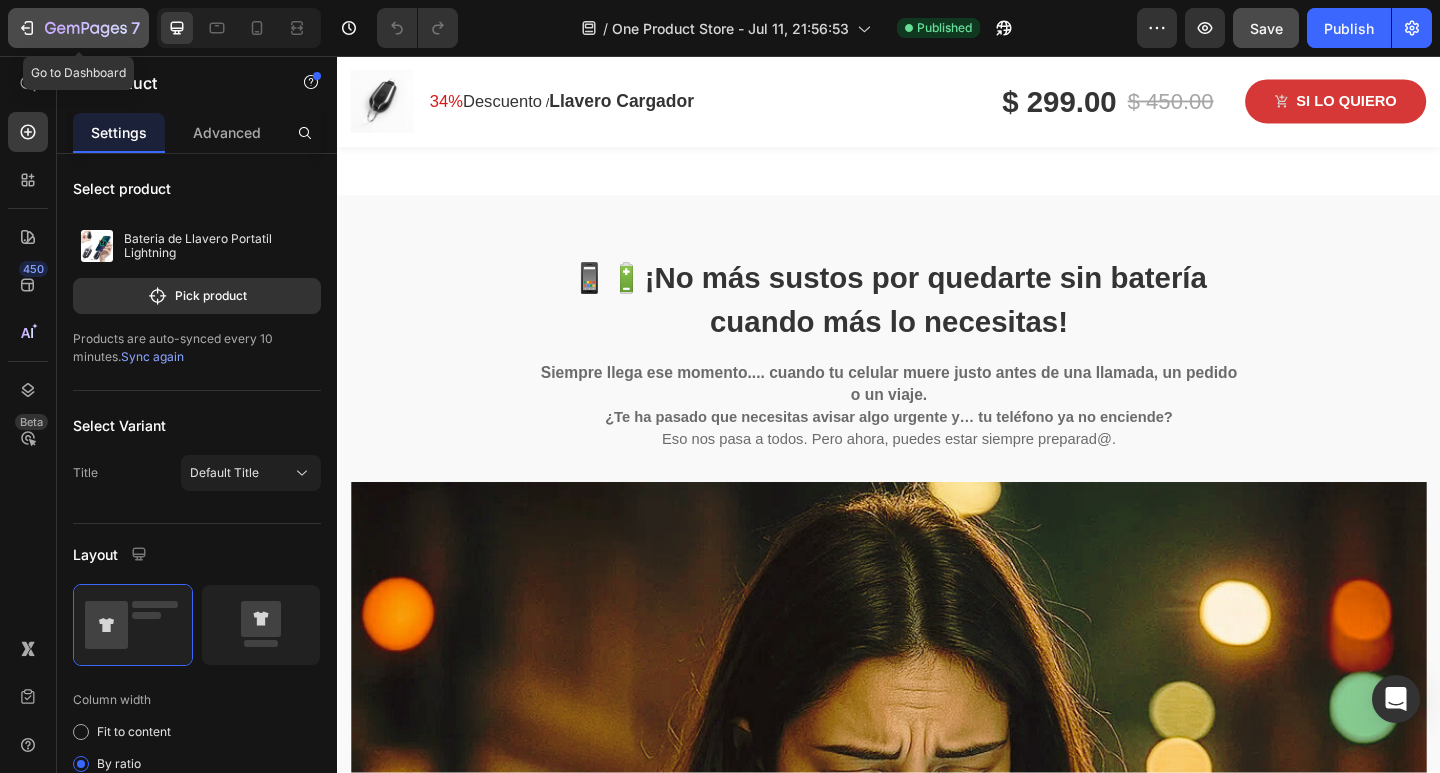 click 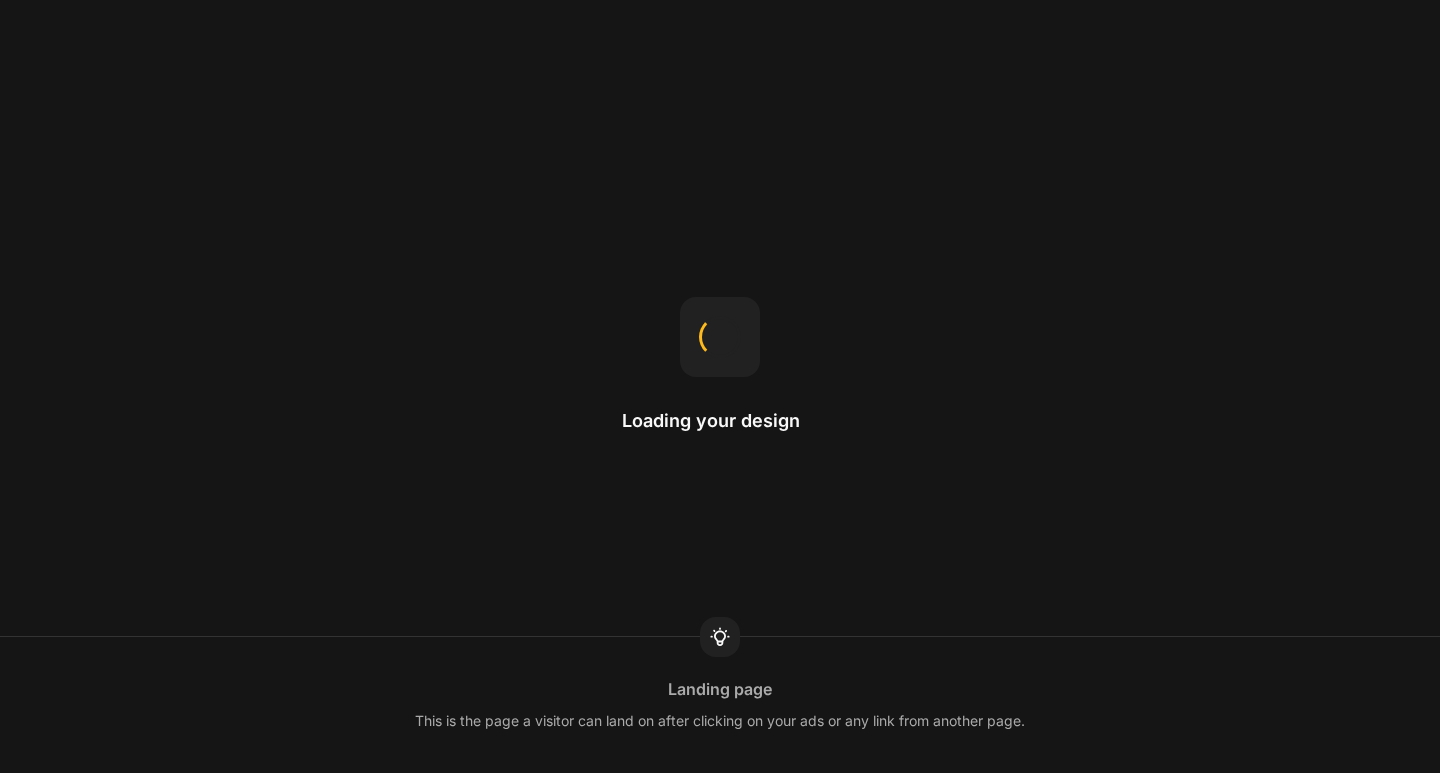 scroll, scrollTop: 0, scrollLeft: 0, axis: both 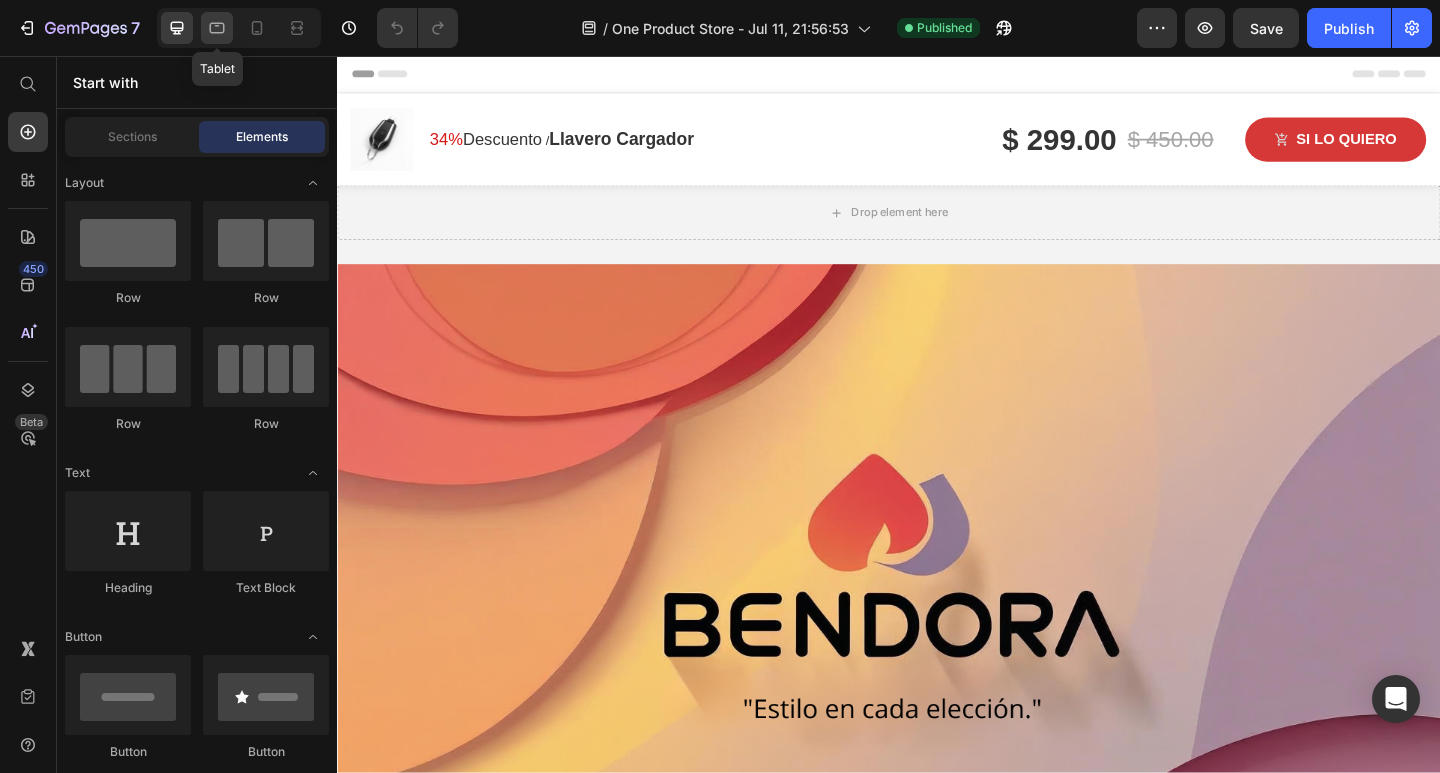 click 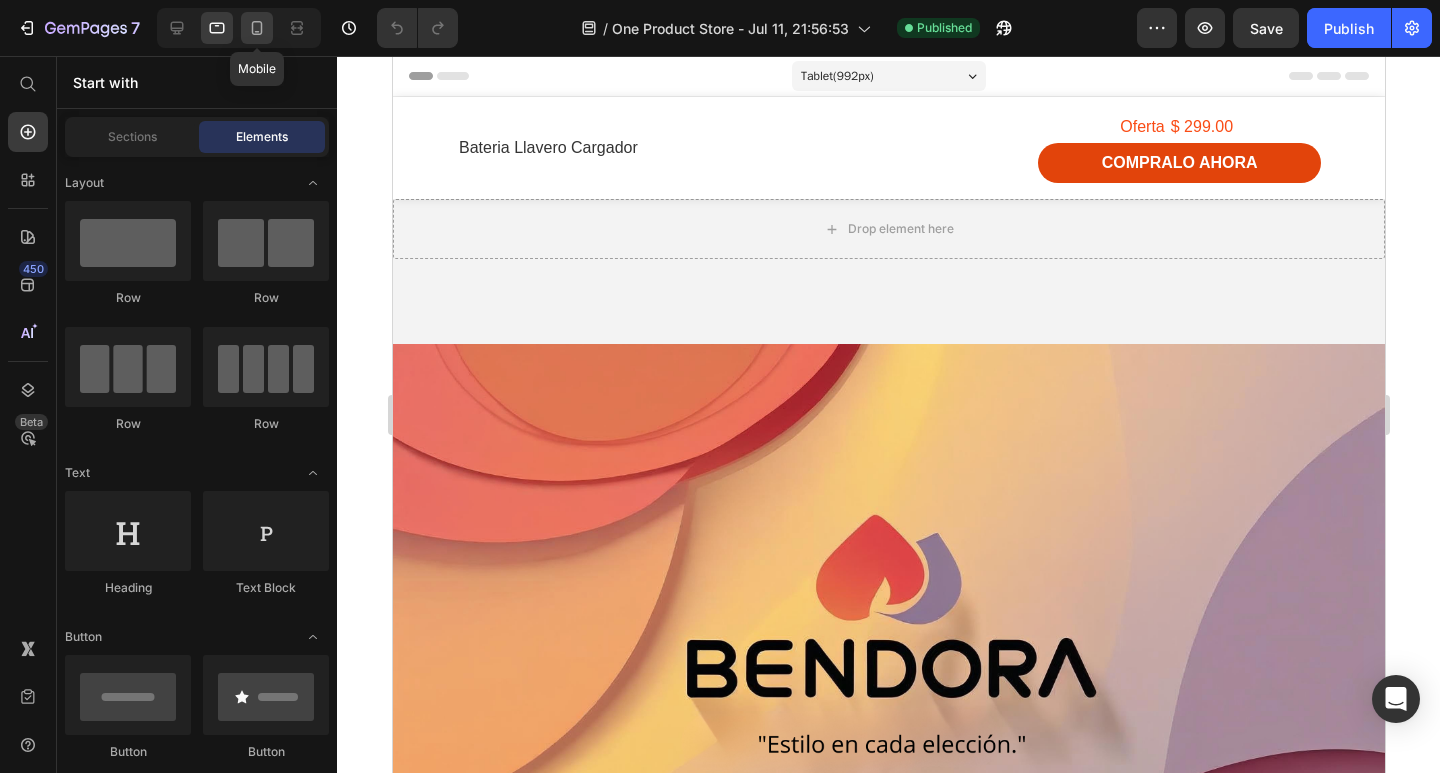 click 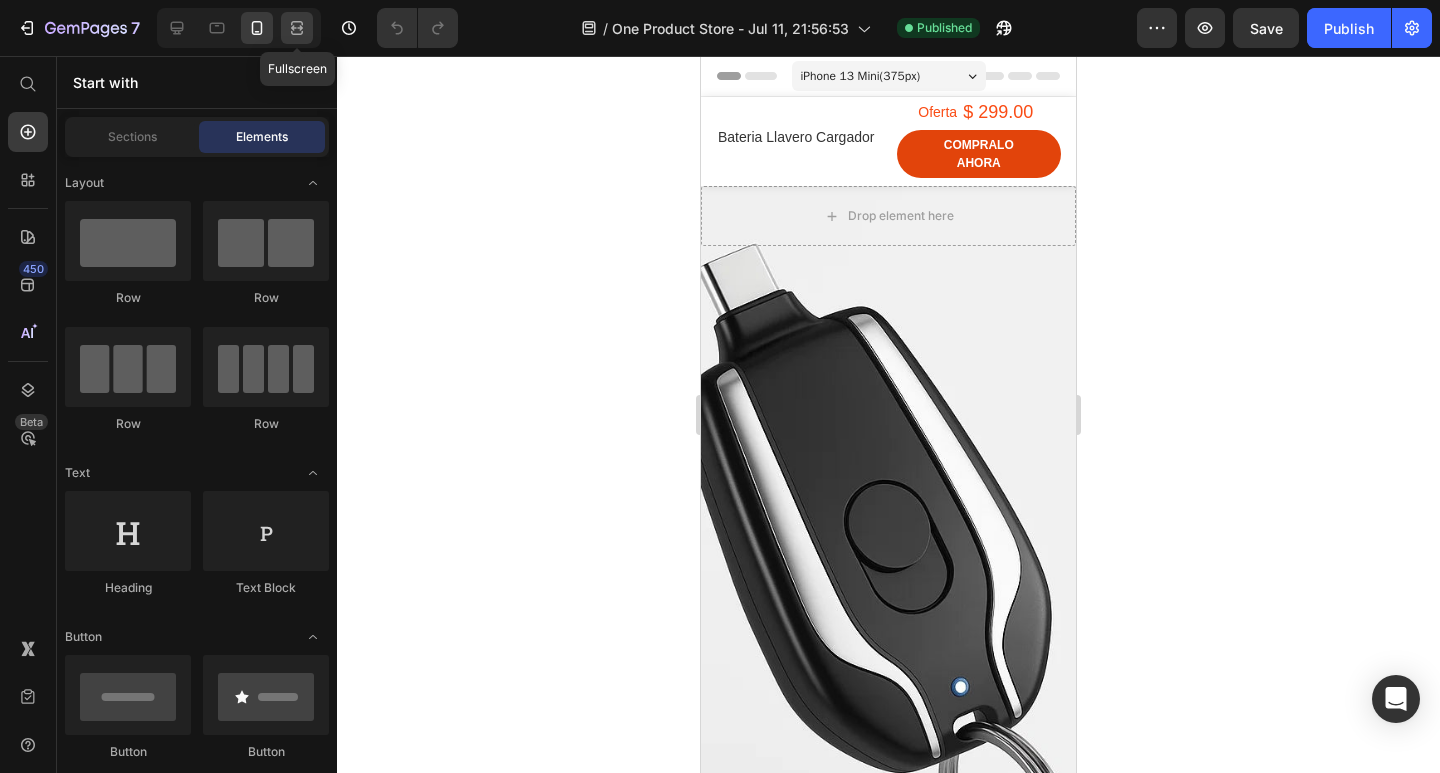 click 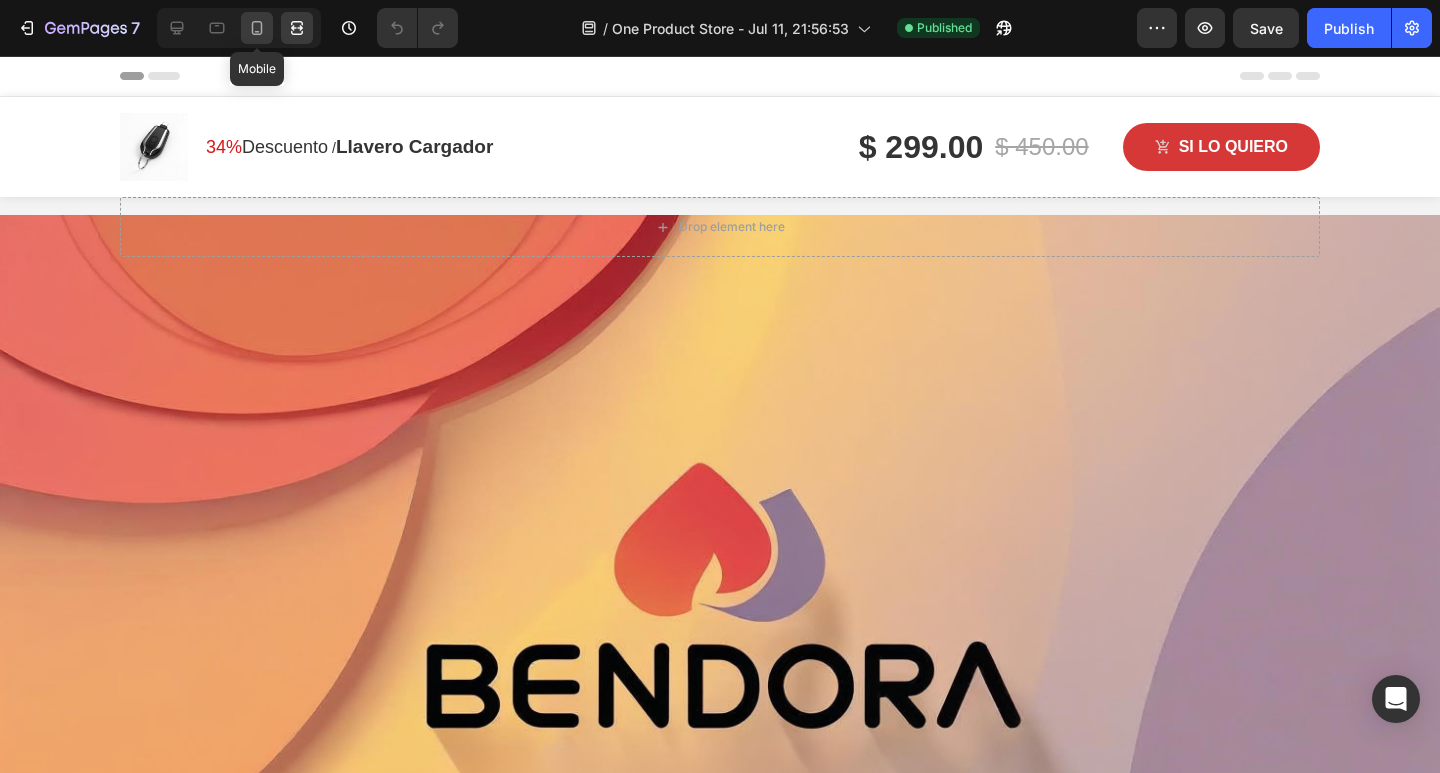 click 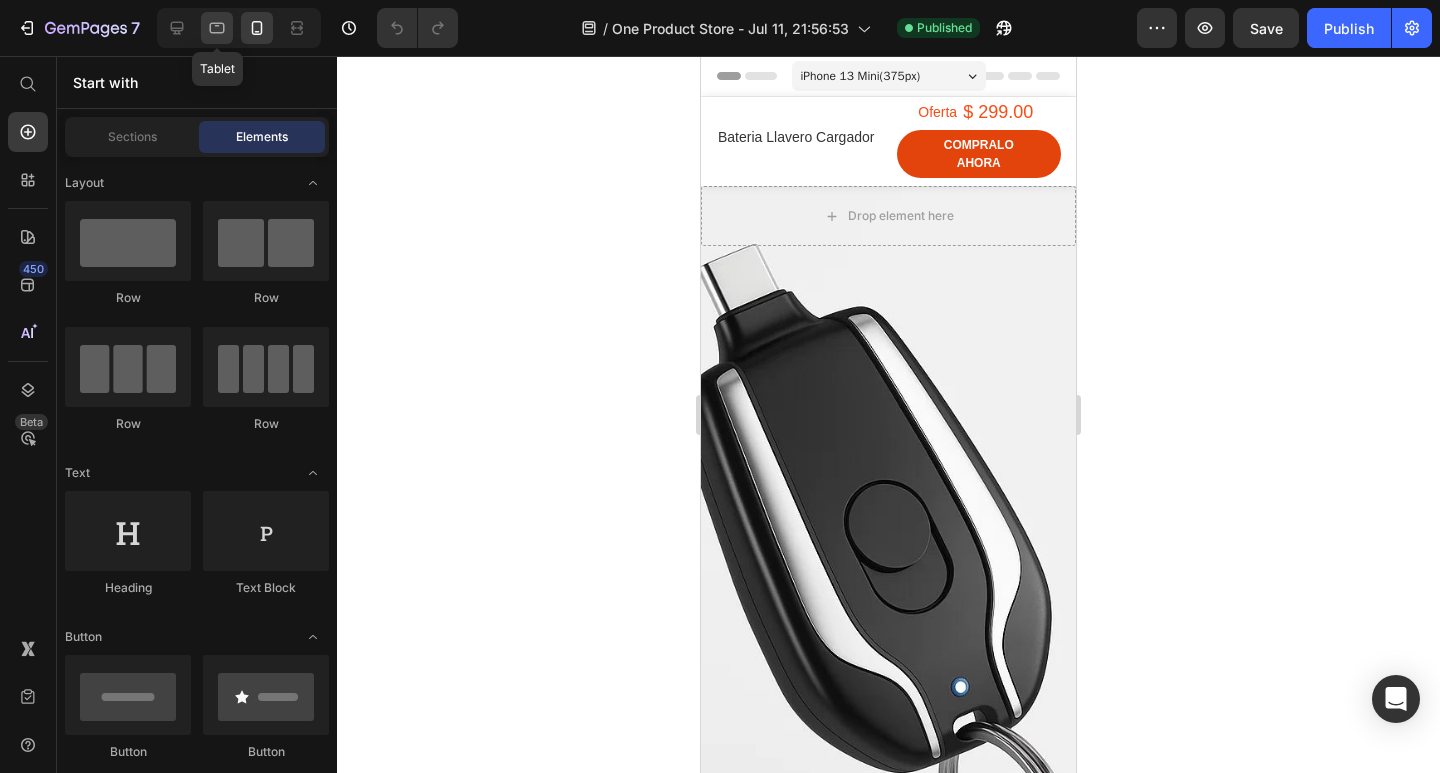click 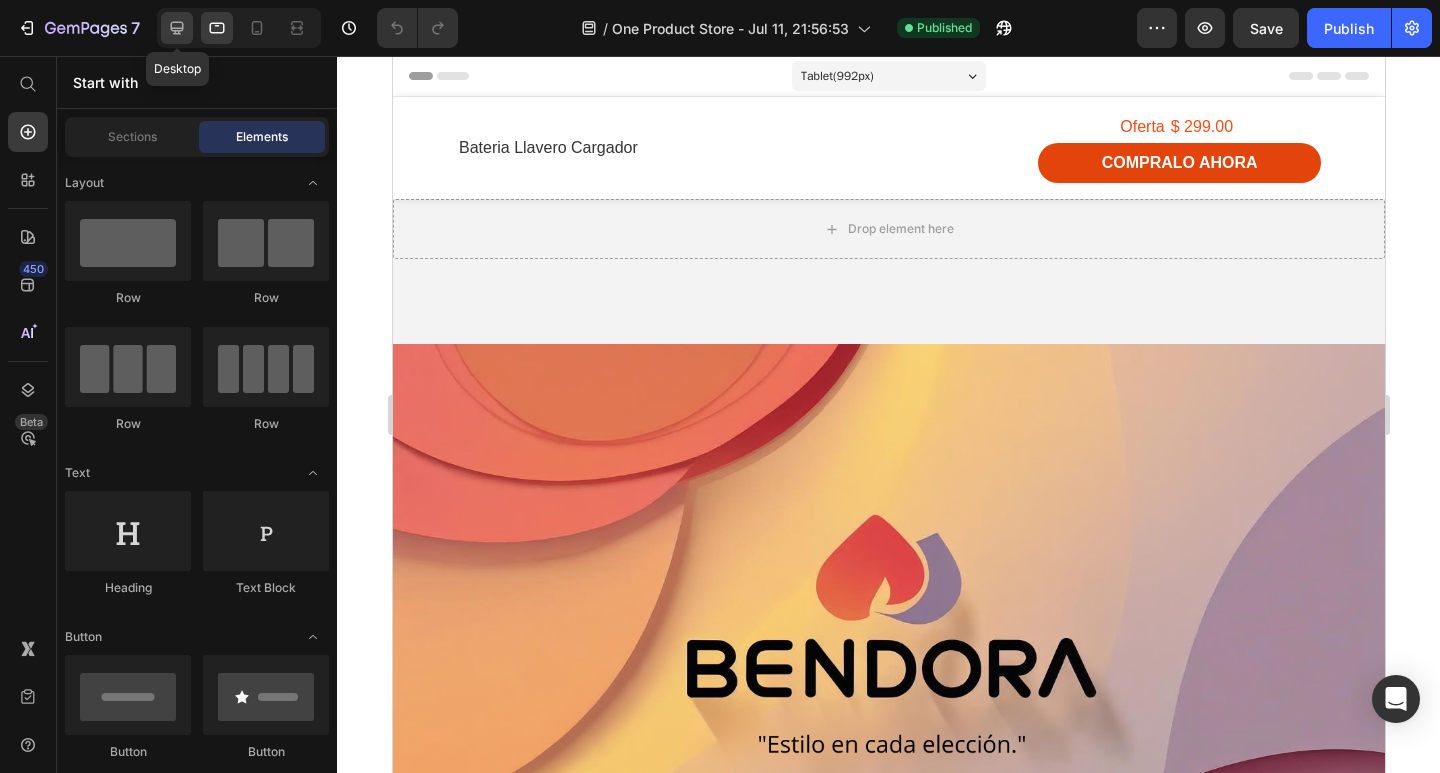 click 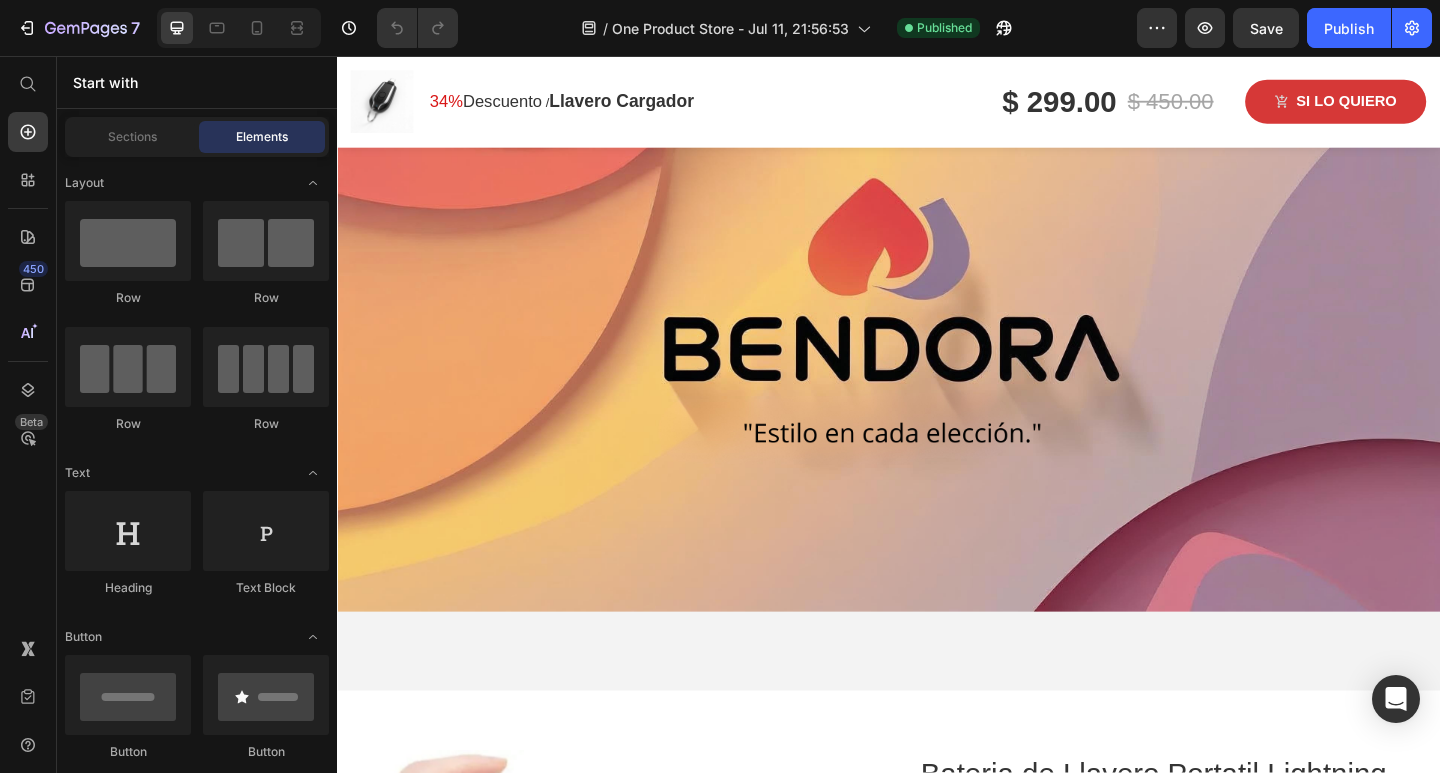 scroll, scrollTop: 0, scrollLeft: 0, axis: both 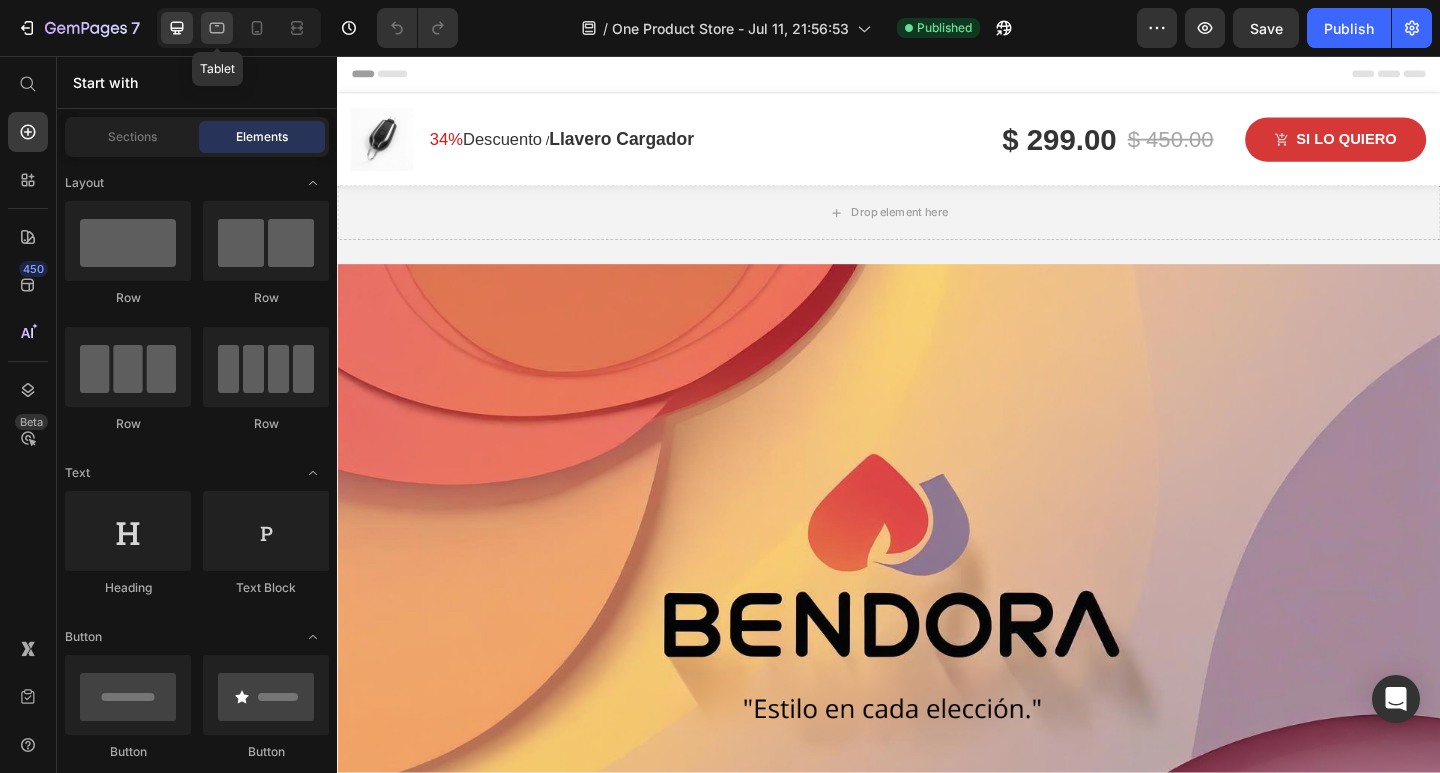 click 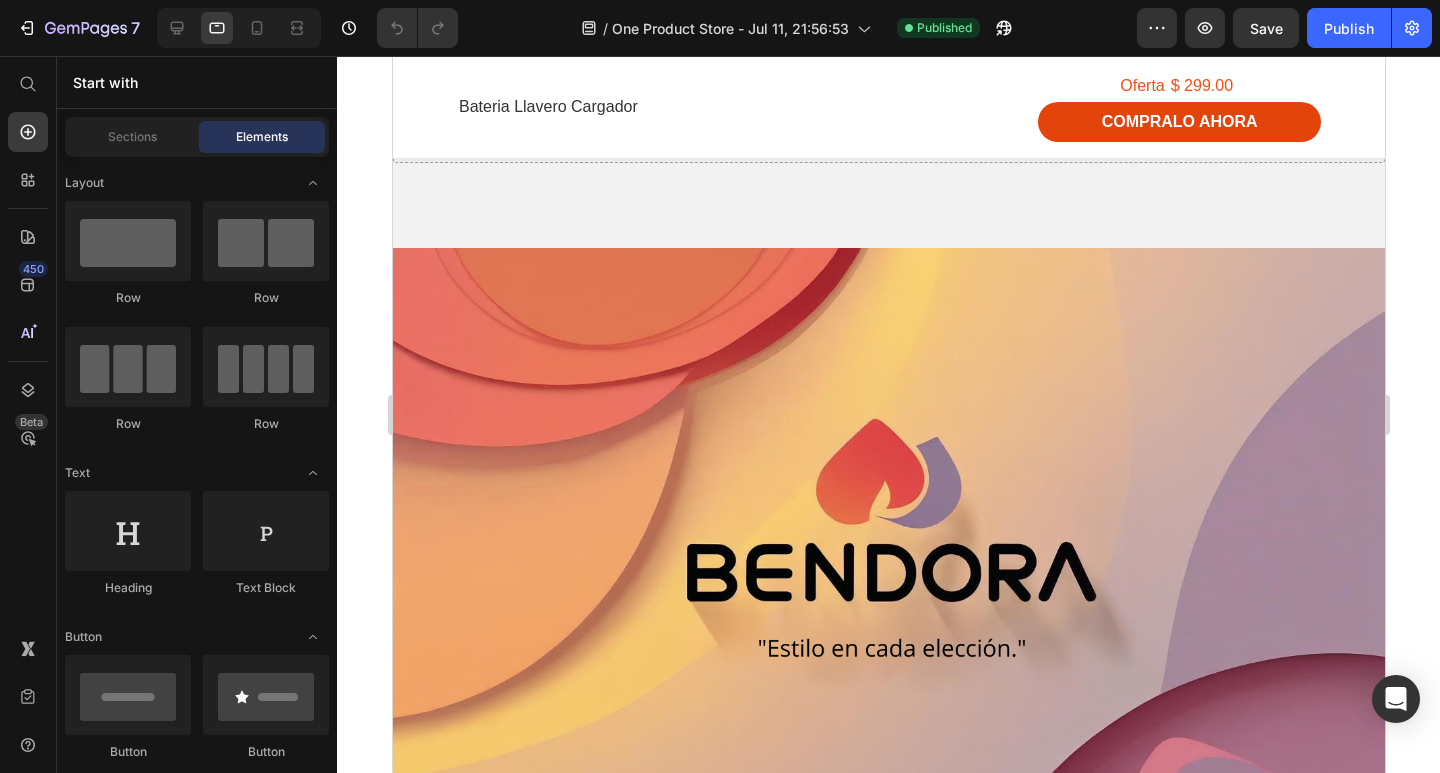 scroll, scrollTop: 0, scrollLeft: 0, axis: both 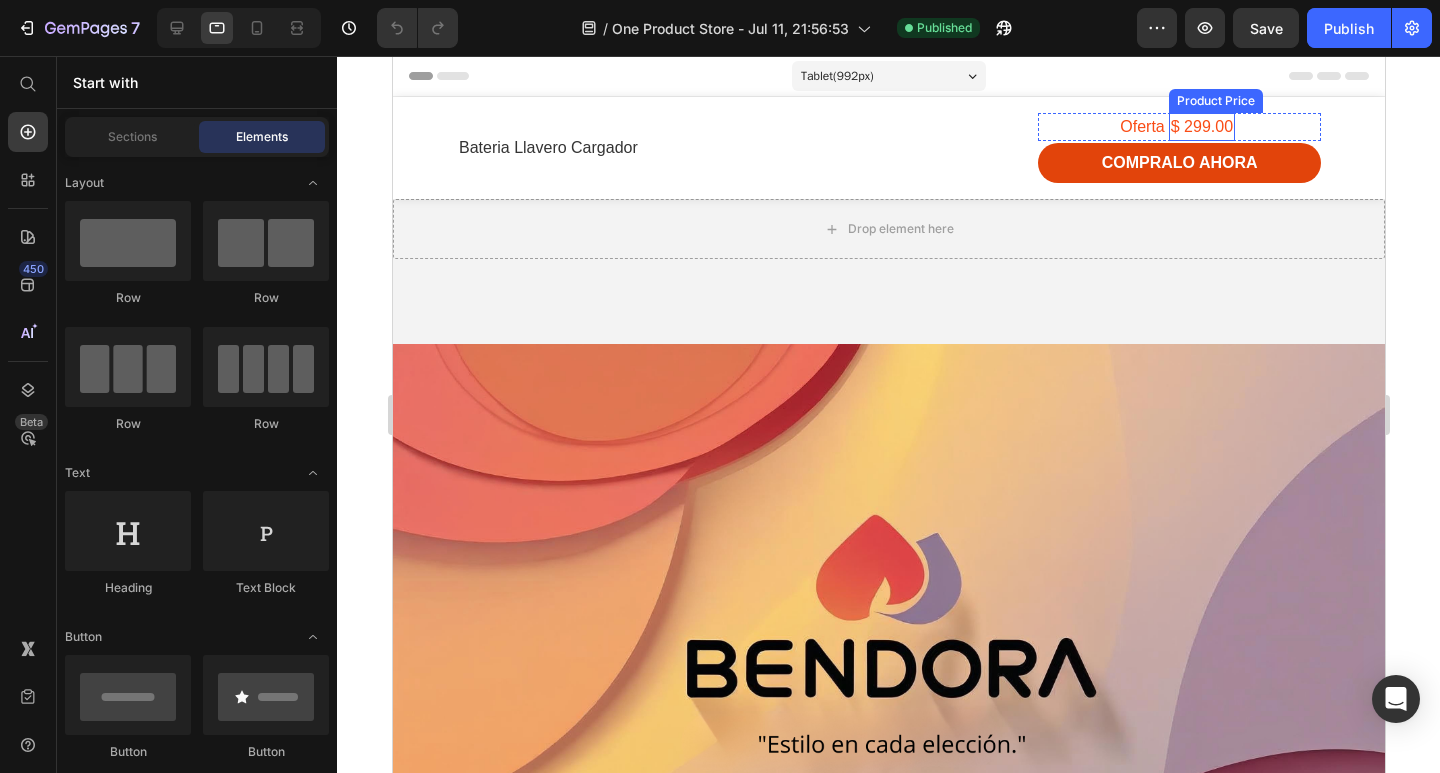 click on "$ 299.00" at bounding box center (1201, 127) 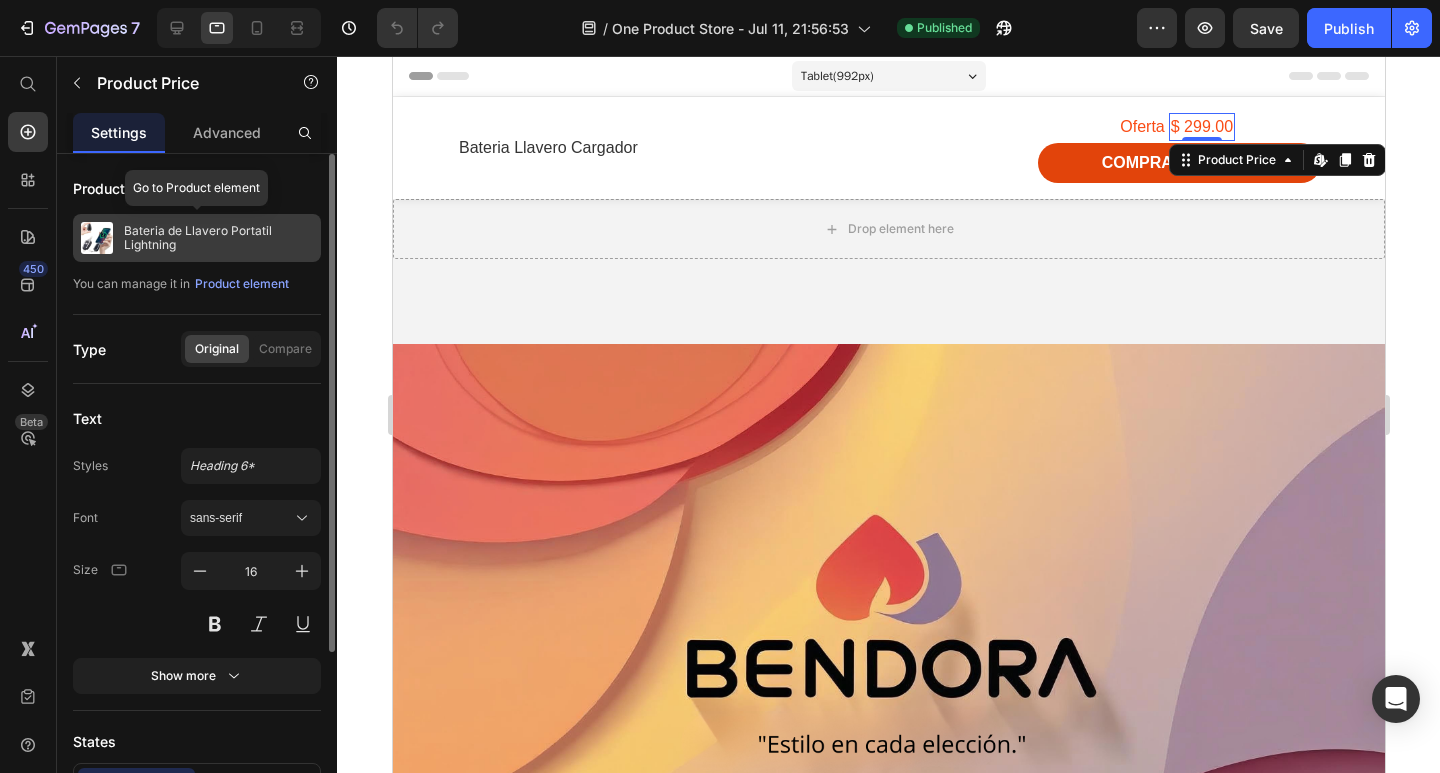 click on "Bateria de Llavero Portatil Lightning" at bounding box center (218, 238) 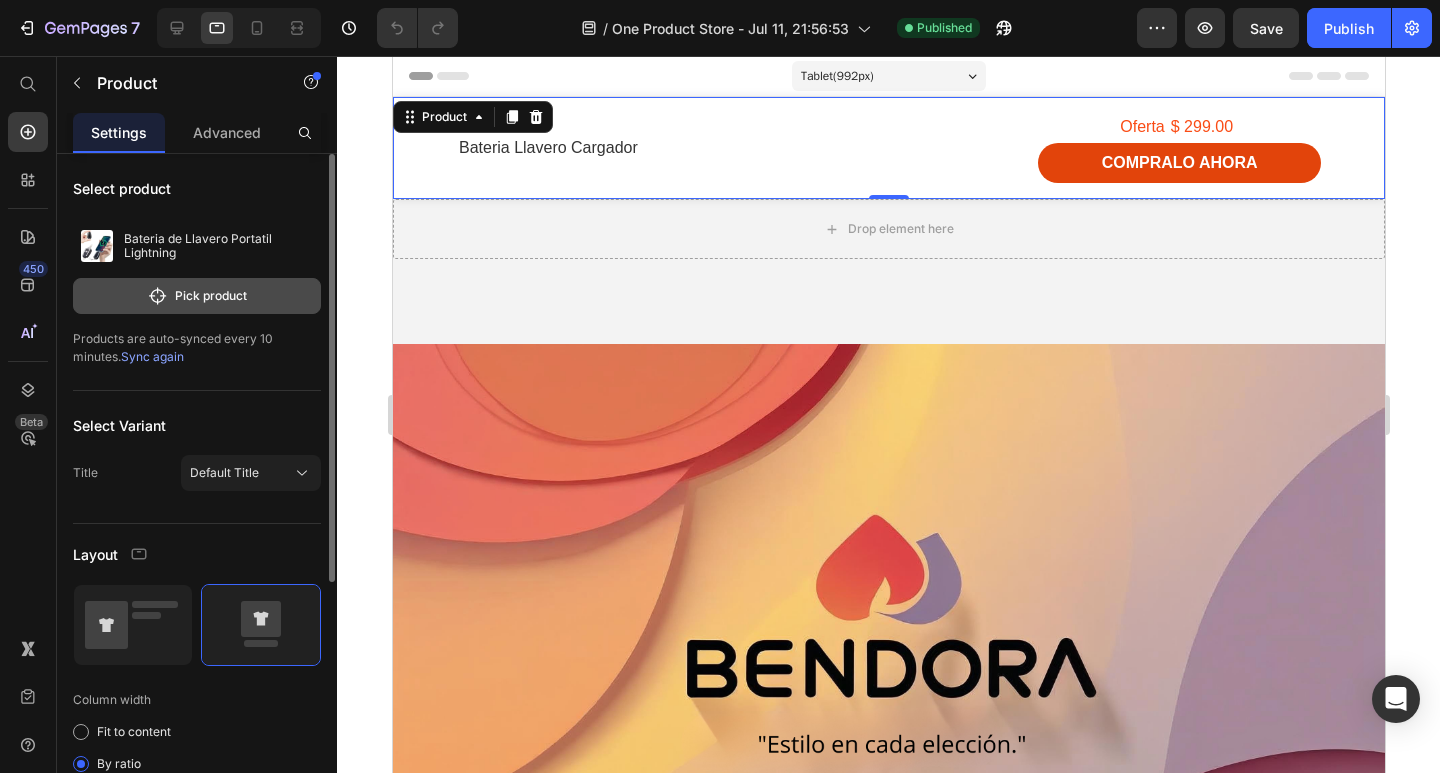 click on "Pick product" at bounding box center (197, 296) 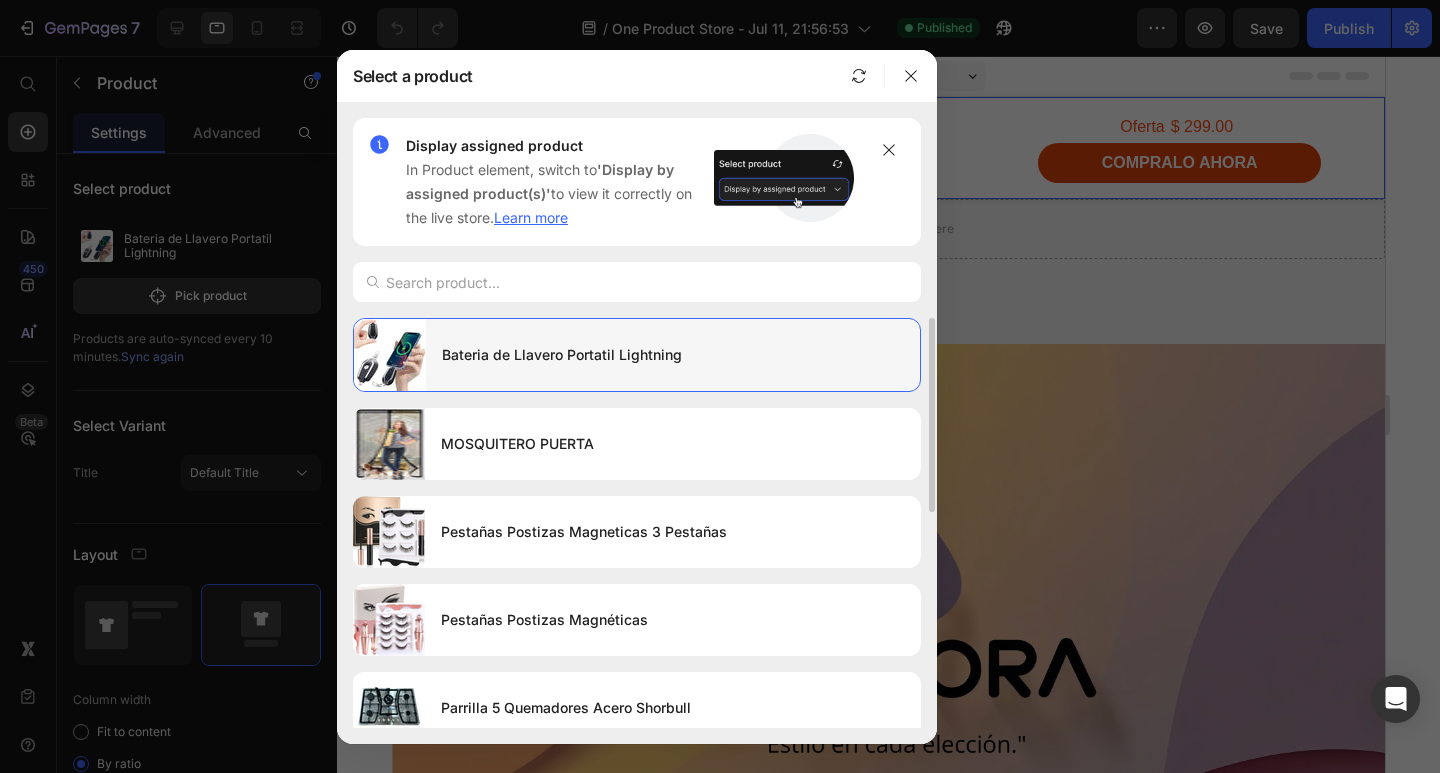 click on "Bateria de Llavero Portatil Lightning" at bounding box center [673, 355] 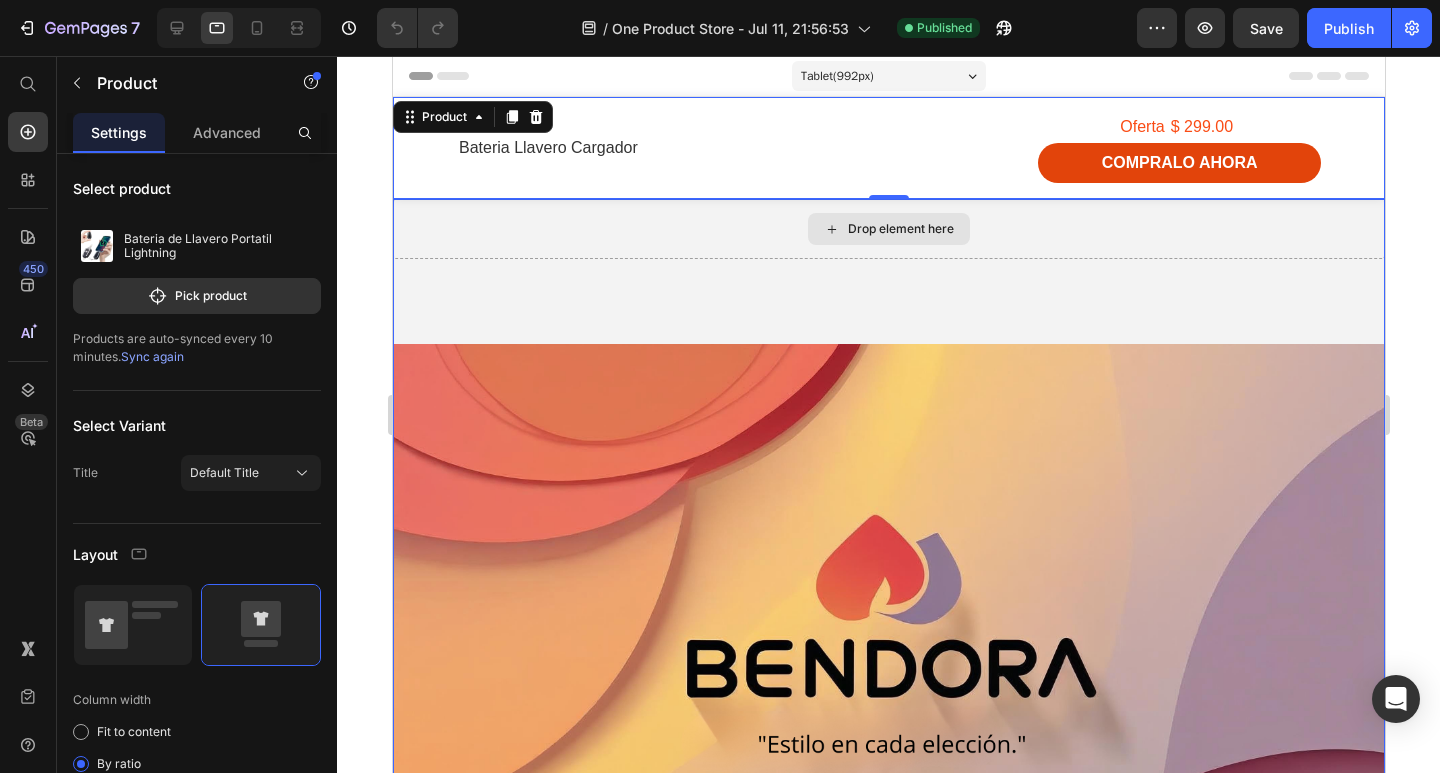 click on "Drop element here" at bounding box center [888, 229] 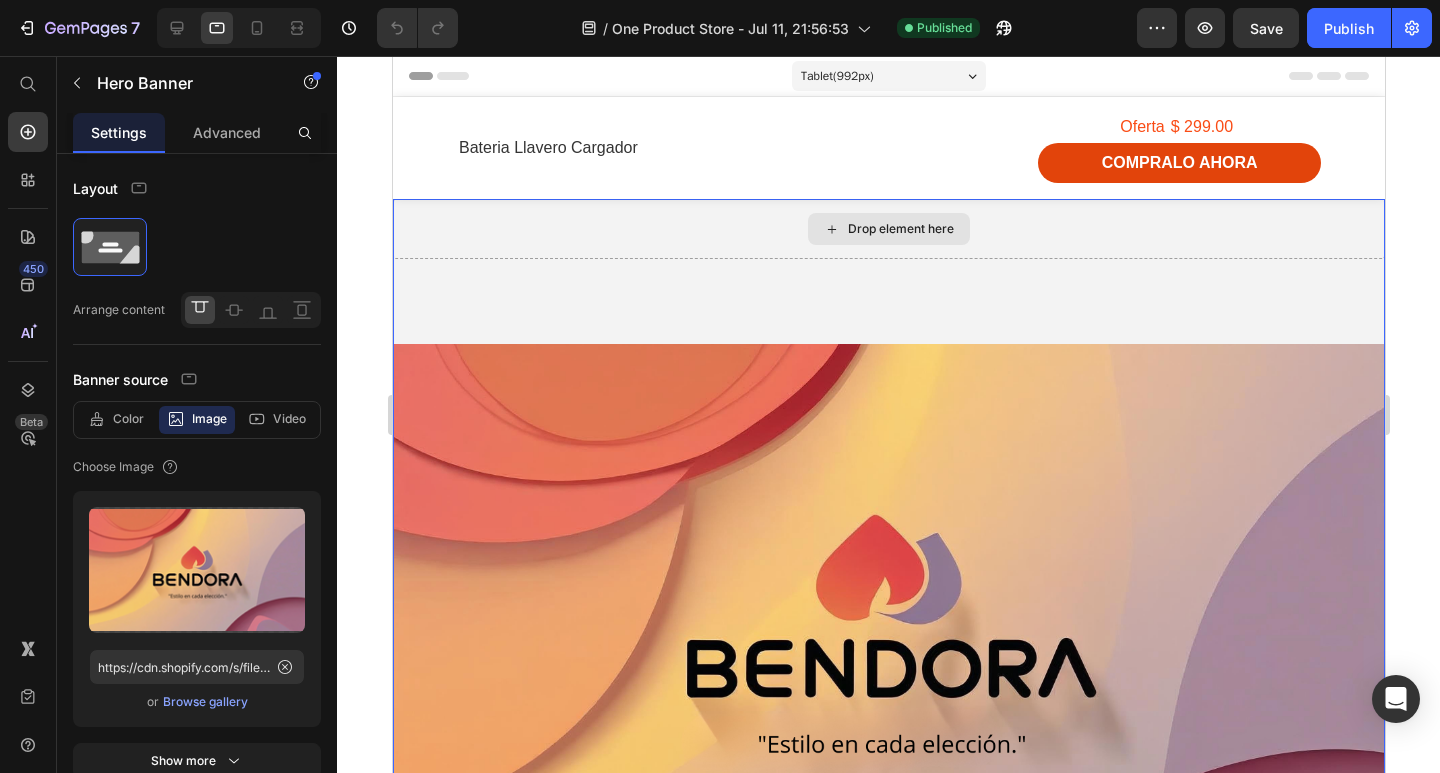 click on "Drop element here" at bounding box center (888, 229) 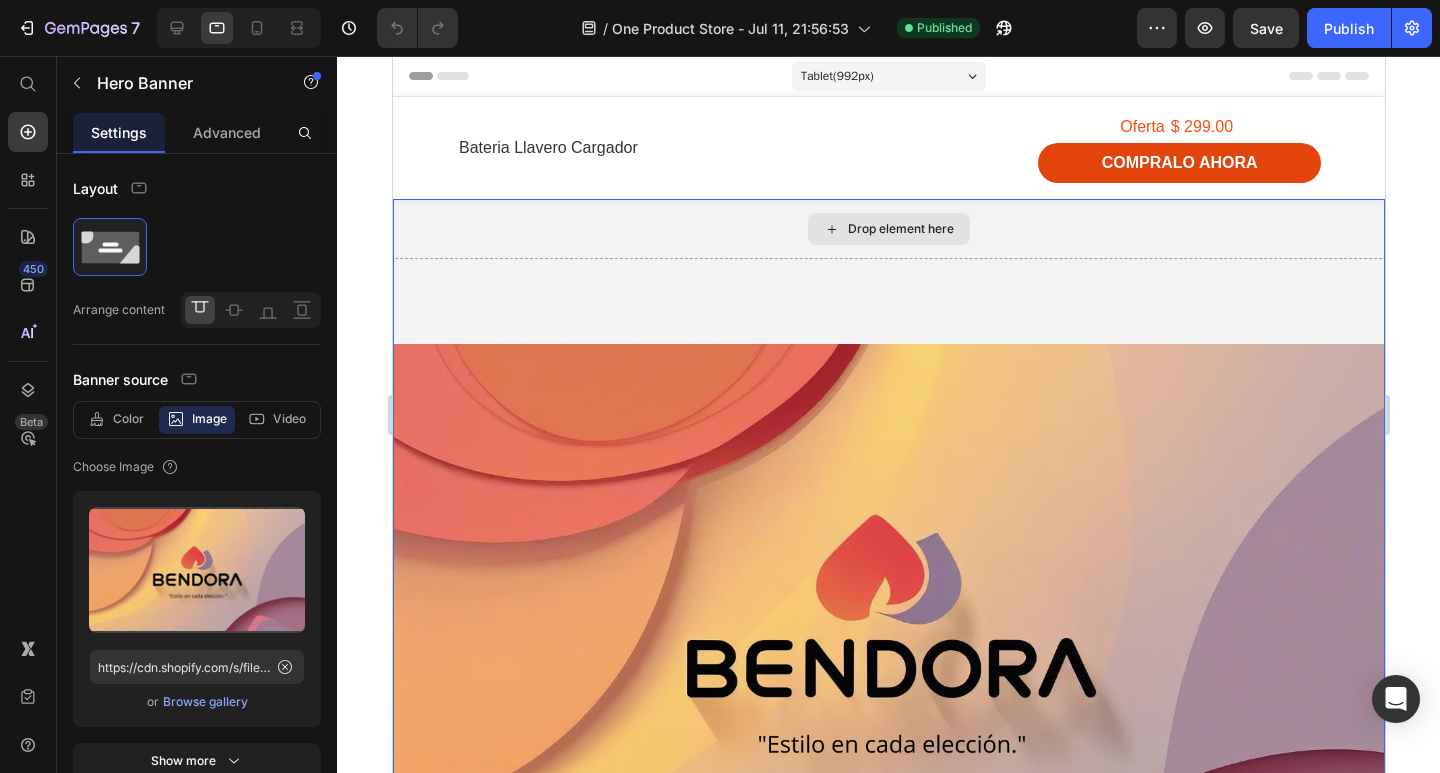 click on "Drop element here" at bounding box center [888, 229] 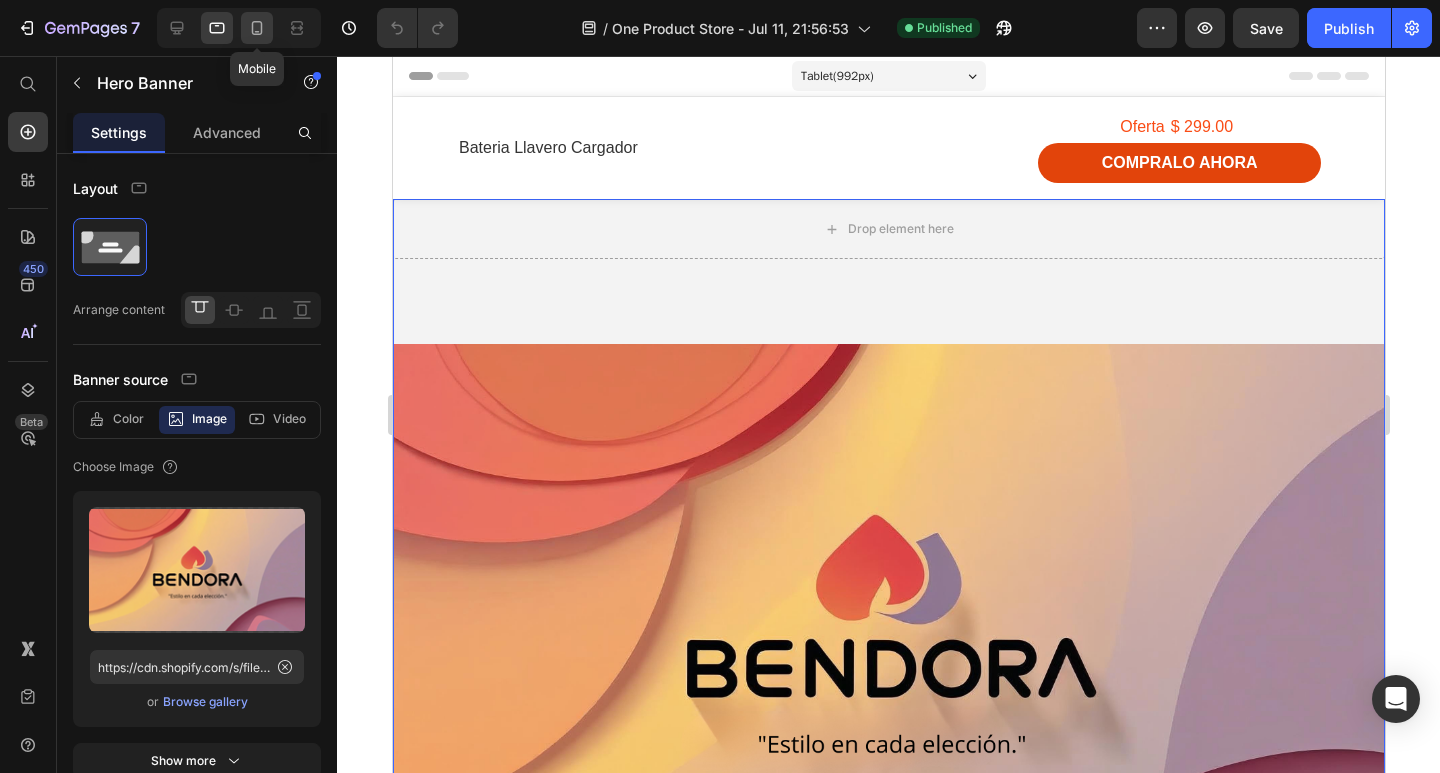click 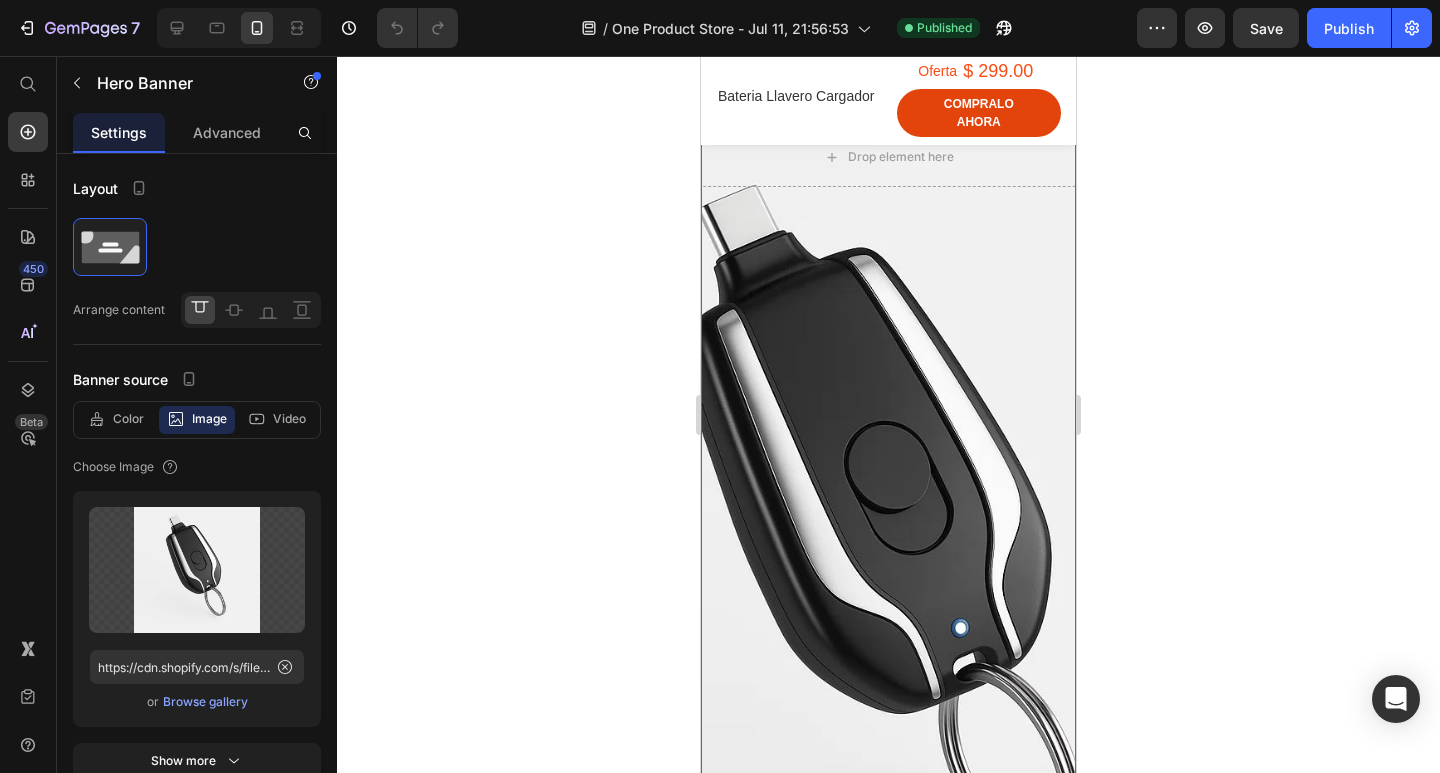 scroll, scrollTop: 60, scrollLeft: 0, axis: vertical 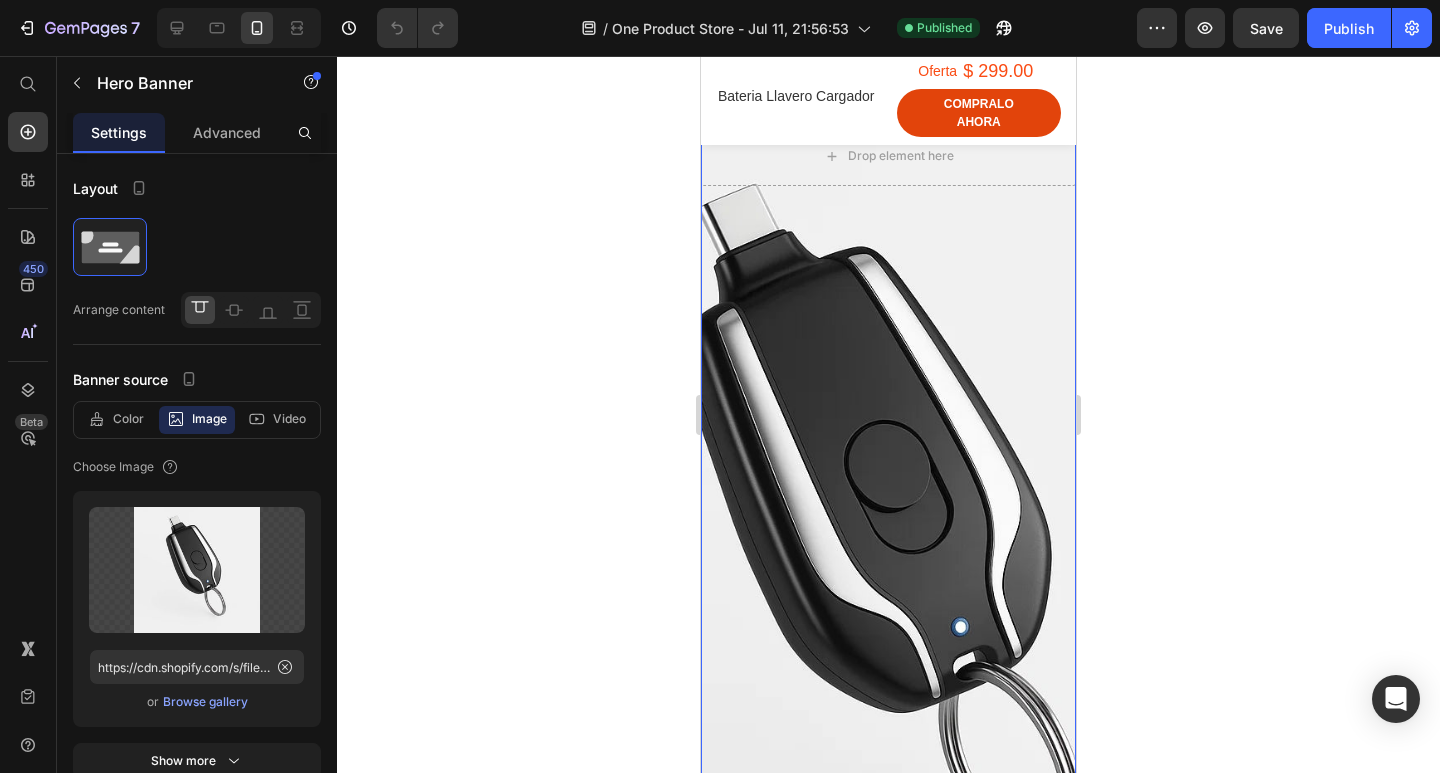 click at bounding box center (888, 551) 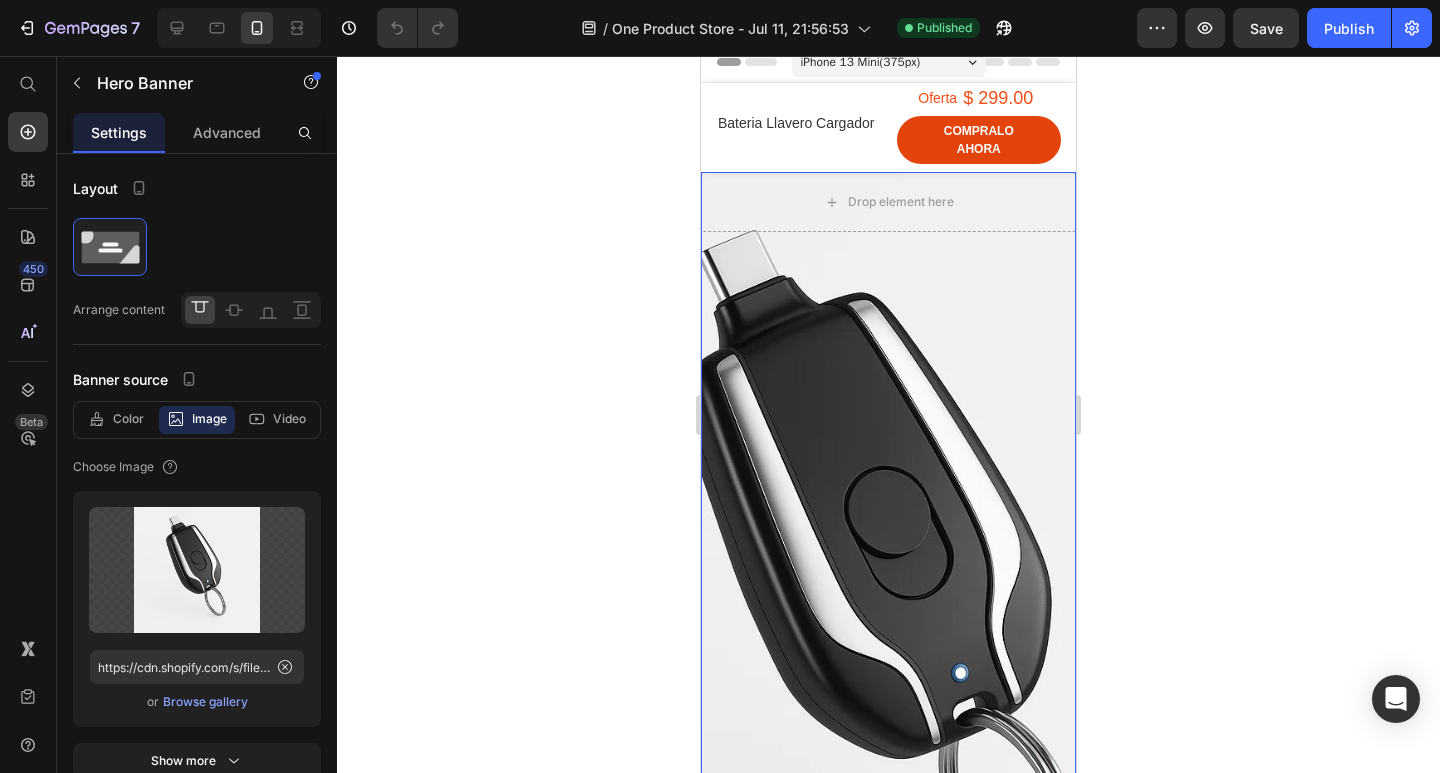 scroll, scrollTop: 0, scrollLeft: 0, axis: both 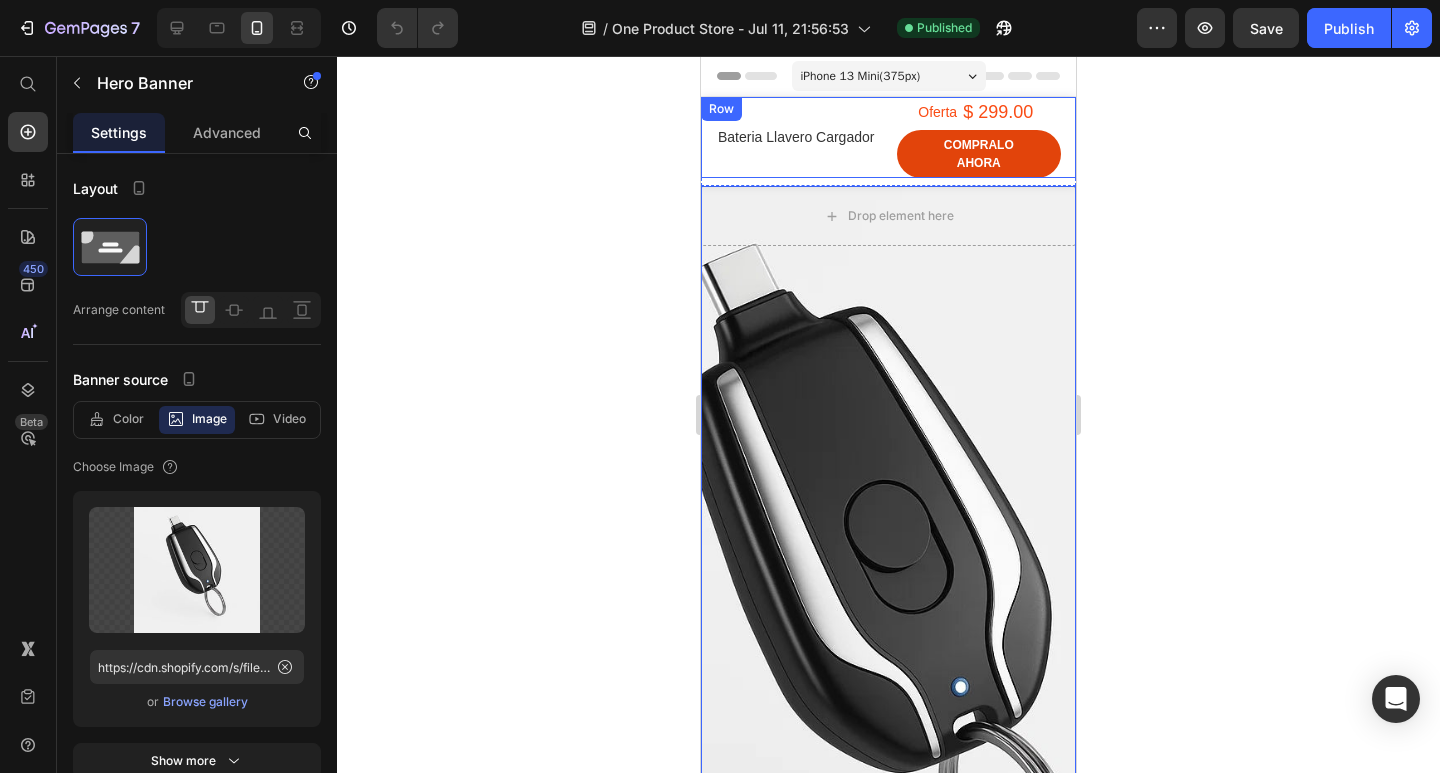 click on "Bateria Llavero Cargador  Text block" at bounding box center [798, 137] 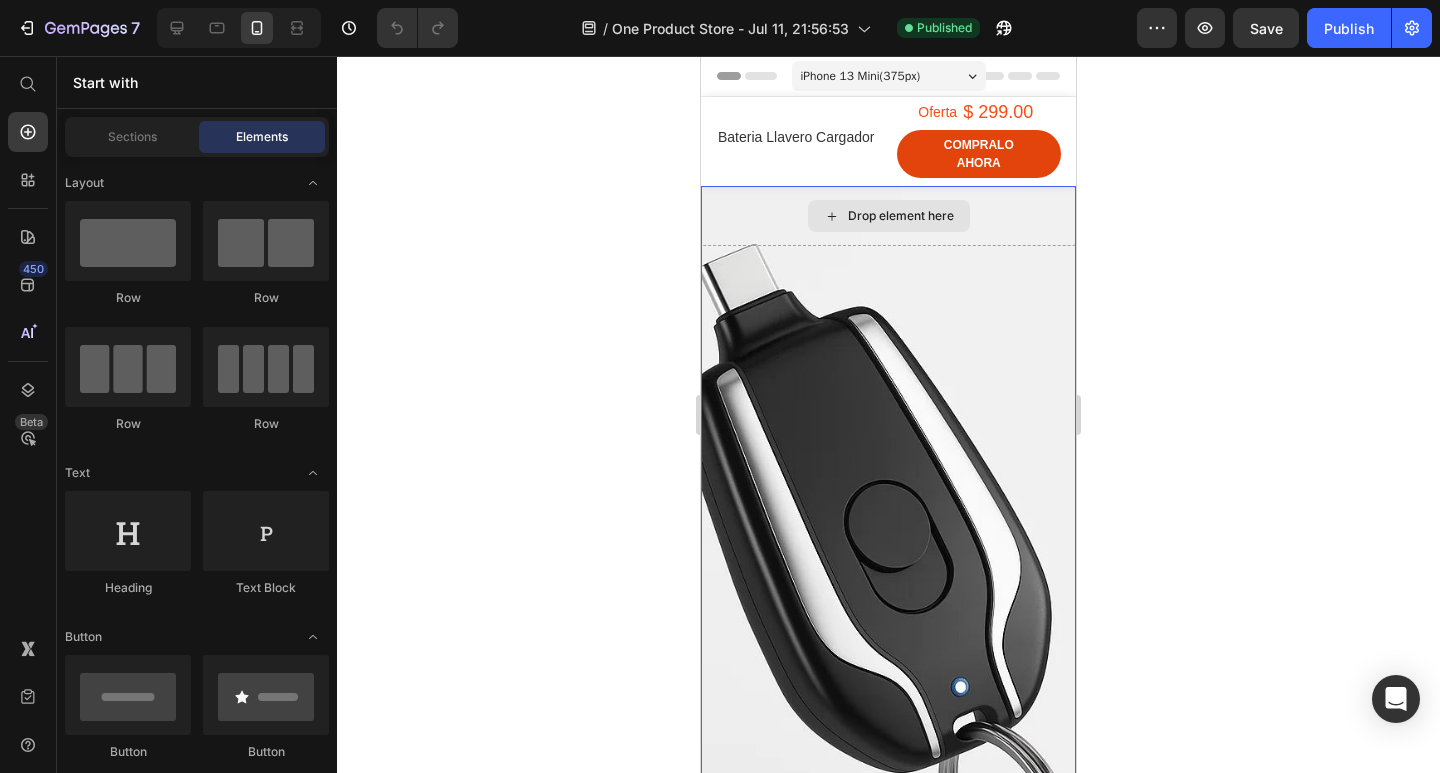 click 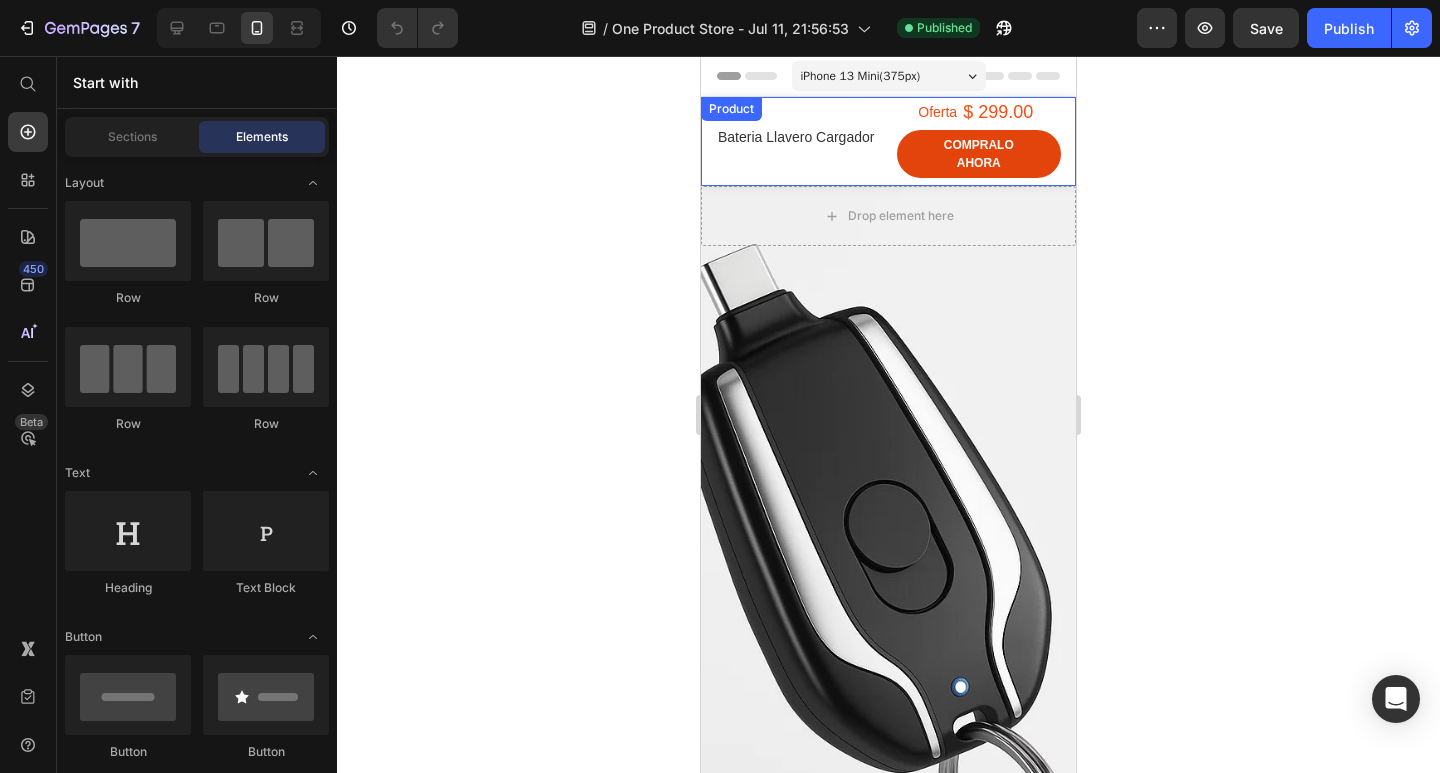 click on "Image  34%     Descuento Text block /   Llavero Cargador Text block Row Row $ 299.00 Product Price $ 450.00 Product Price Row Si Lo Quiero Product Cart Button Row Row Bateria Llavero Cargador  Text block Oferta Text block $ 299.00 Product Price Text block Row Compralo ahora Product Cart Button Row" at bounding box center (888, 141) 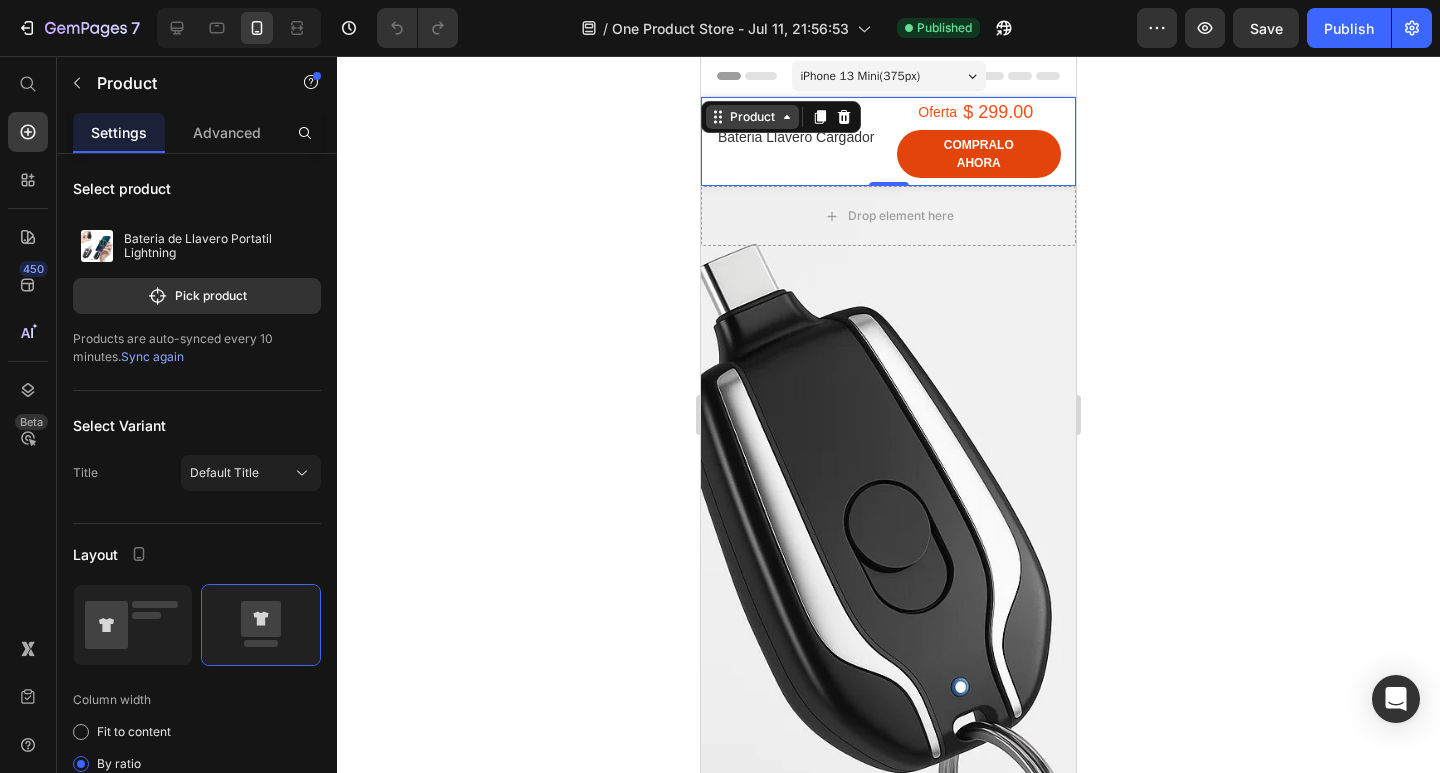 click on "Product" at bounding box center (752, 117) 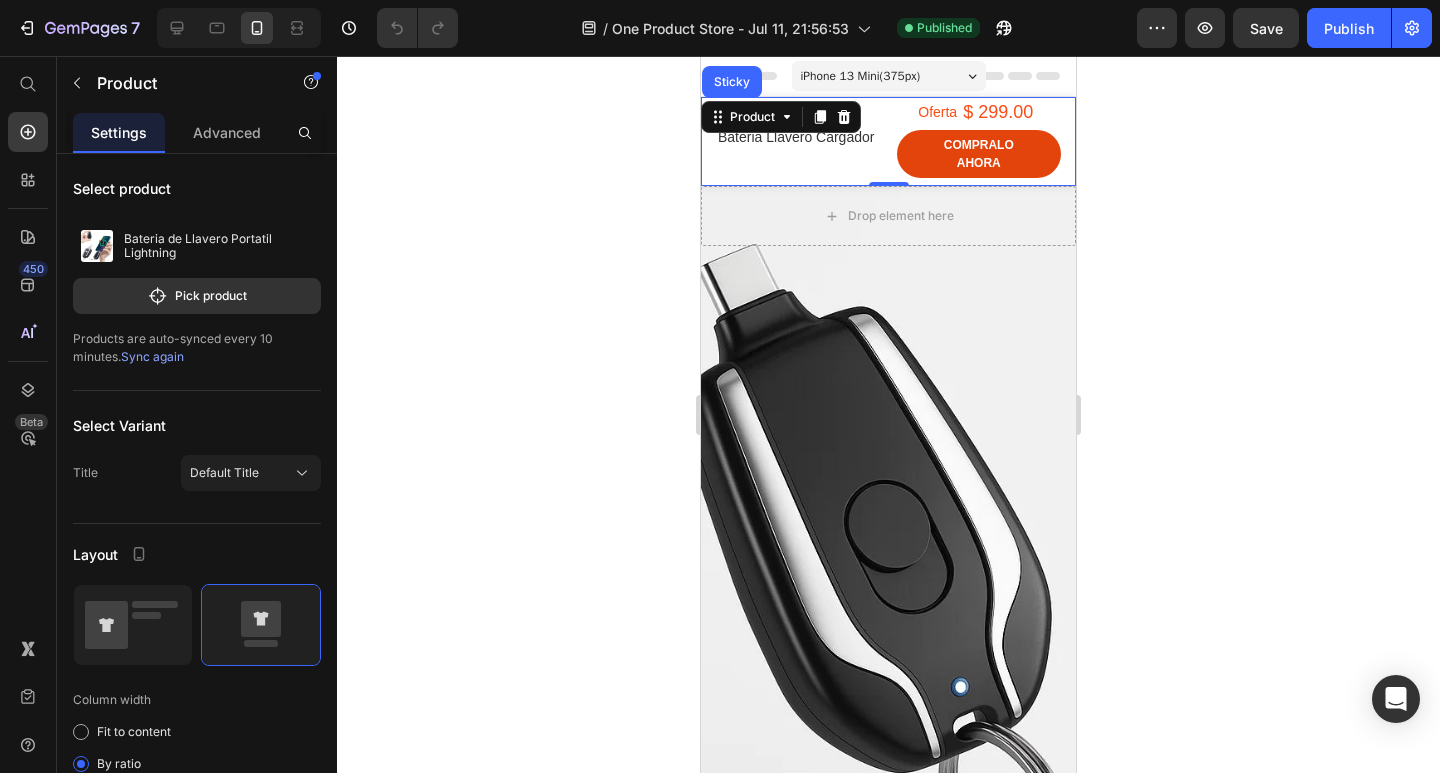 click on "Product Sticky" at bounding box center [781, 117] 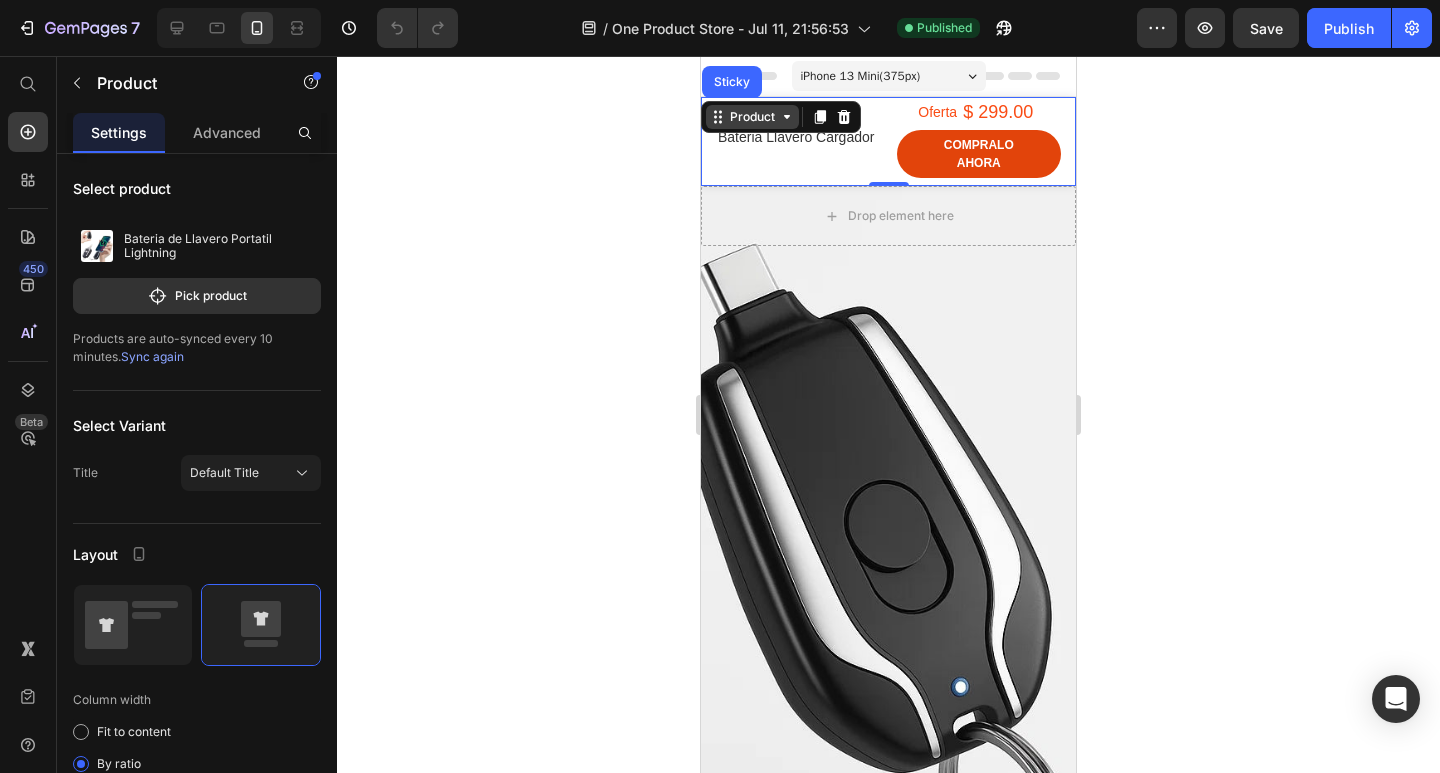click on "Product" at bounding box center [752, 117] 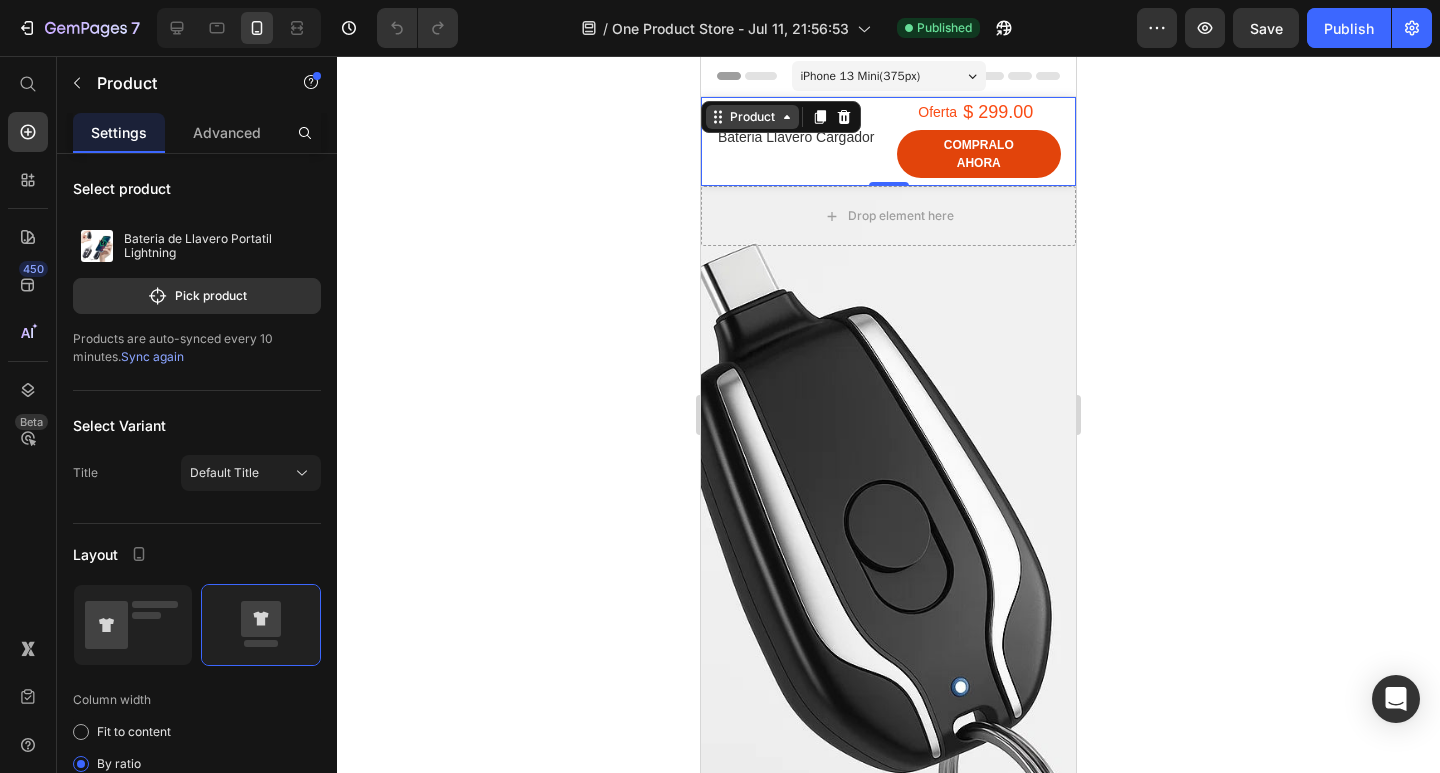 click on "Product" at bounding box center [752, 117] 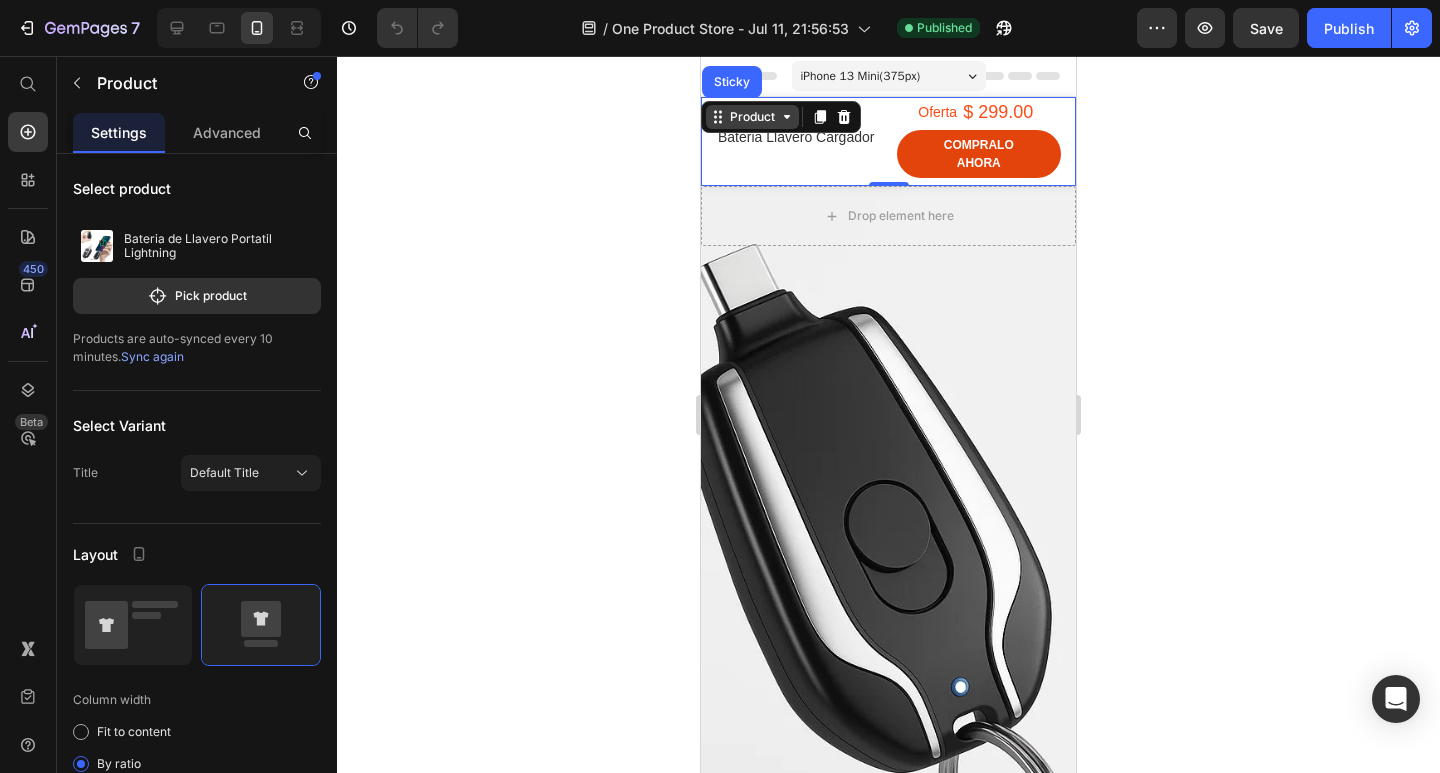 click on "Product" at bounding box center [752, 117] 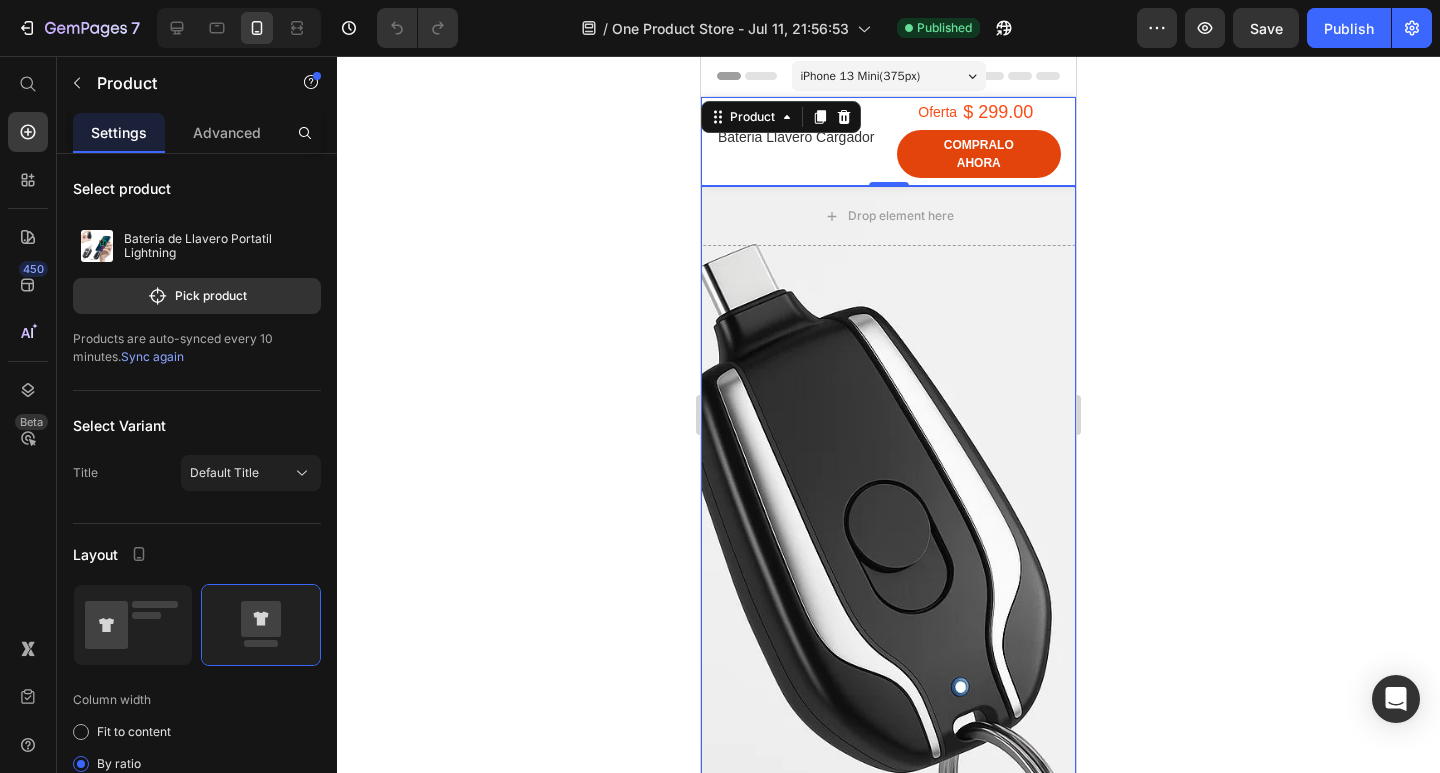 click at bounding box center [888, 611] 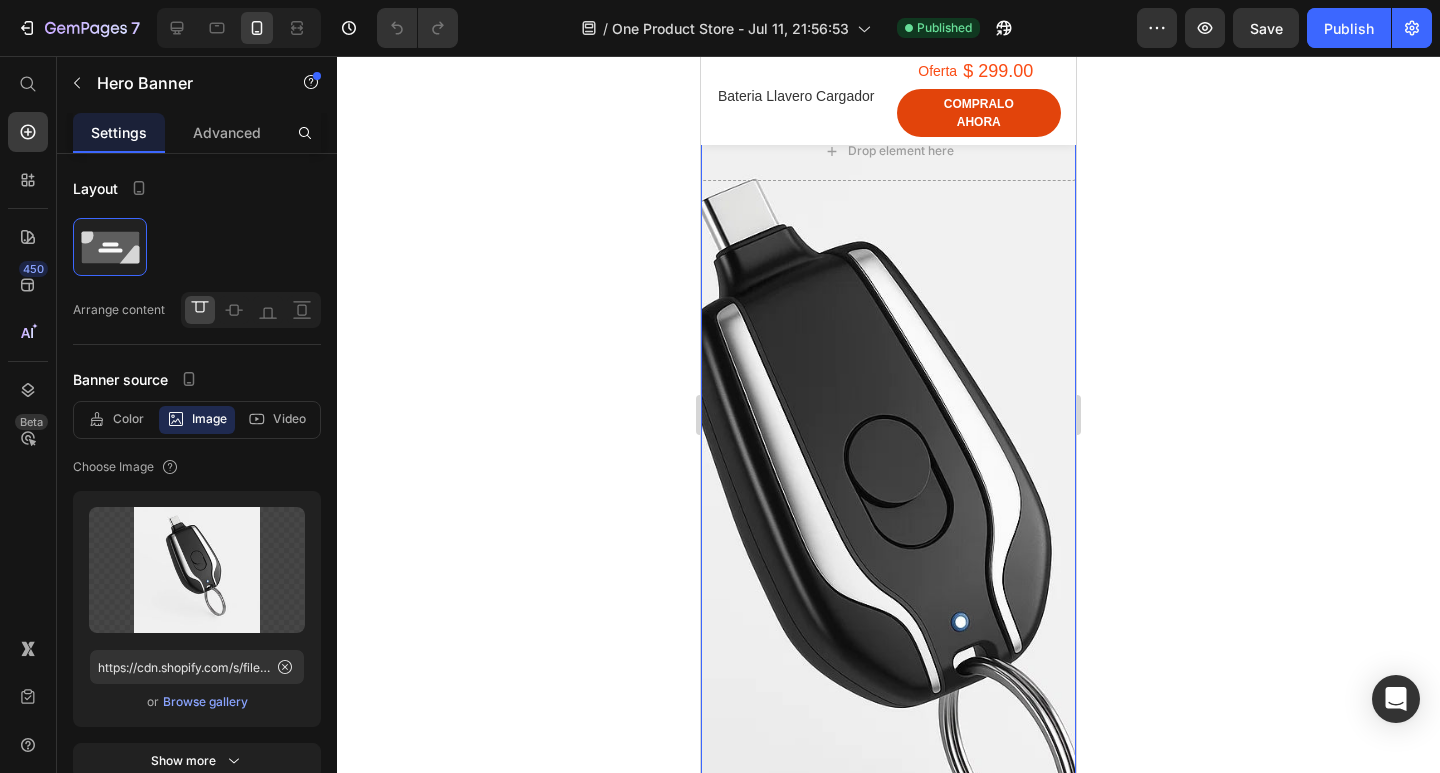 scroll, scrollTop: 100, scrollLeft: 0, axis: vertical 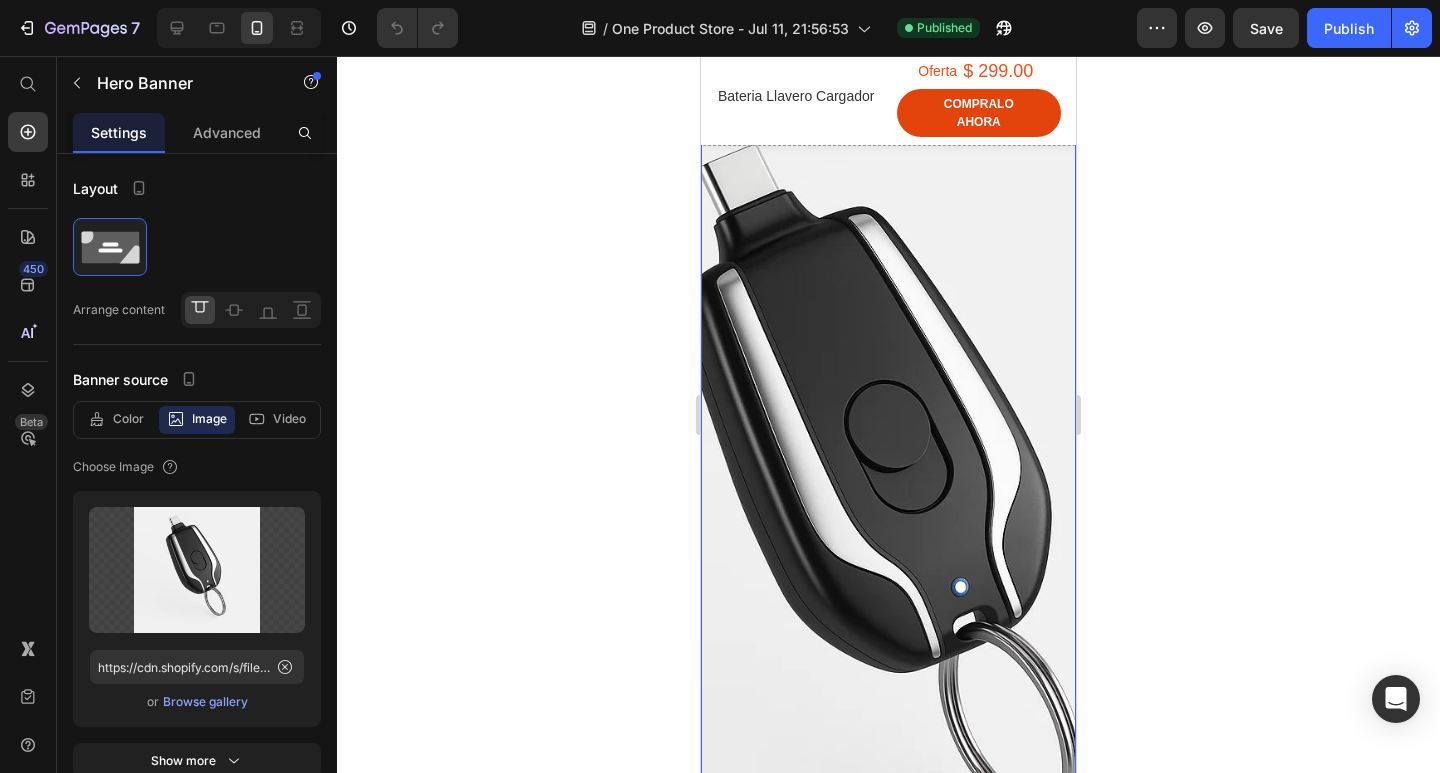 click at bounding box center (888, 511) 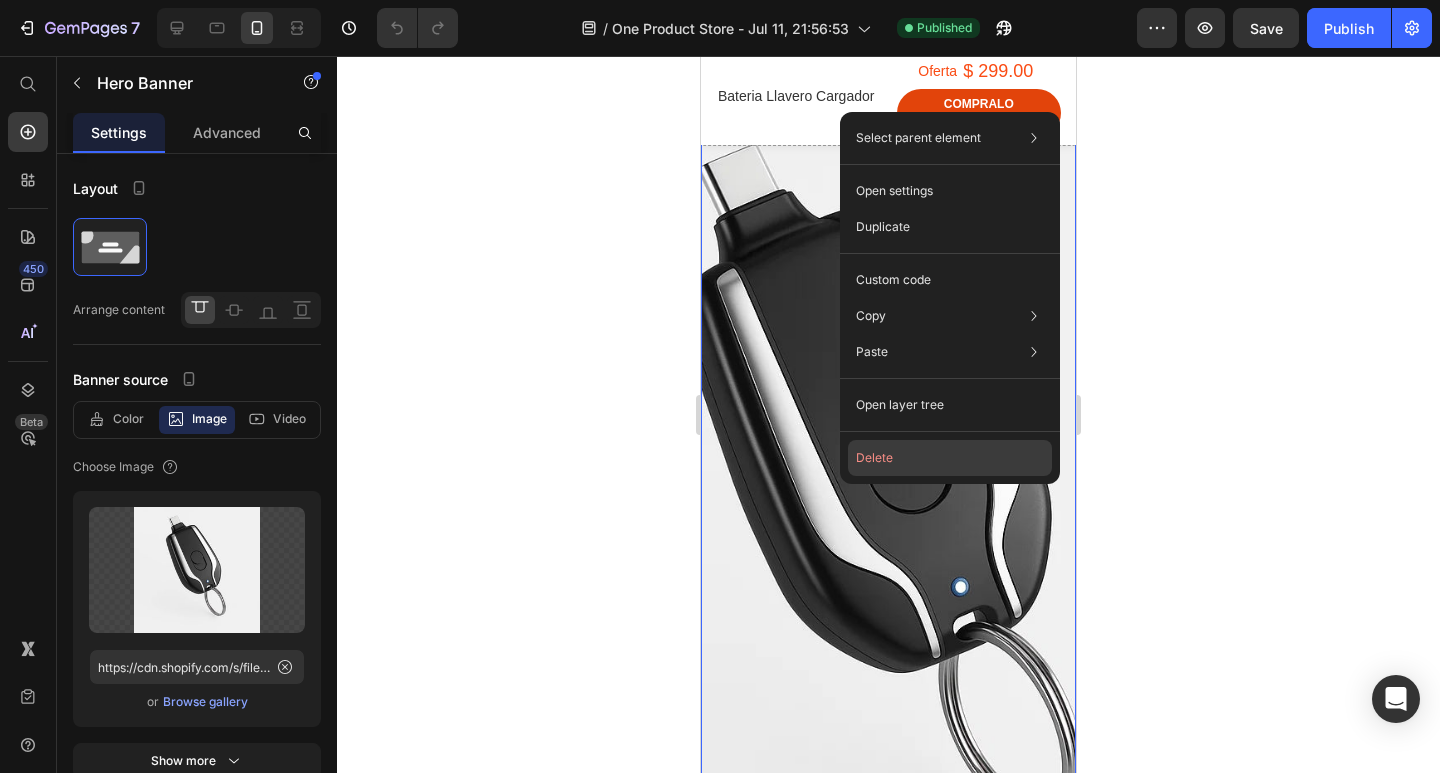 click on "Delete" 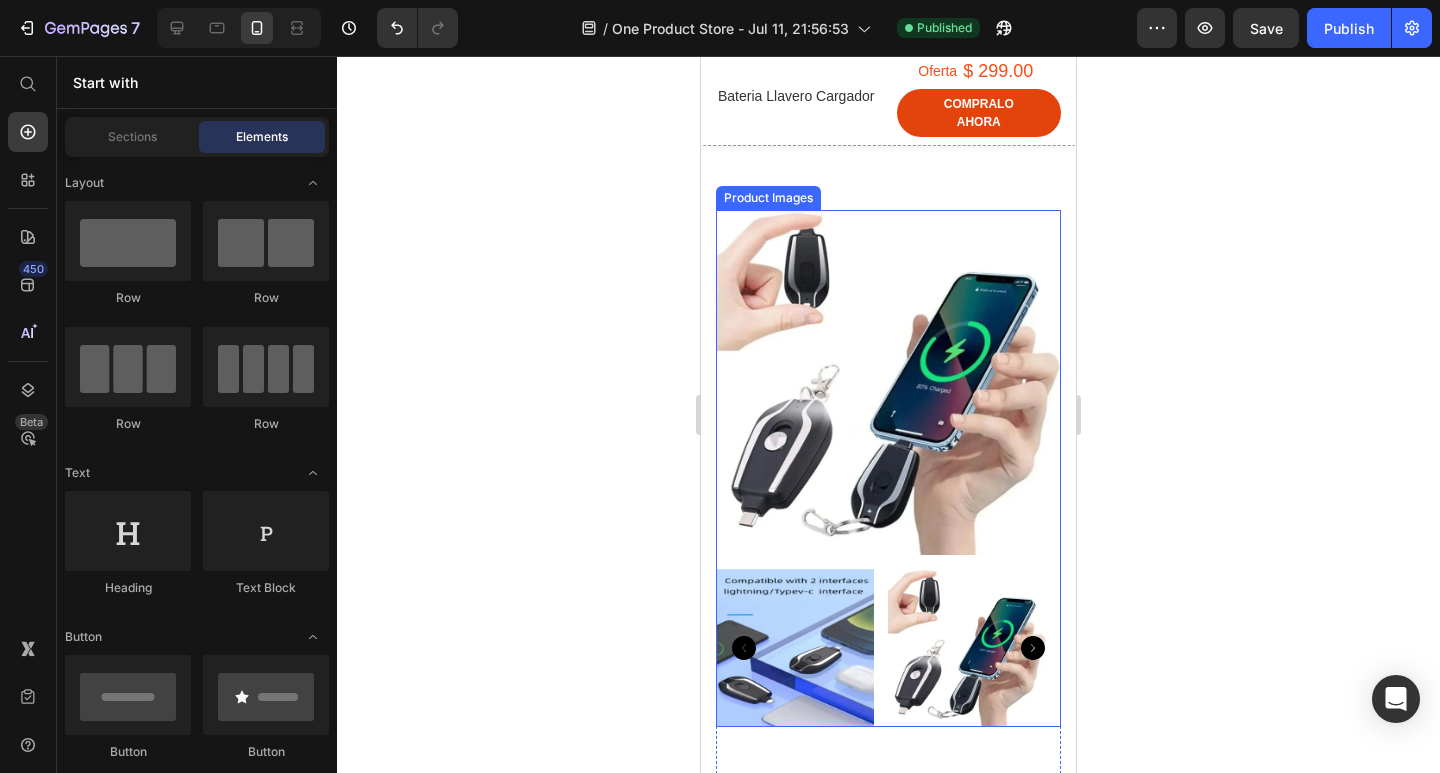 scroll, scrollTop: 0, scrollLeft: 0, axis: both 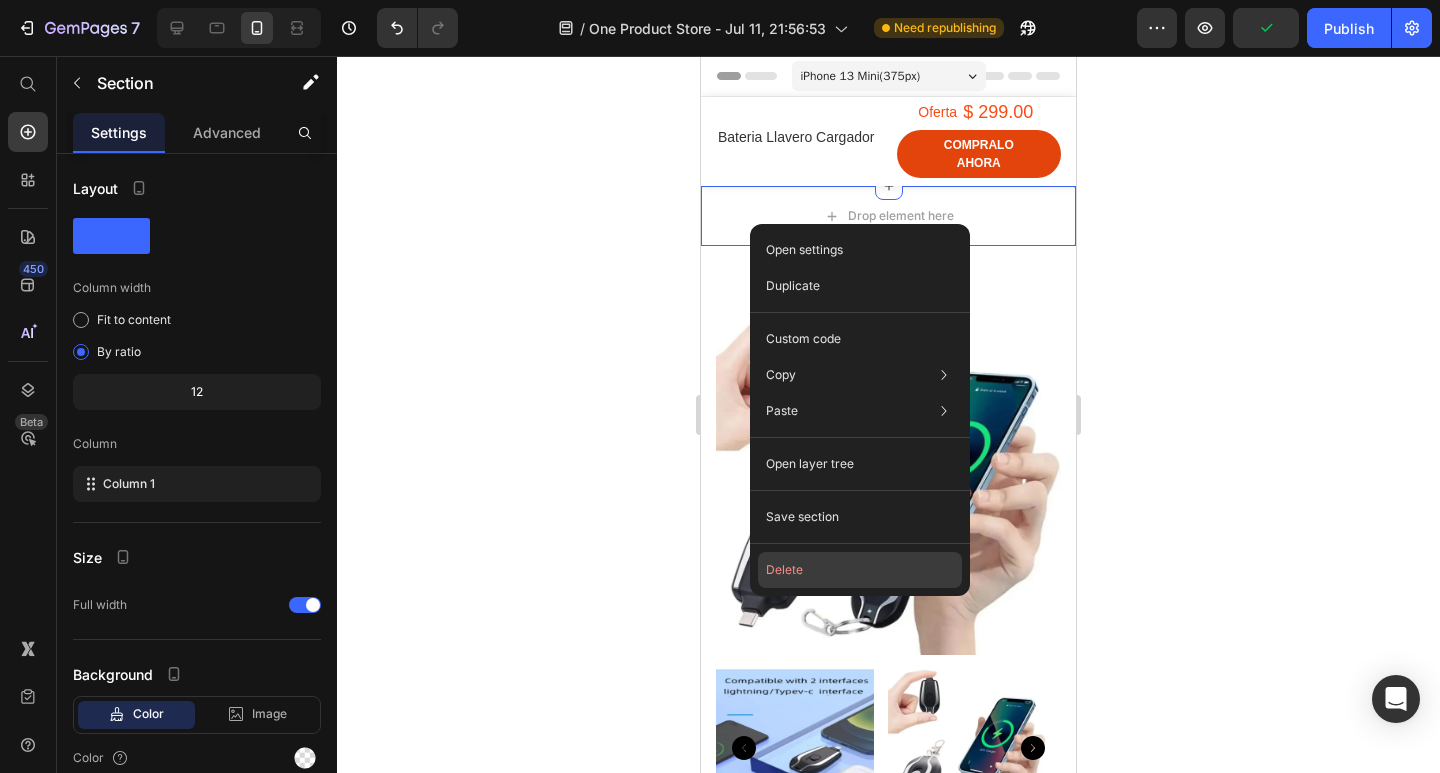 click on "Delete" 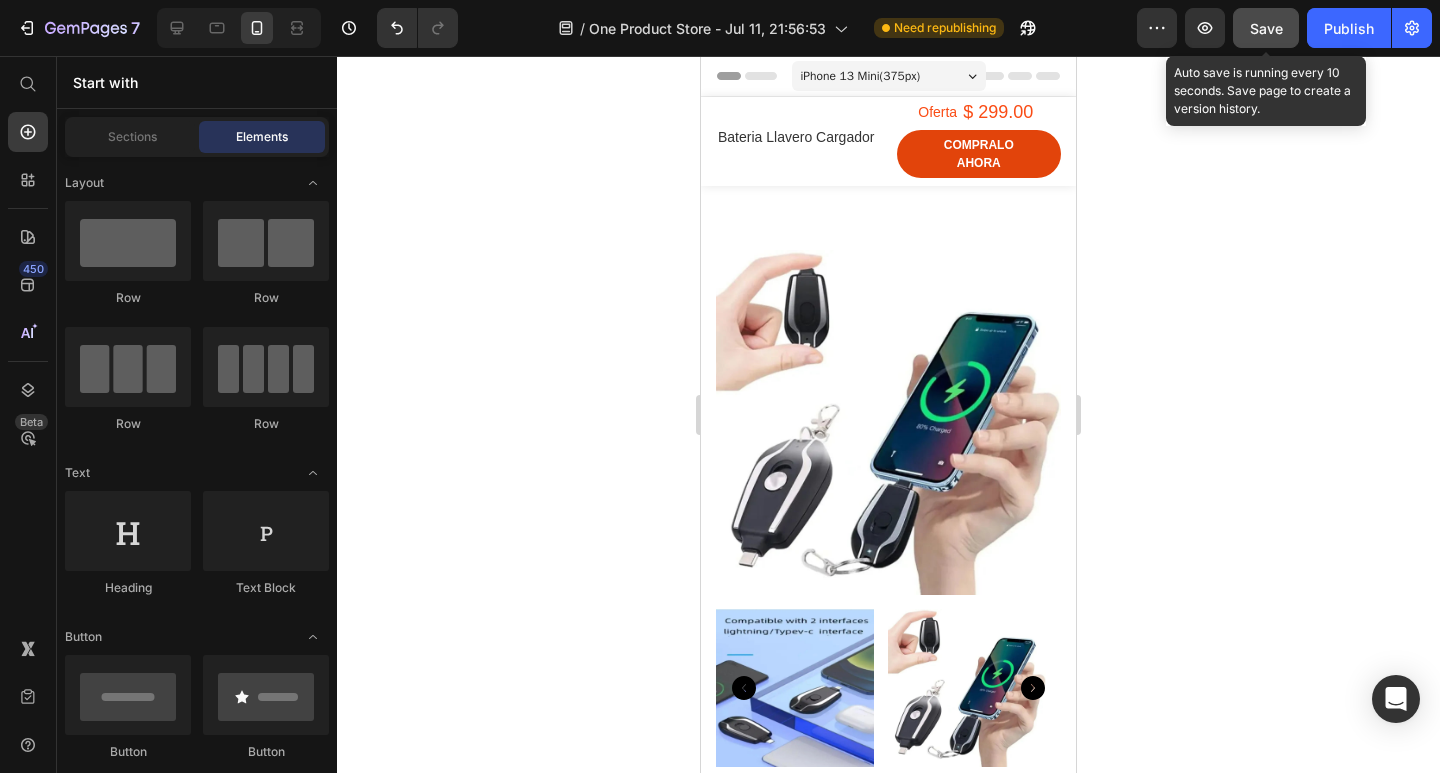click on "Save" at bounding box center (1266, 28) 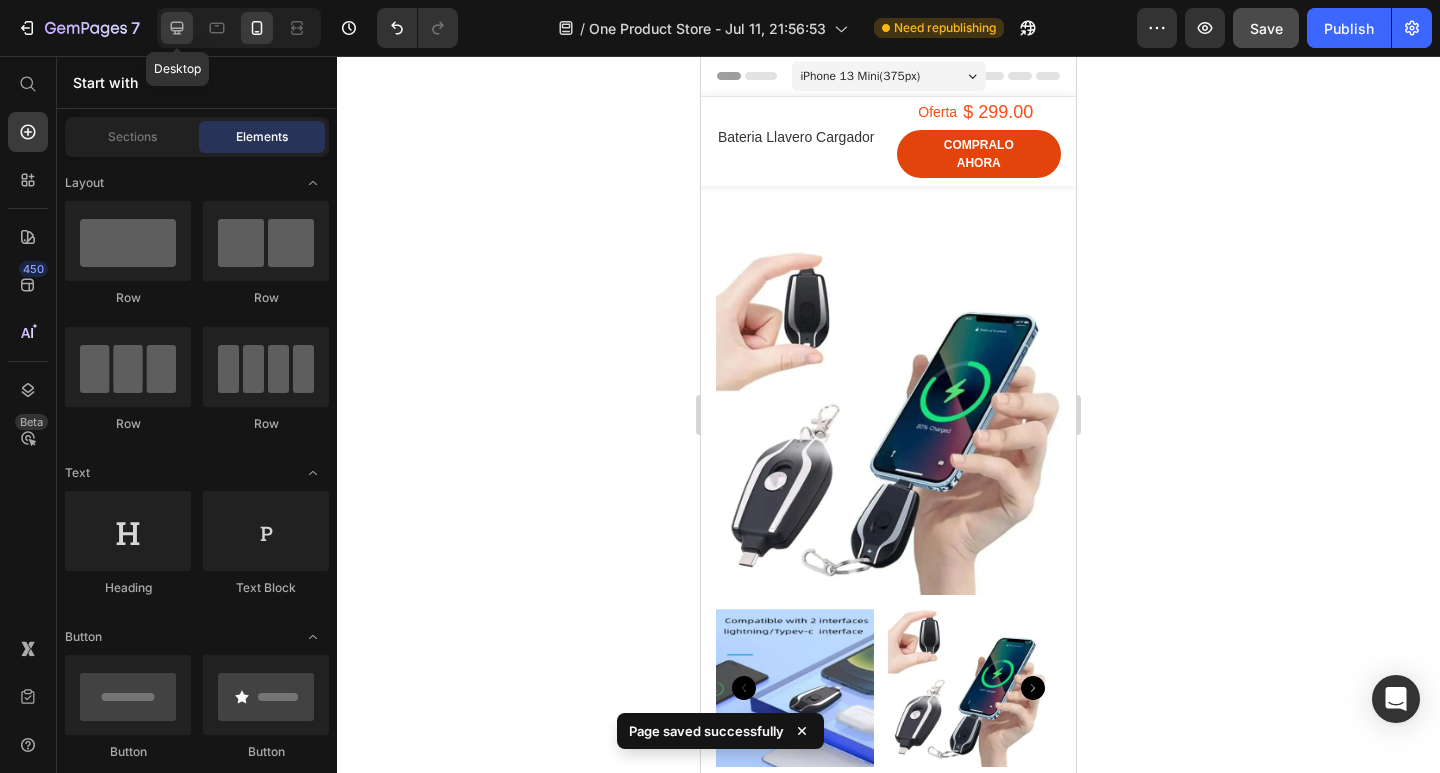 click 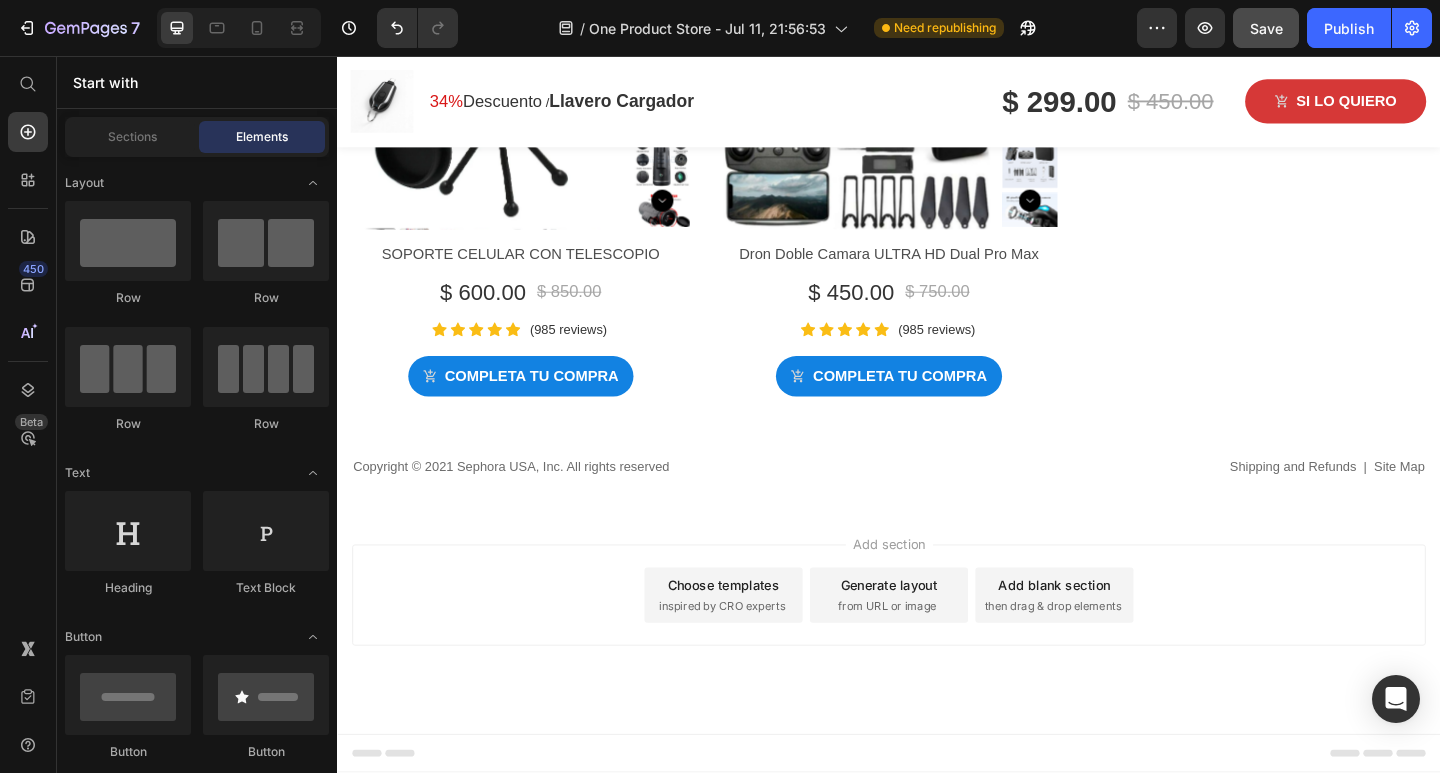 scroll, scrollTop: 6599, scrollLeft: 0, axis: vertical 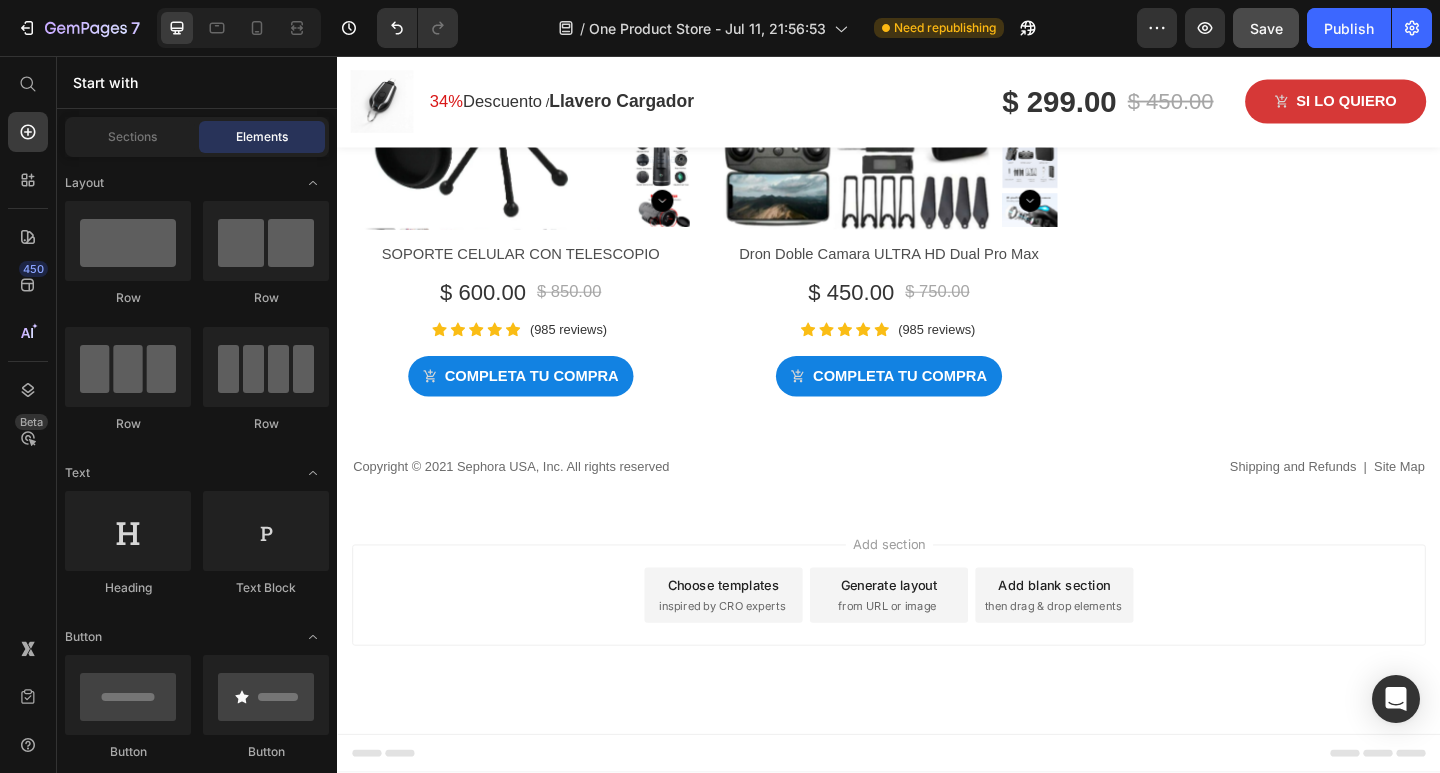drag, startPoint x: 506, startPoint y: 651, endPoint x: 481, endPoint y: 643, distance: 26.24881 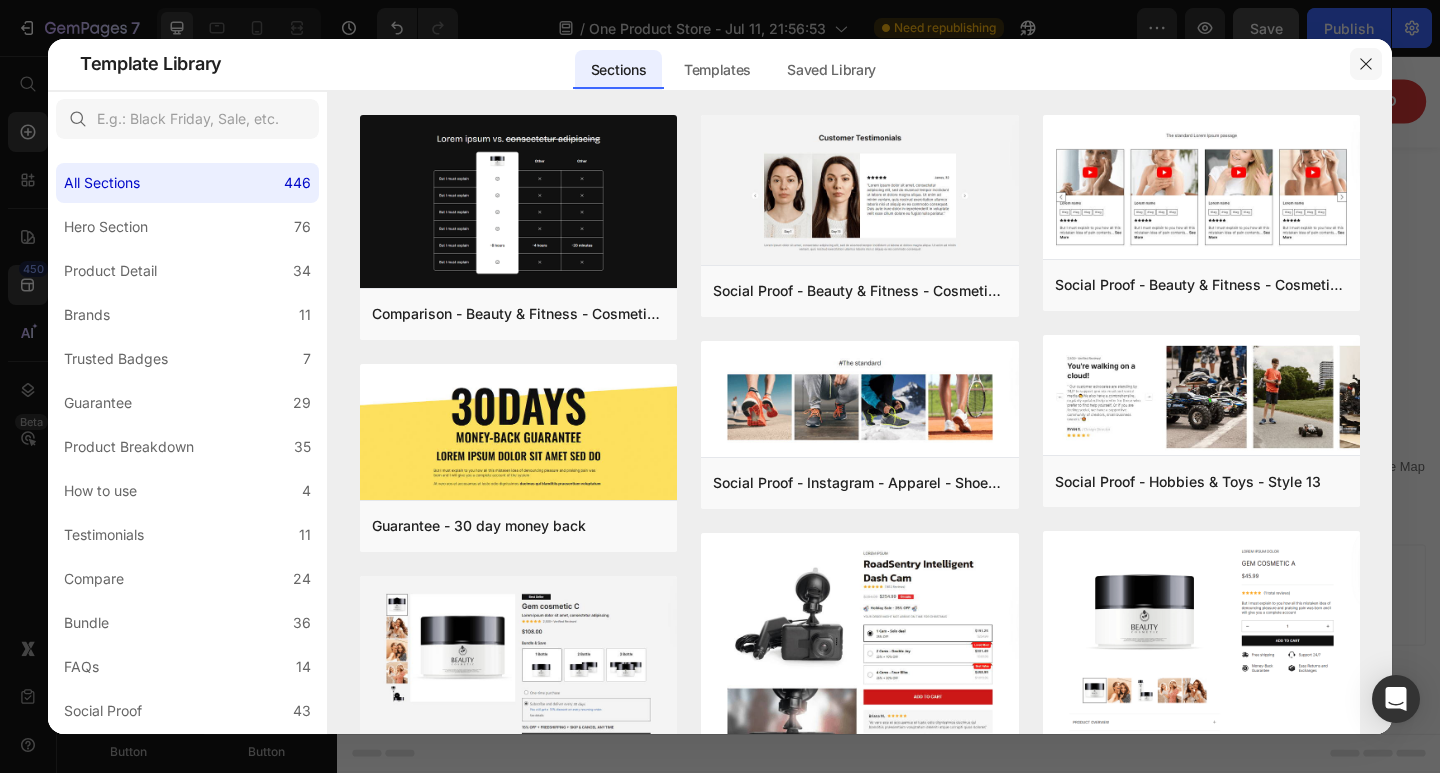 drag, startPoint x: 419, startPoint y: 574, endPoint x: 1368, endPoint y: 65, distance: 1076.8854 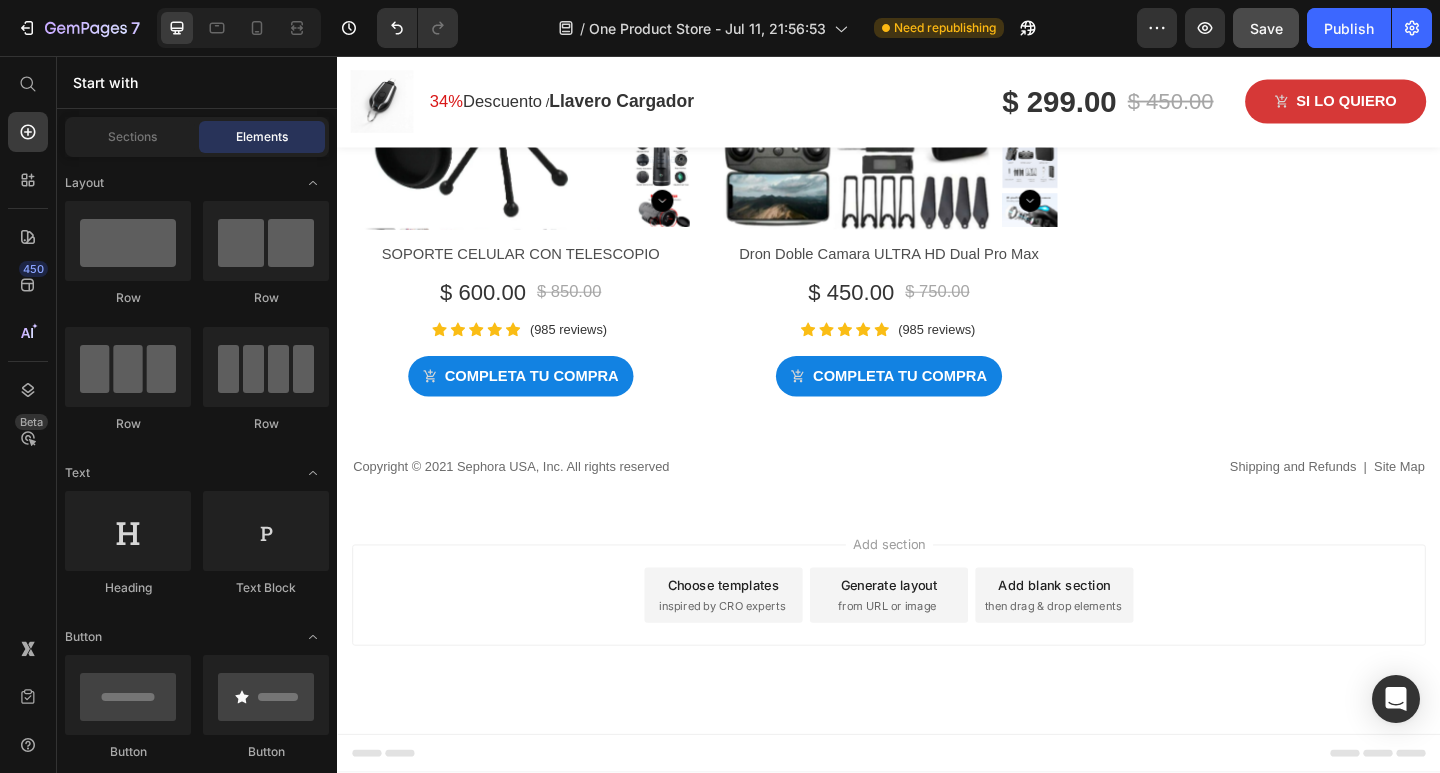 drag, startPoint x: 738, startPoint y: 635, endPoint x: 636, endPoint y: 633, distance: 102.01961 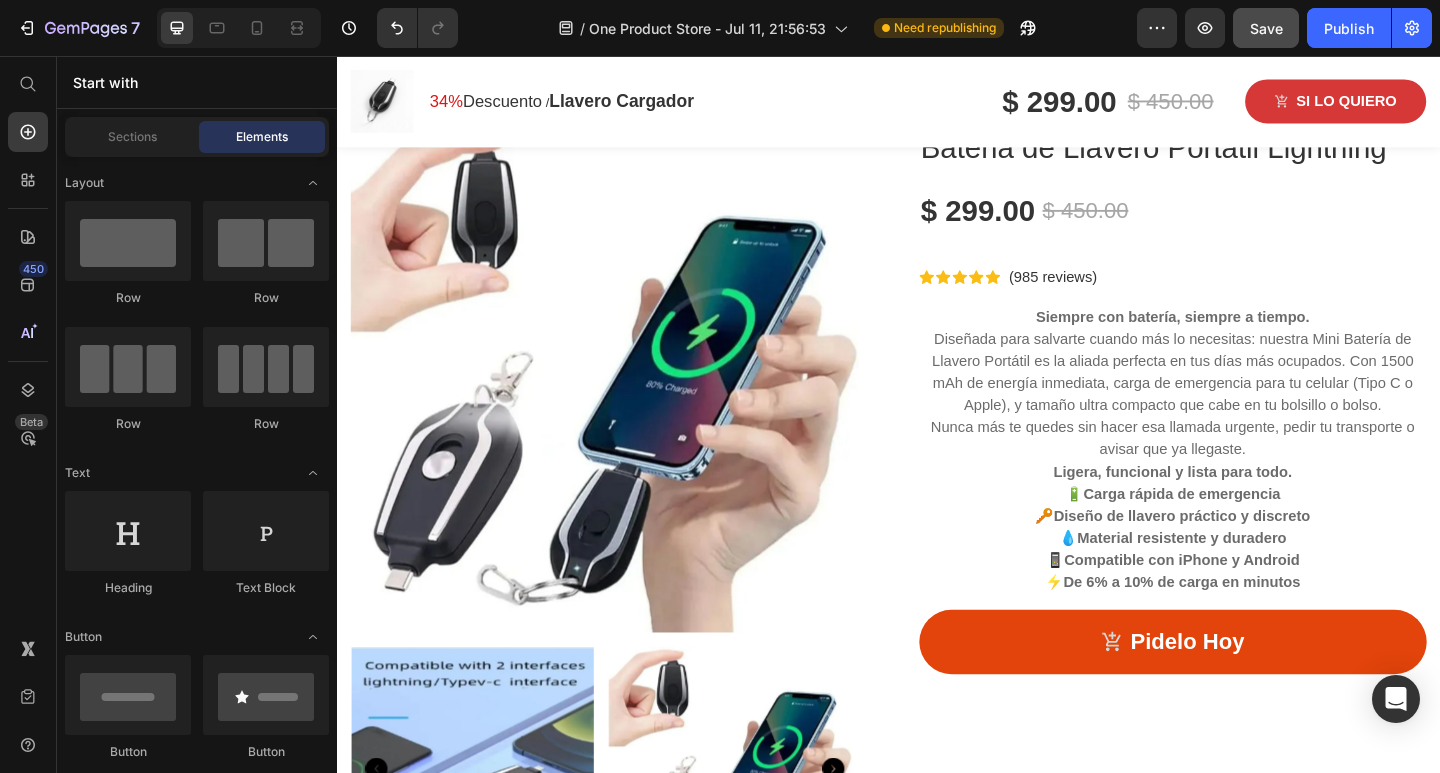 scroll, scrollTop: 0, scrollLeft: 0, axis: both 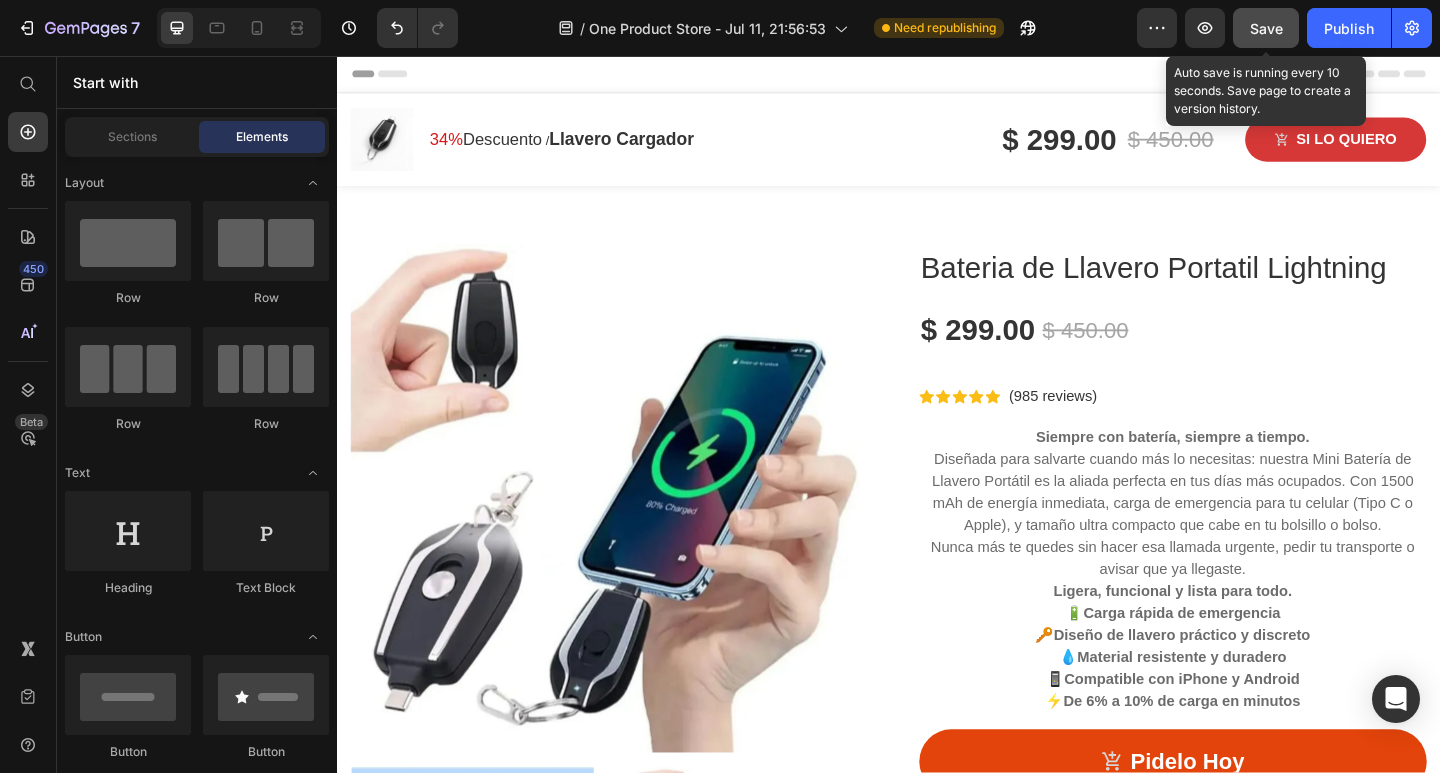 click on "Save" at bounding box center (1266, 28) 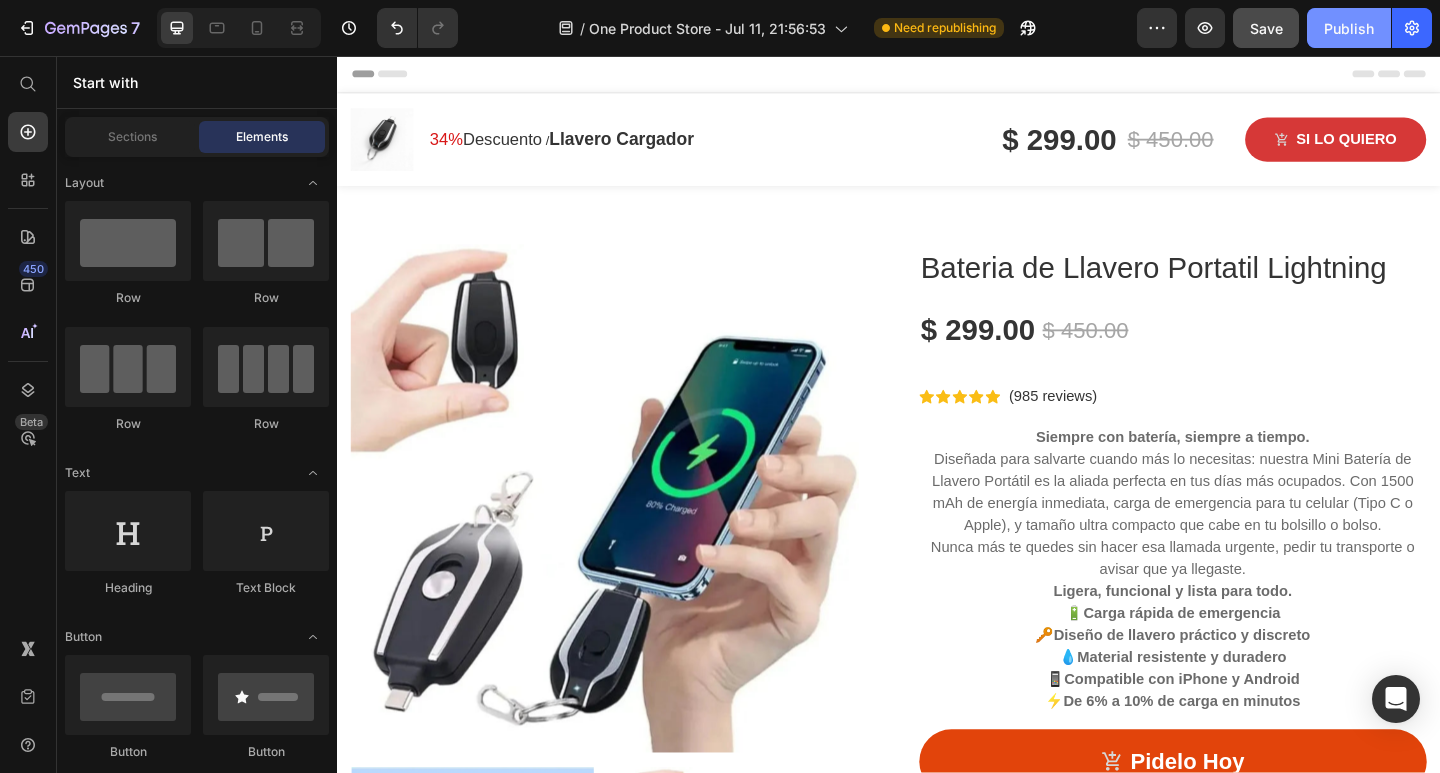 click on "Publish" at bounding box center [1349, 28] 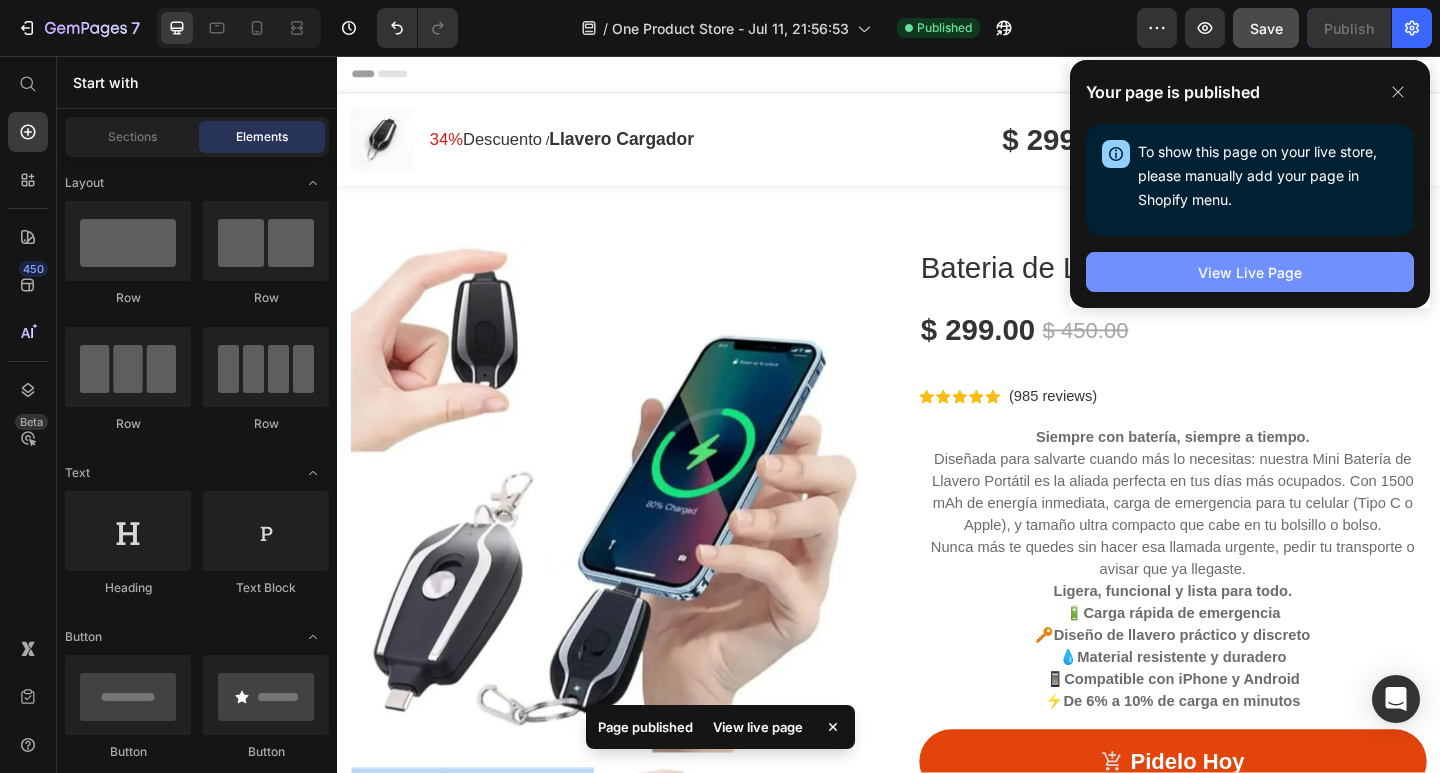 click on "View Live Page" at bounding box center [1250, 272] 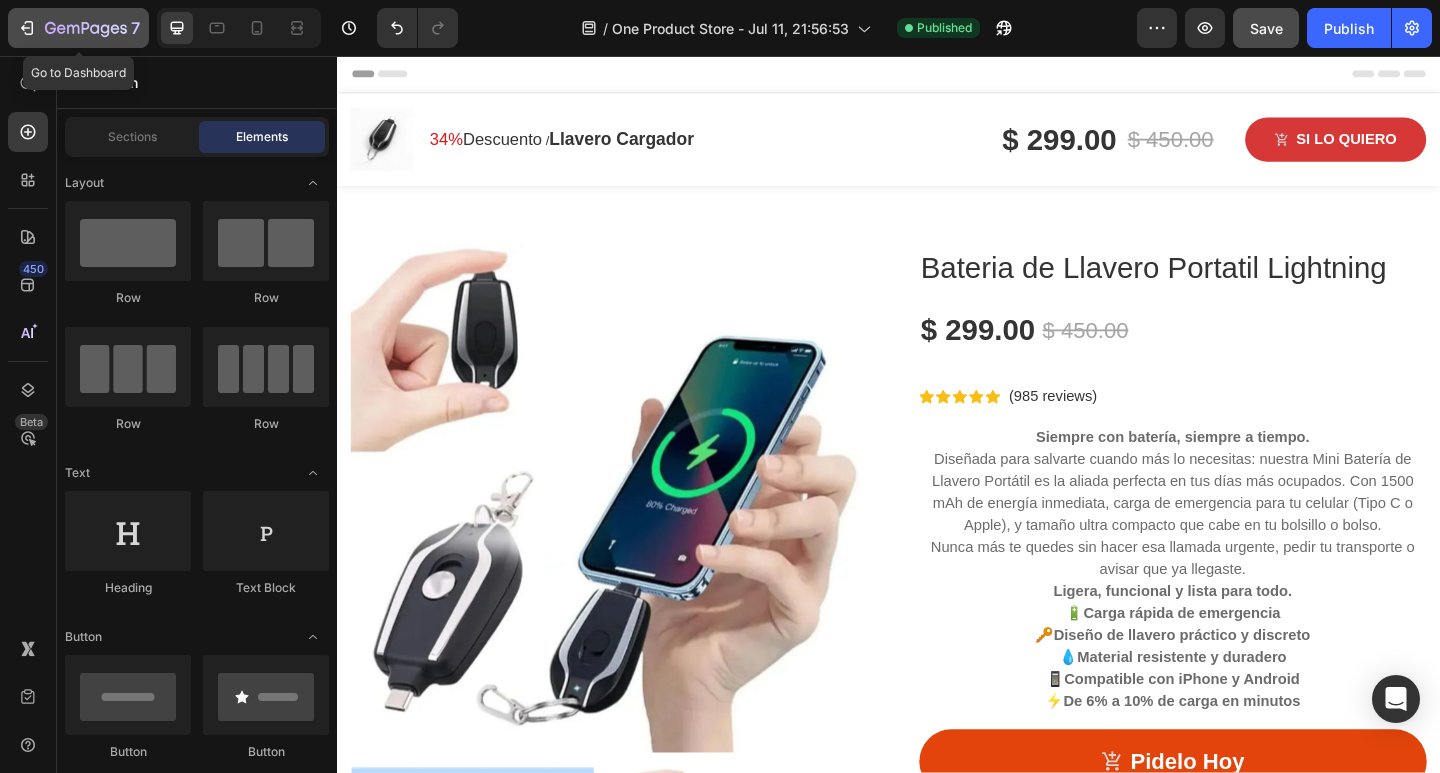 click 